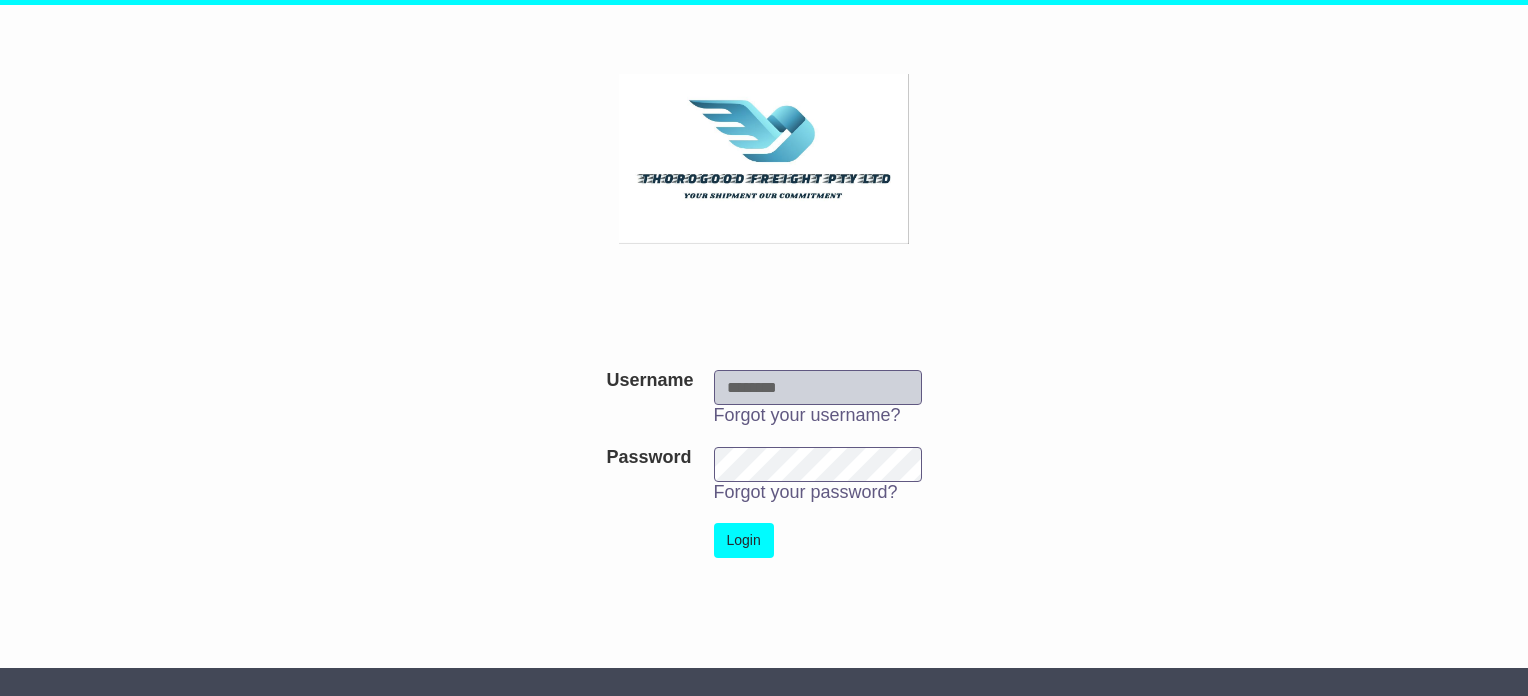 scroll, scrollTop: 0, scrollLeft: 0, axis: both 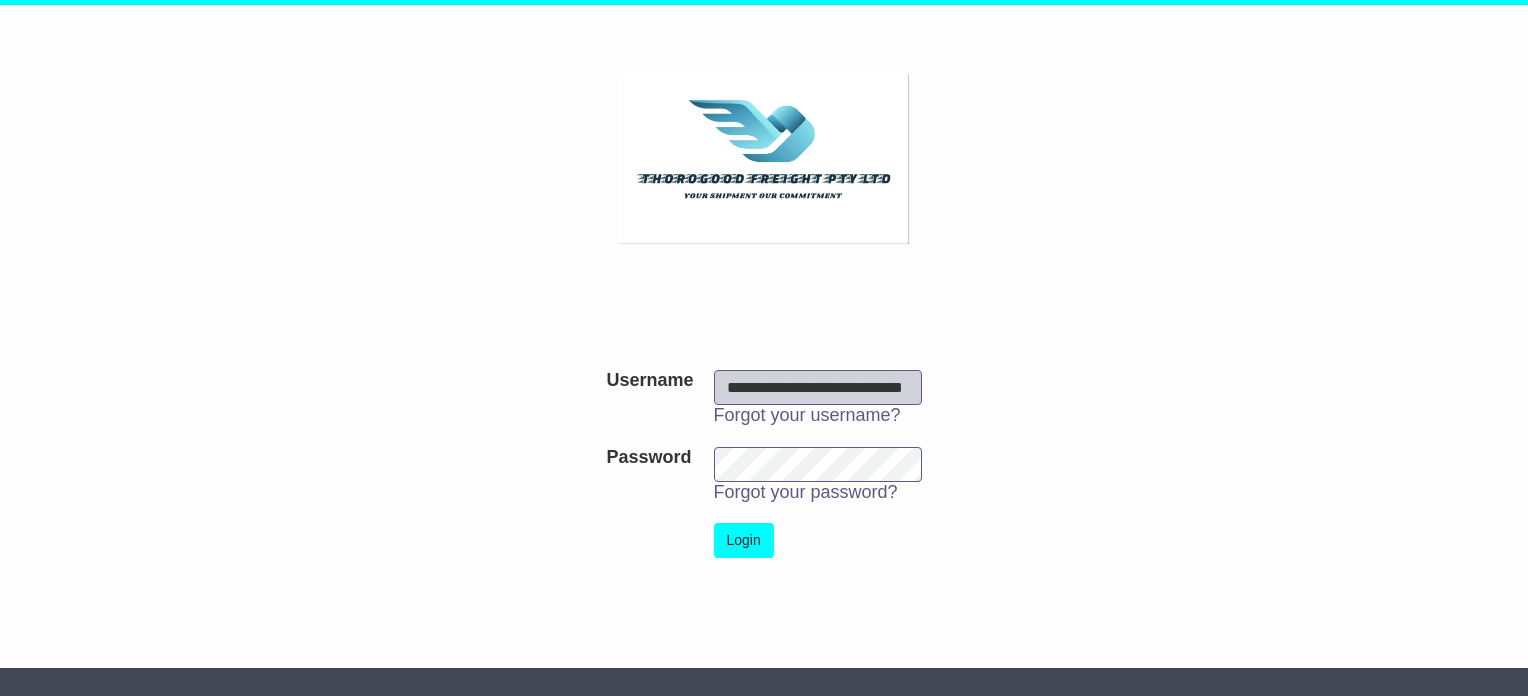 type on "**********" 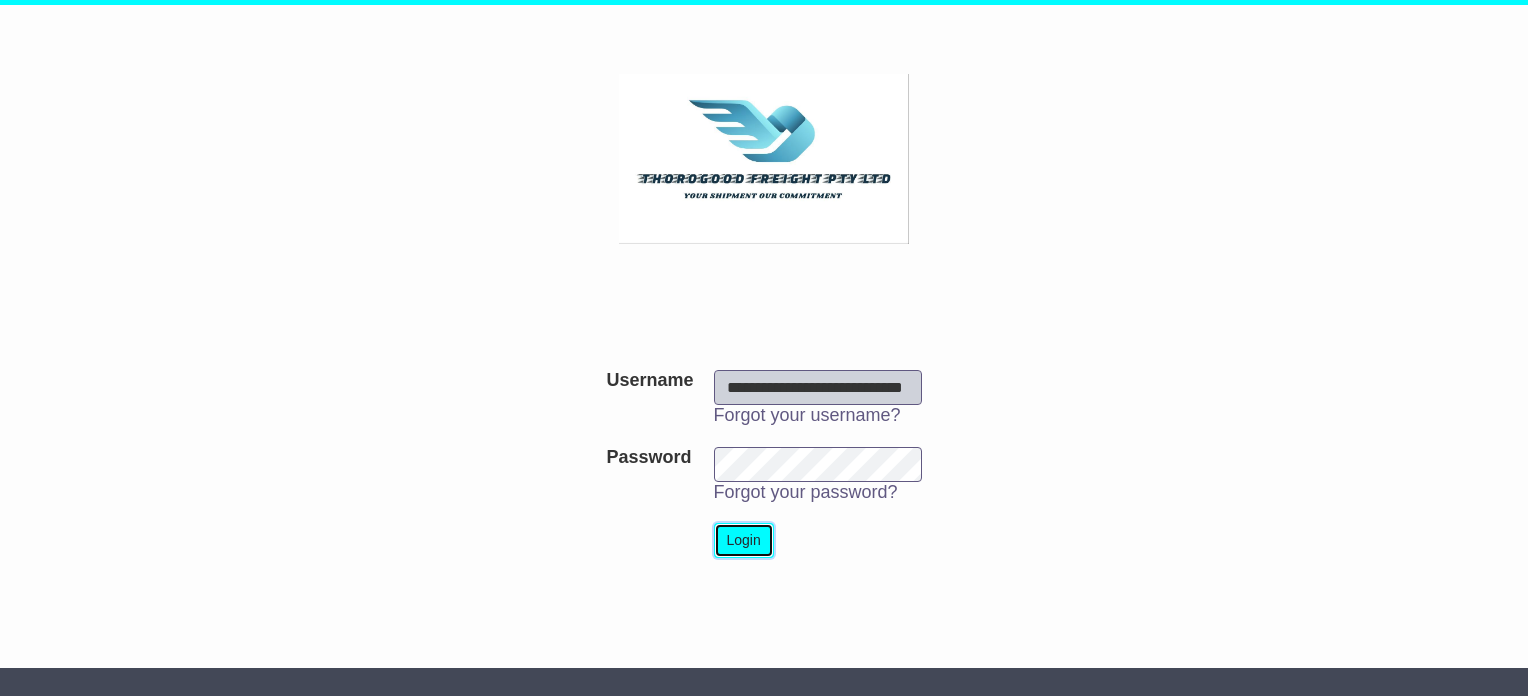 click on "Login" at bounding box center [744, 540] 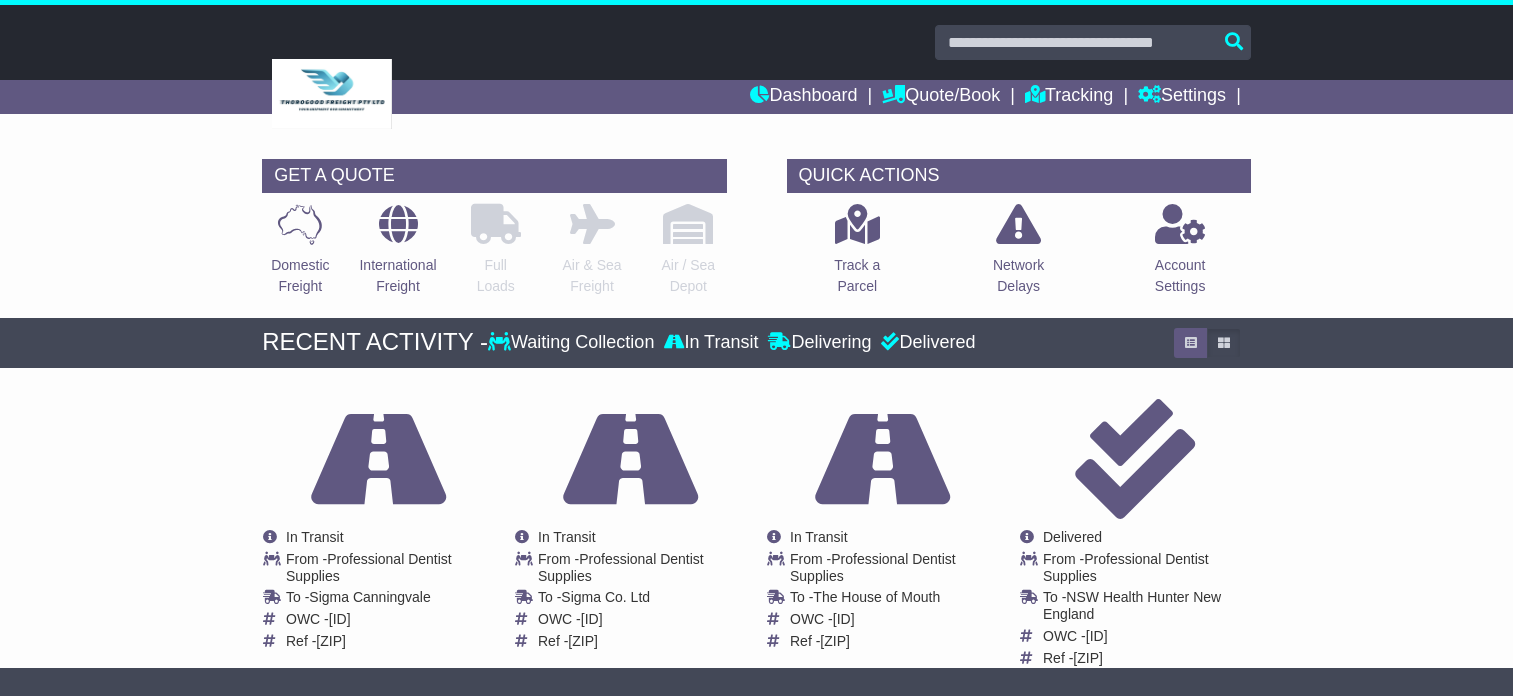 scroll, scrollTop: 0, scrollLeft: 0, axis: both 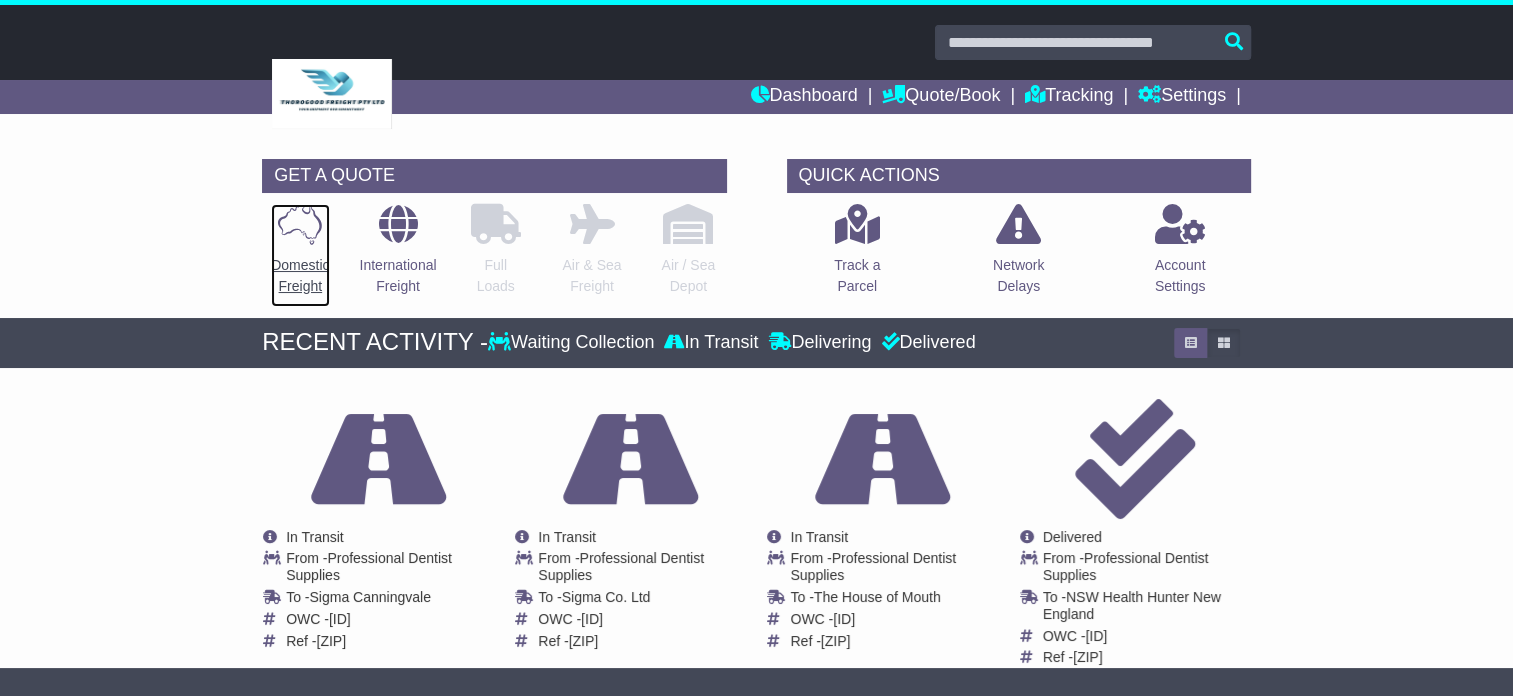click on "Domestic Freight" at bounding box center (300, 276) 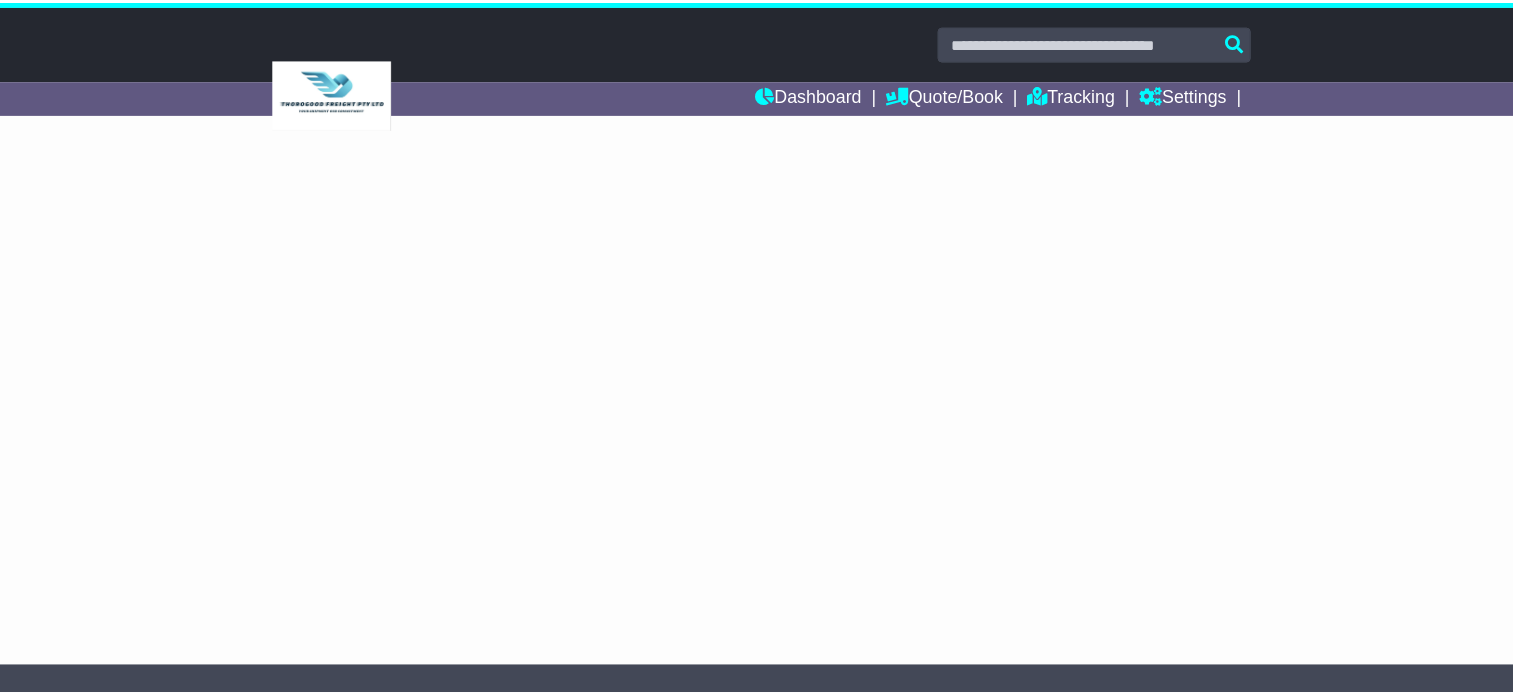scroll, scrollTop: 0, scrollLeft: 0, axis: both 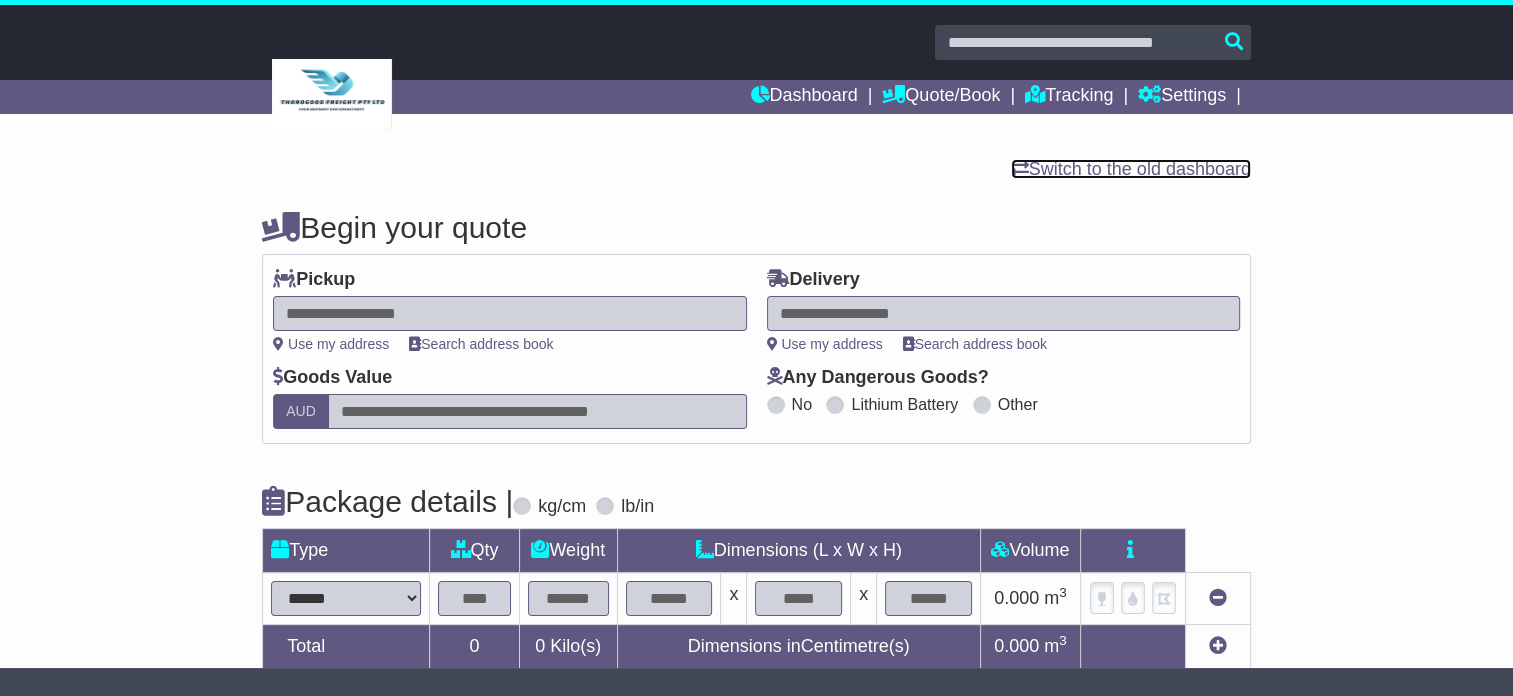 click on "Switch to the old dashboard" at bounding box center (1131, 169) 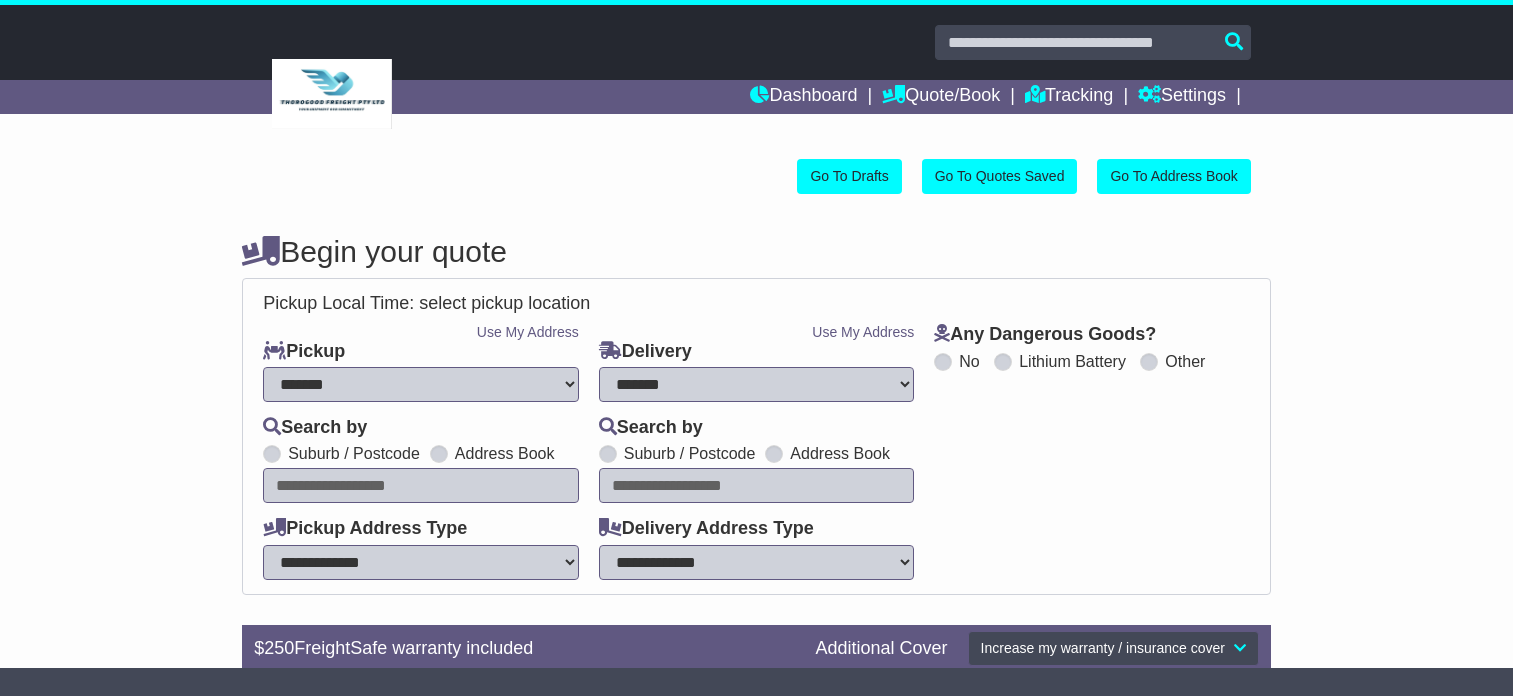 select on "**" 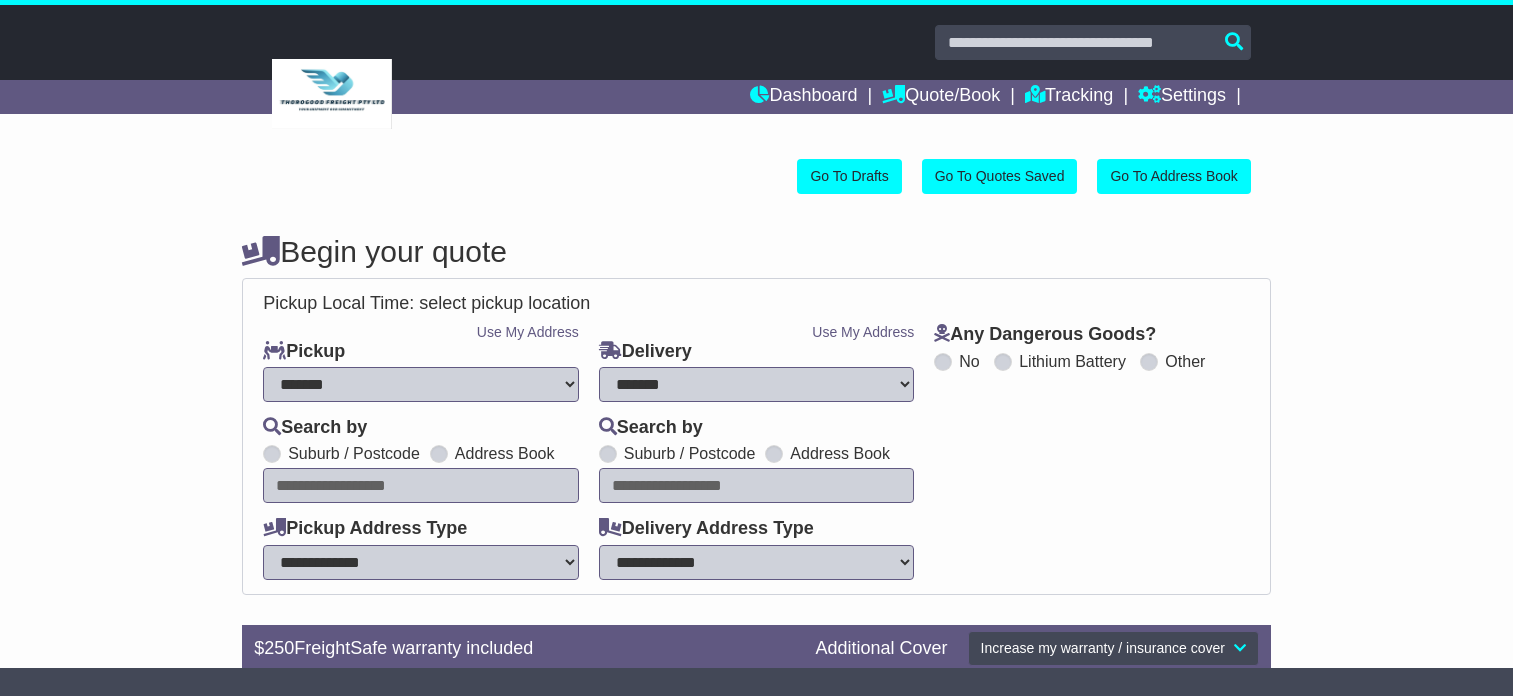 scroll, scrollTop: 0, scrollLeft: 0, axis: both 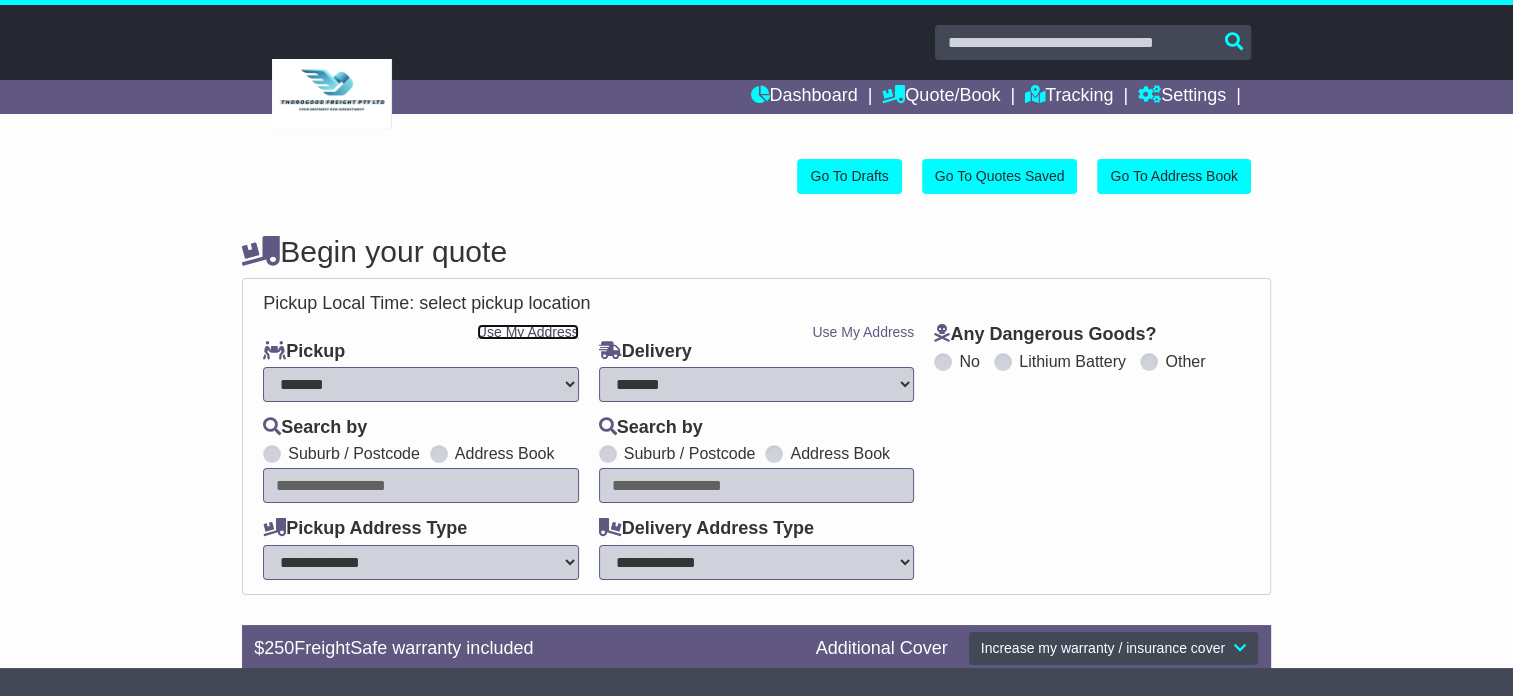 drag, startPoint x: 508, startPoint y: 326, endPoint x: 543, endPoint y: 339, distance: 37.336308 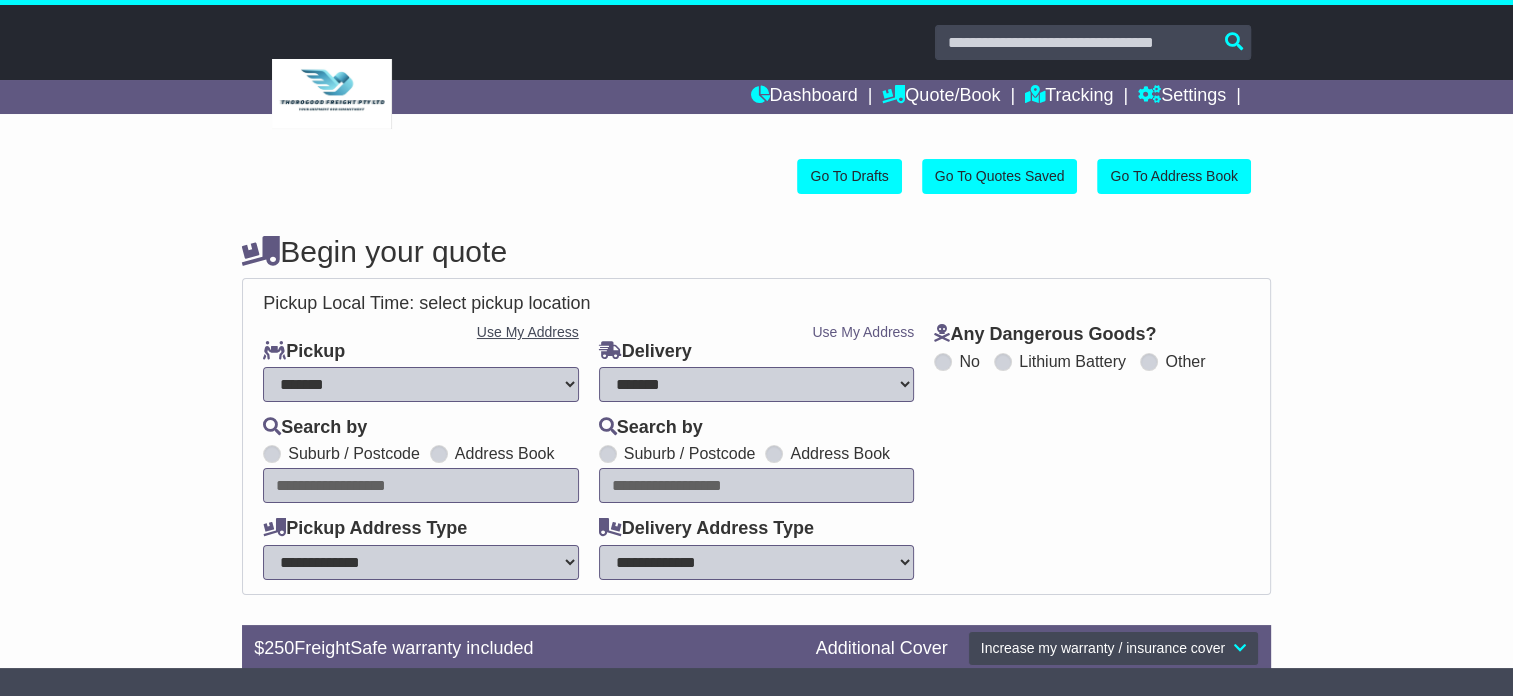 type on "**********" 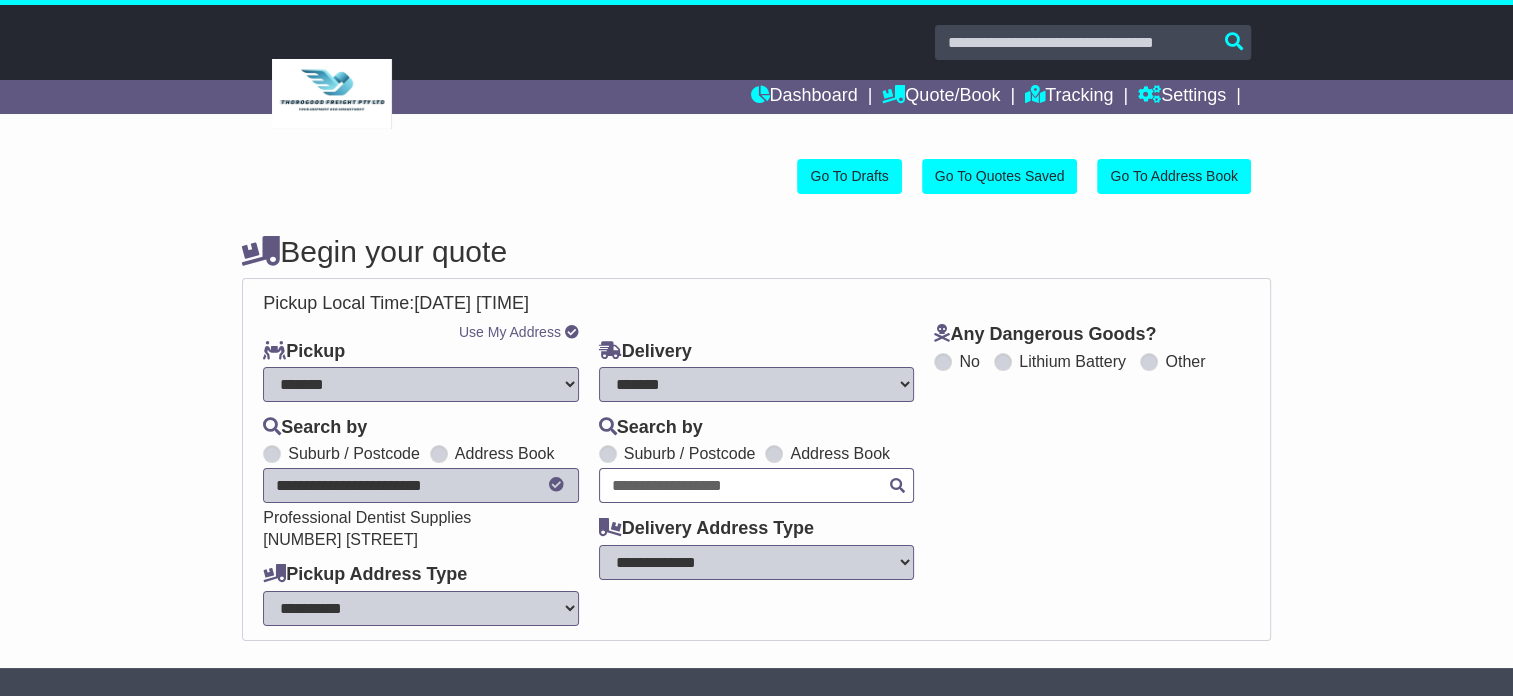 click at bounding box center [757, 485] 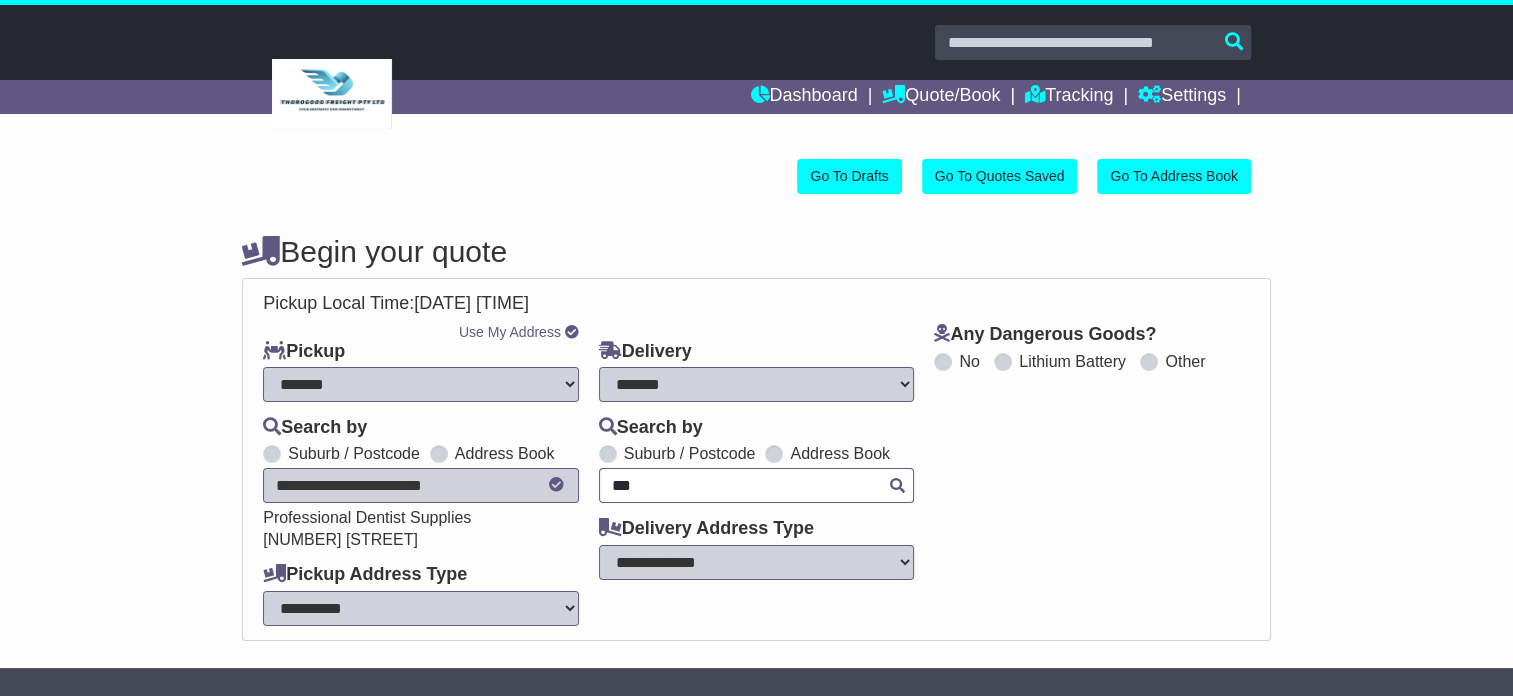 type on "****" 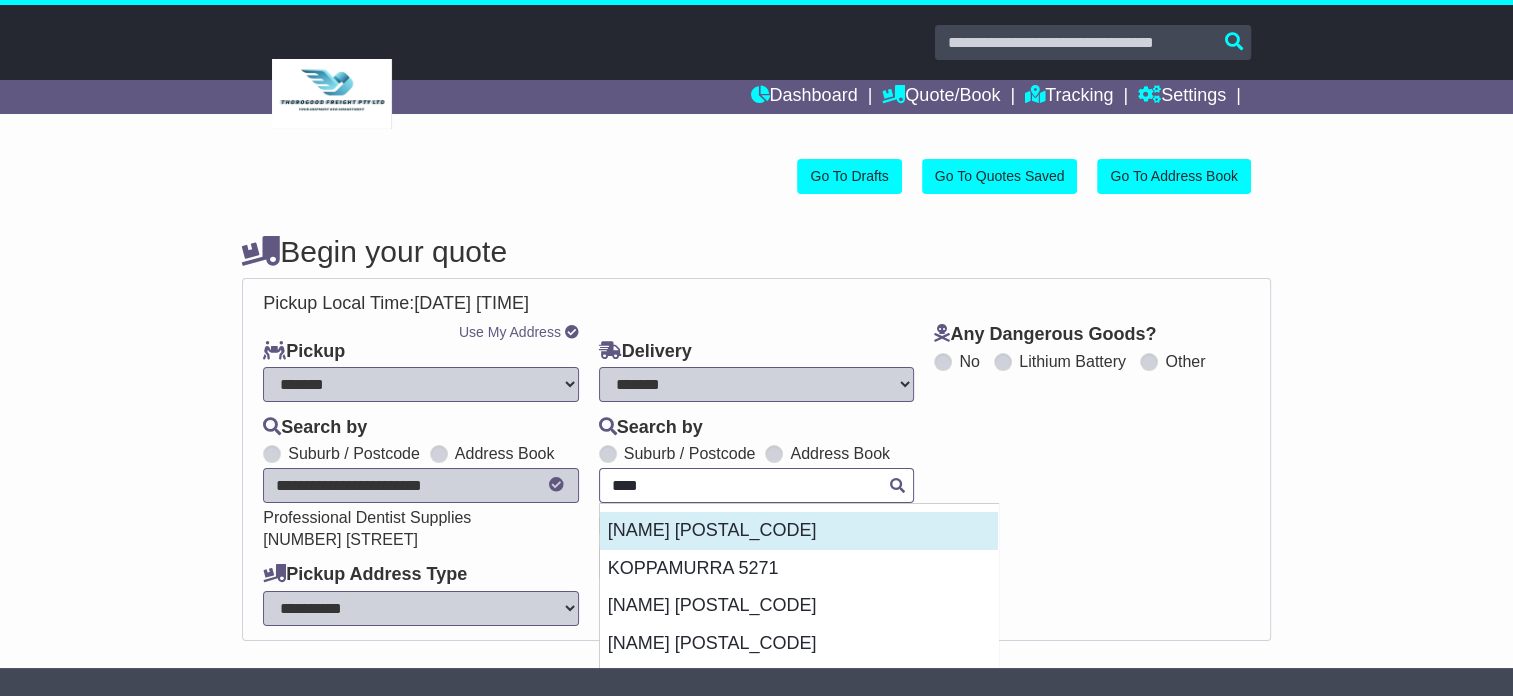 scroll, scrollTop: 178, scrollLeft: 0, axis: vertical 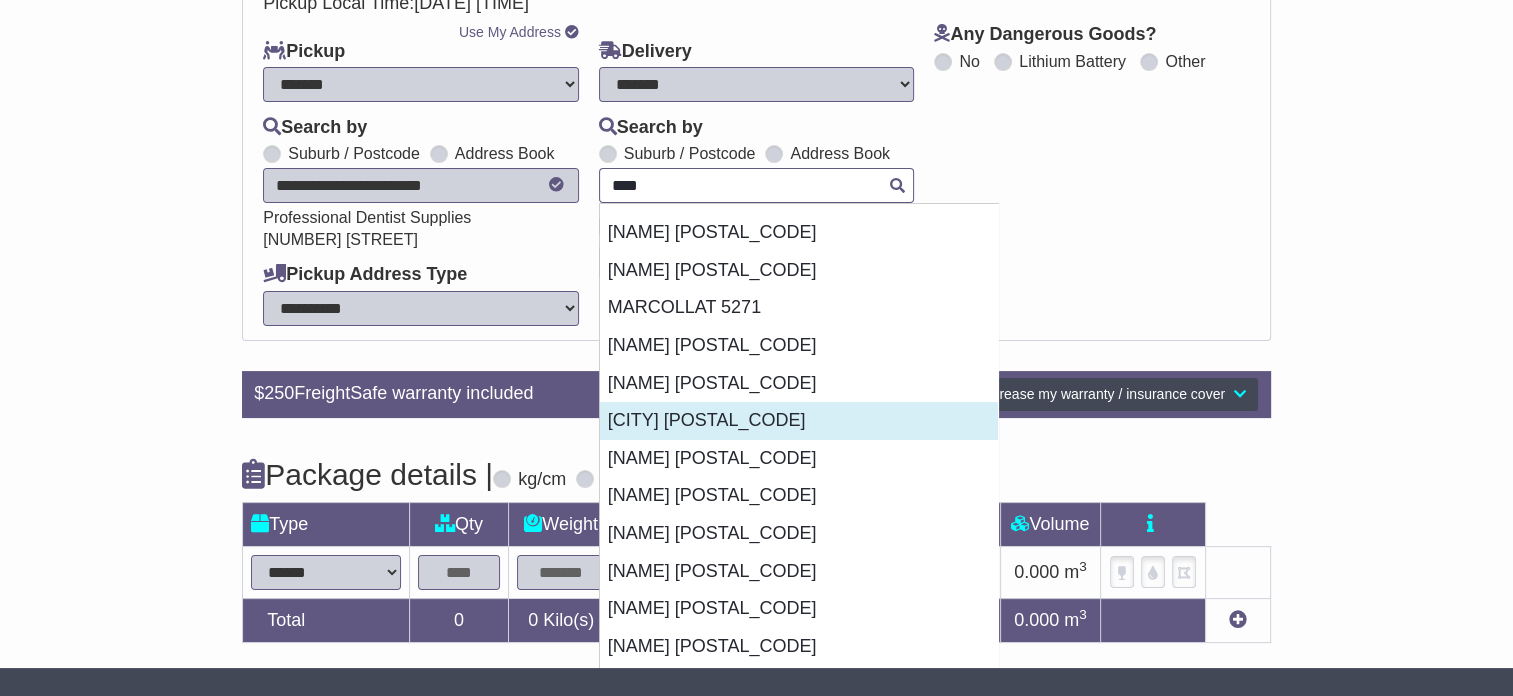 click on "[CITY] [POSTAL_CODE]" at bounding box center (799, 421) 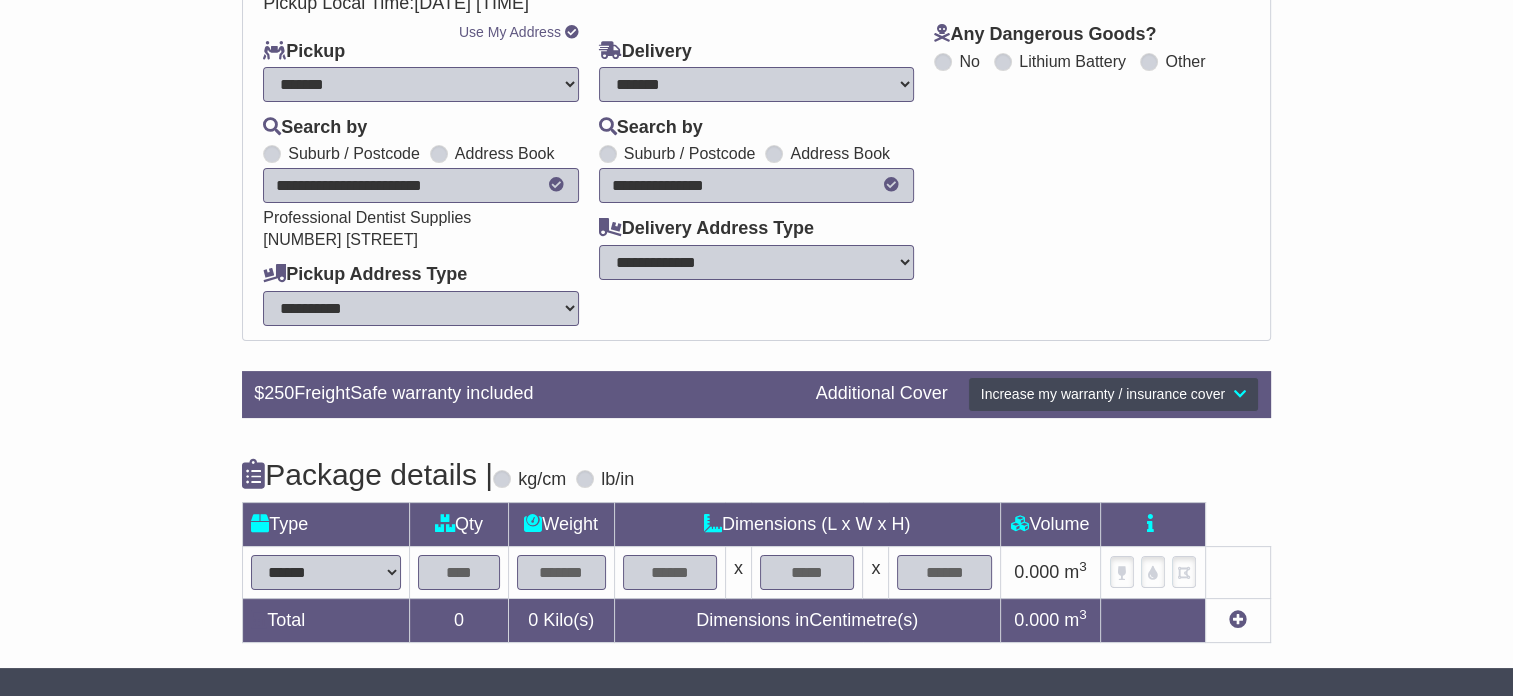 type on "**********" 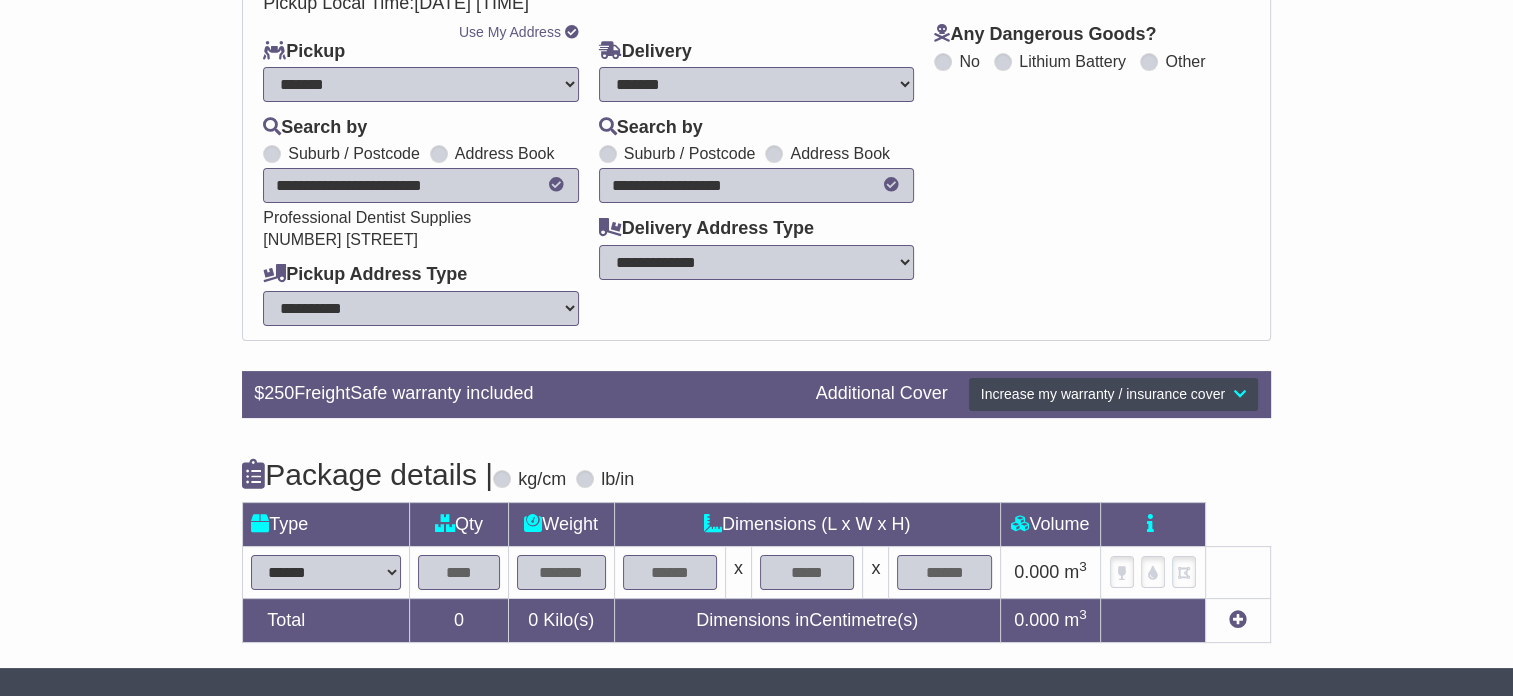 click on "**********" at bounding box center [757, 262] 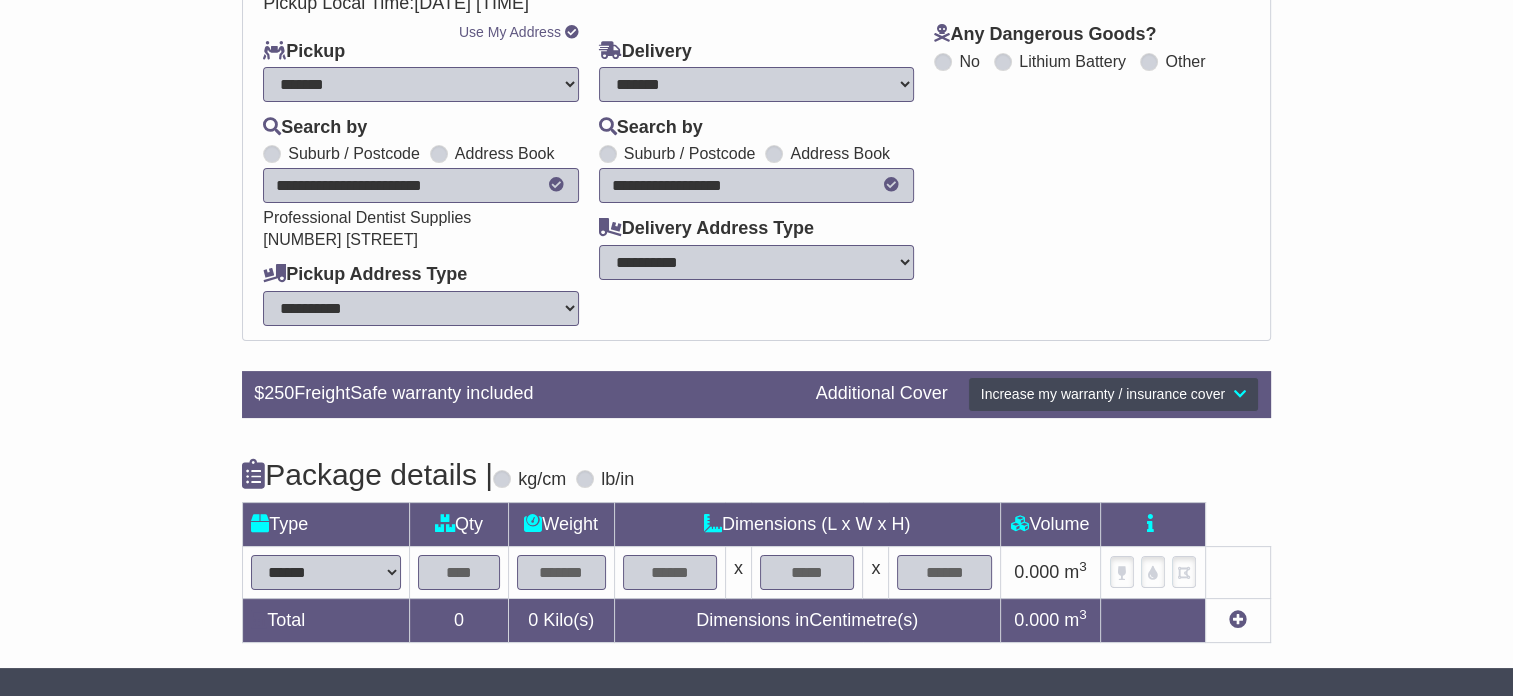 click on "**********" at bounding box center [757, 262] 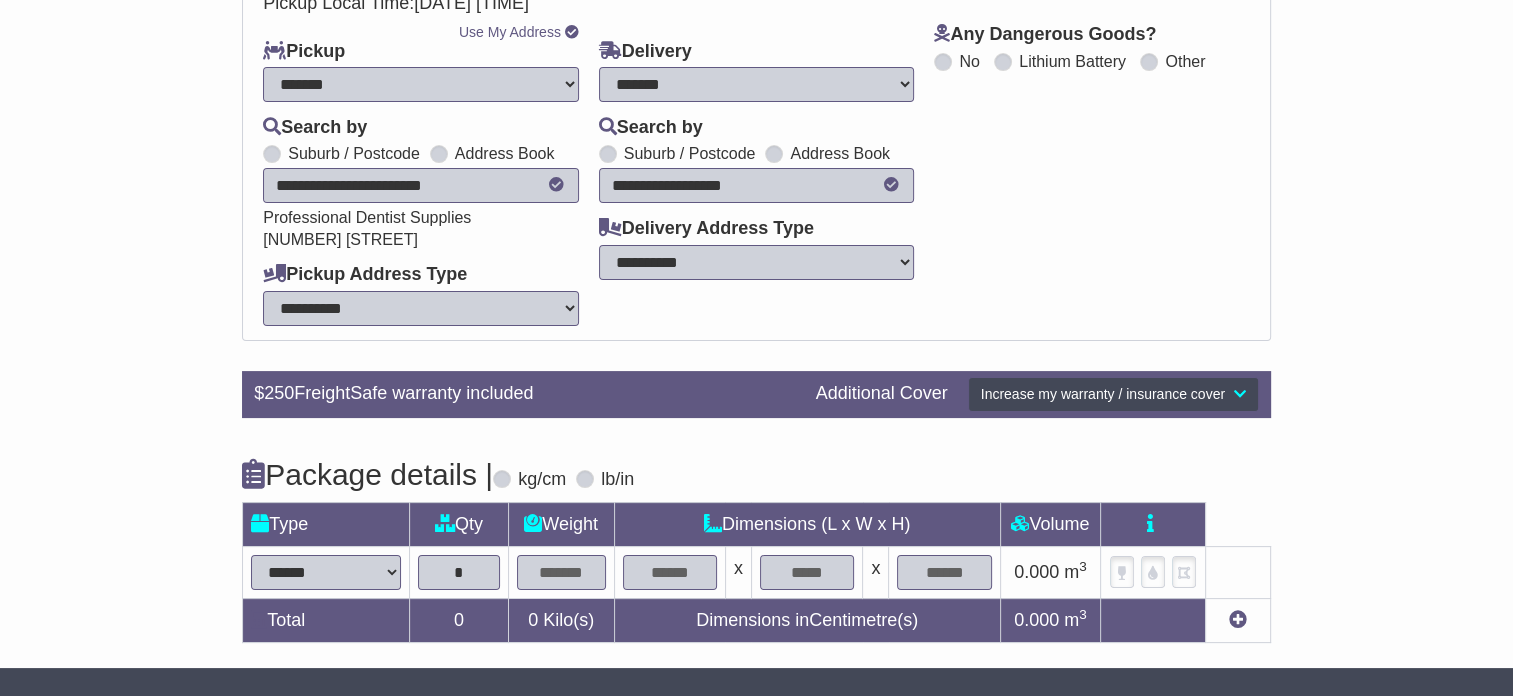 type on "*" 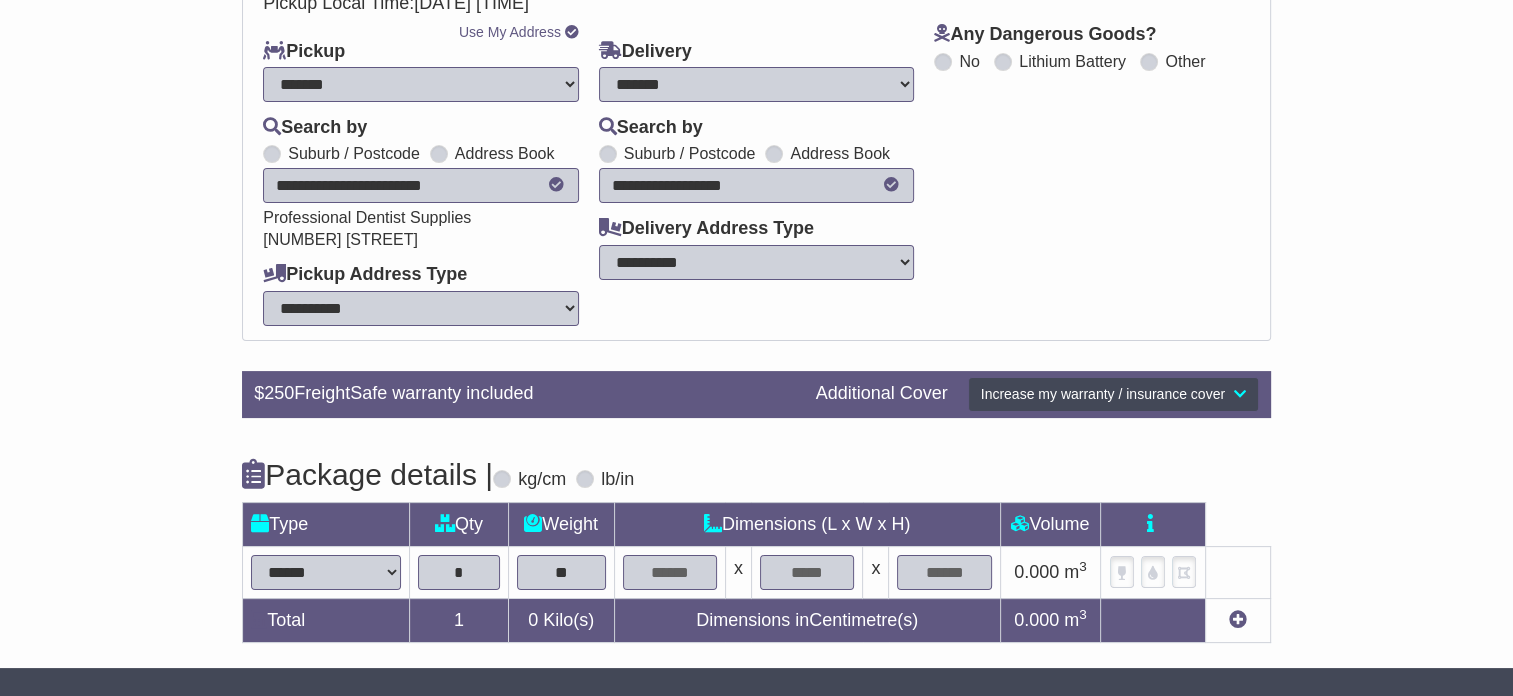 type on "**" 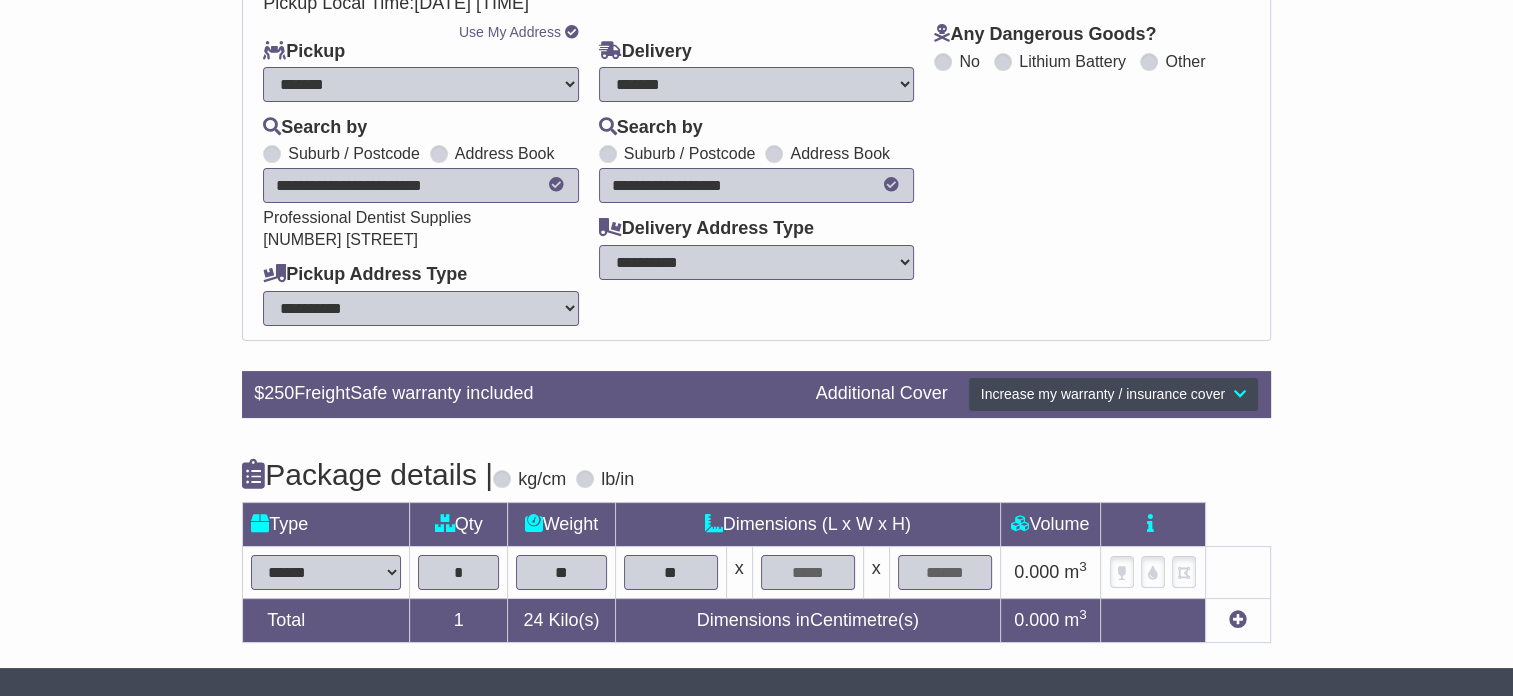 type on "**" 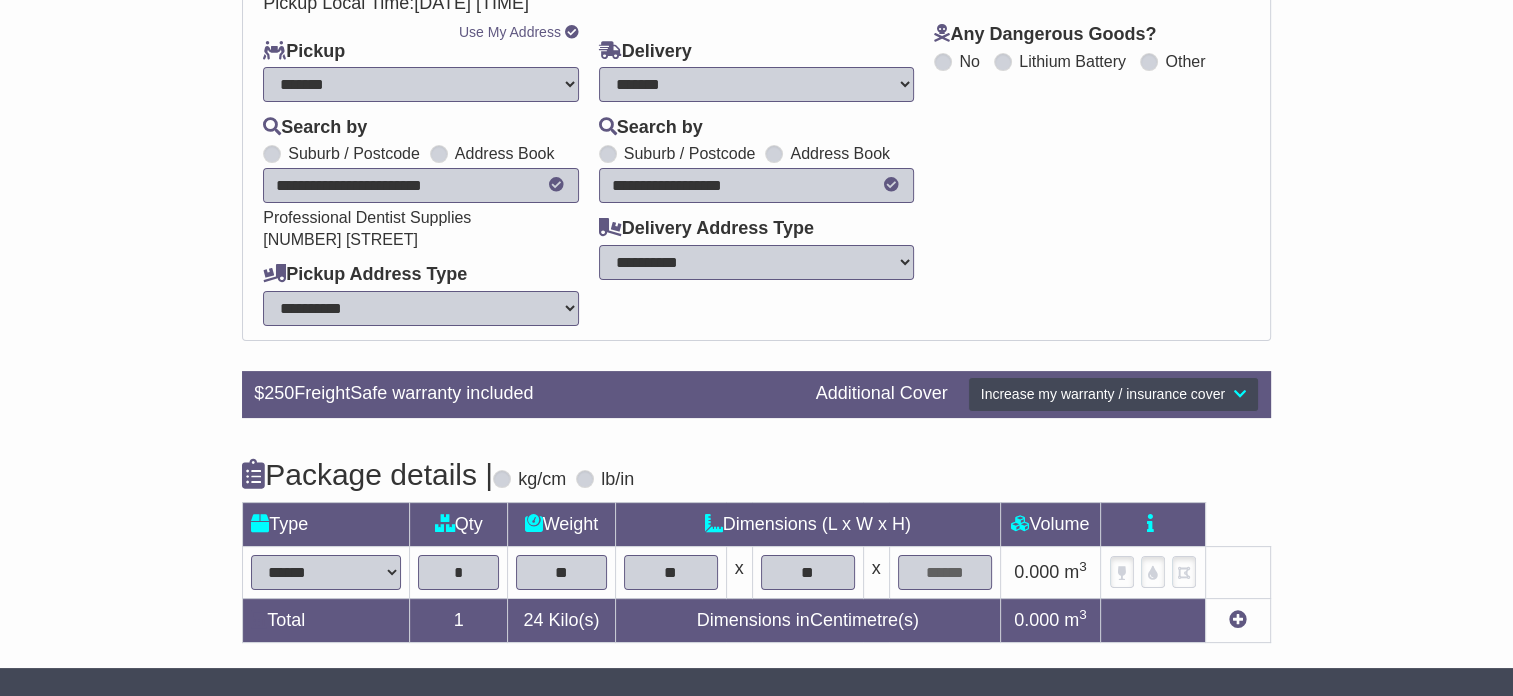 type on "**" 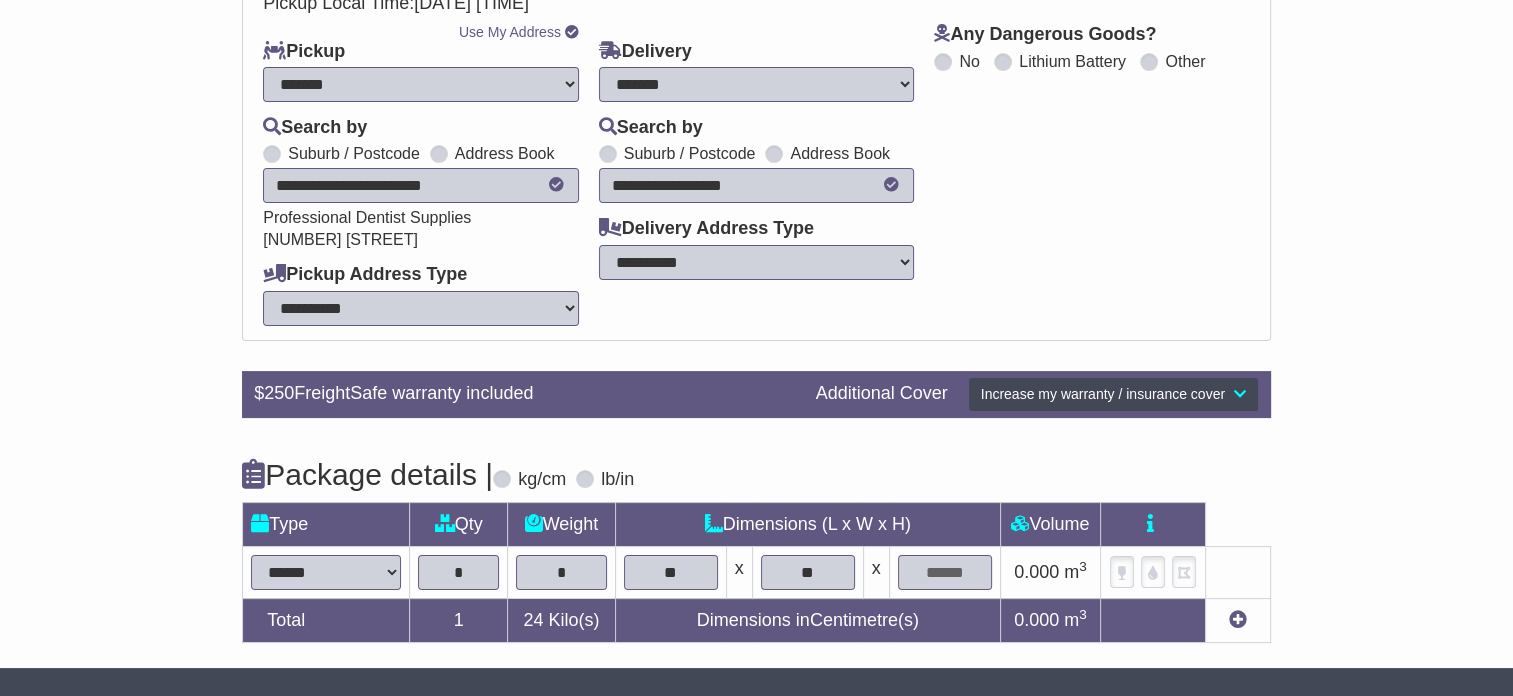 type on "*" 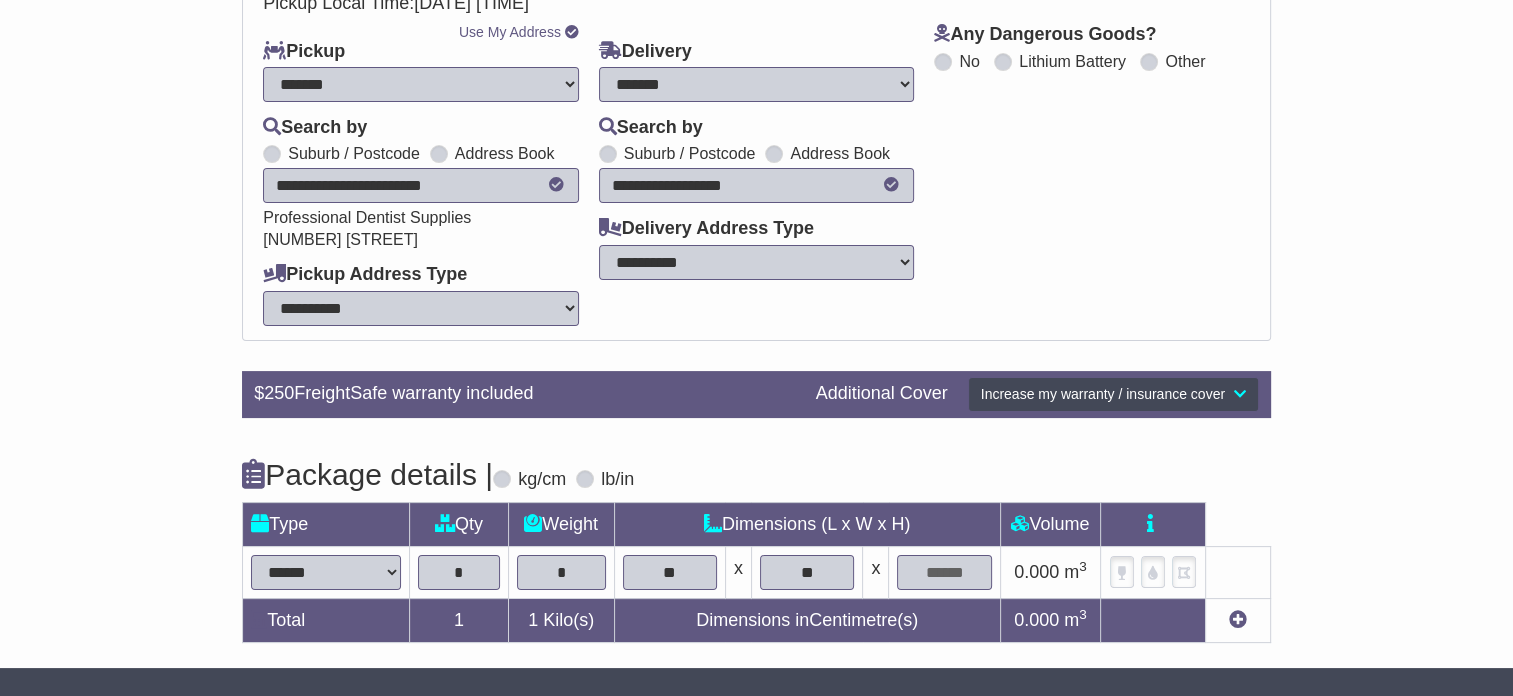 type on "**" 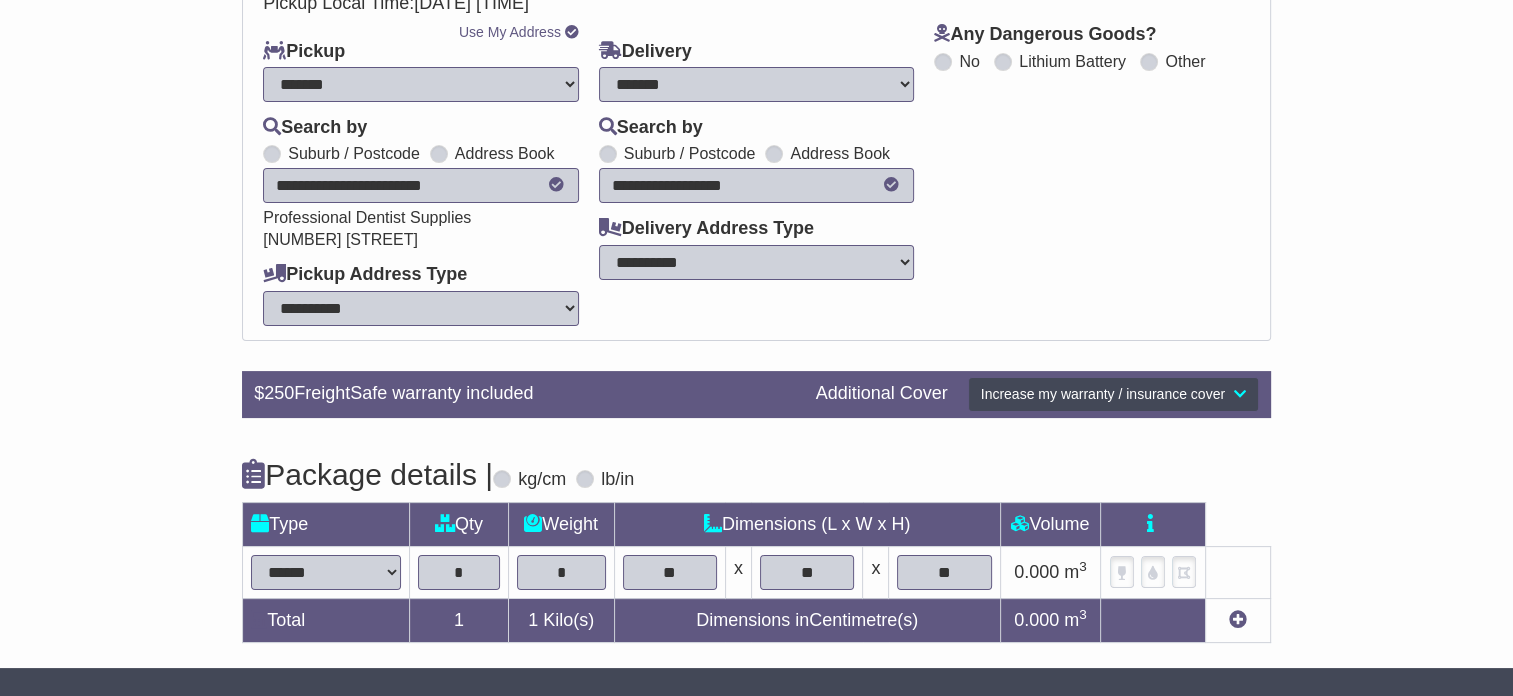 type on "**" 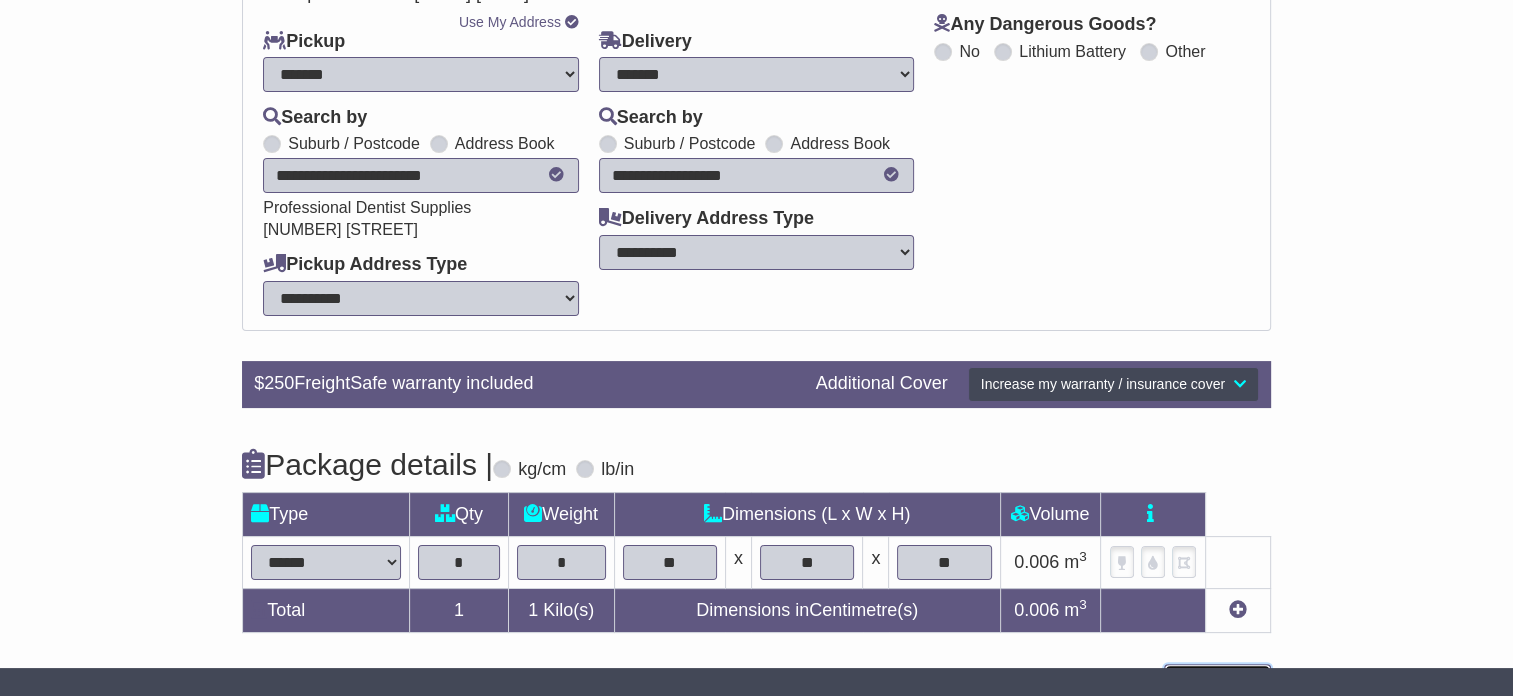 type 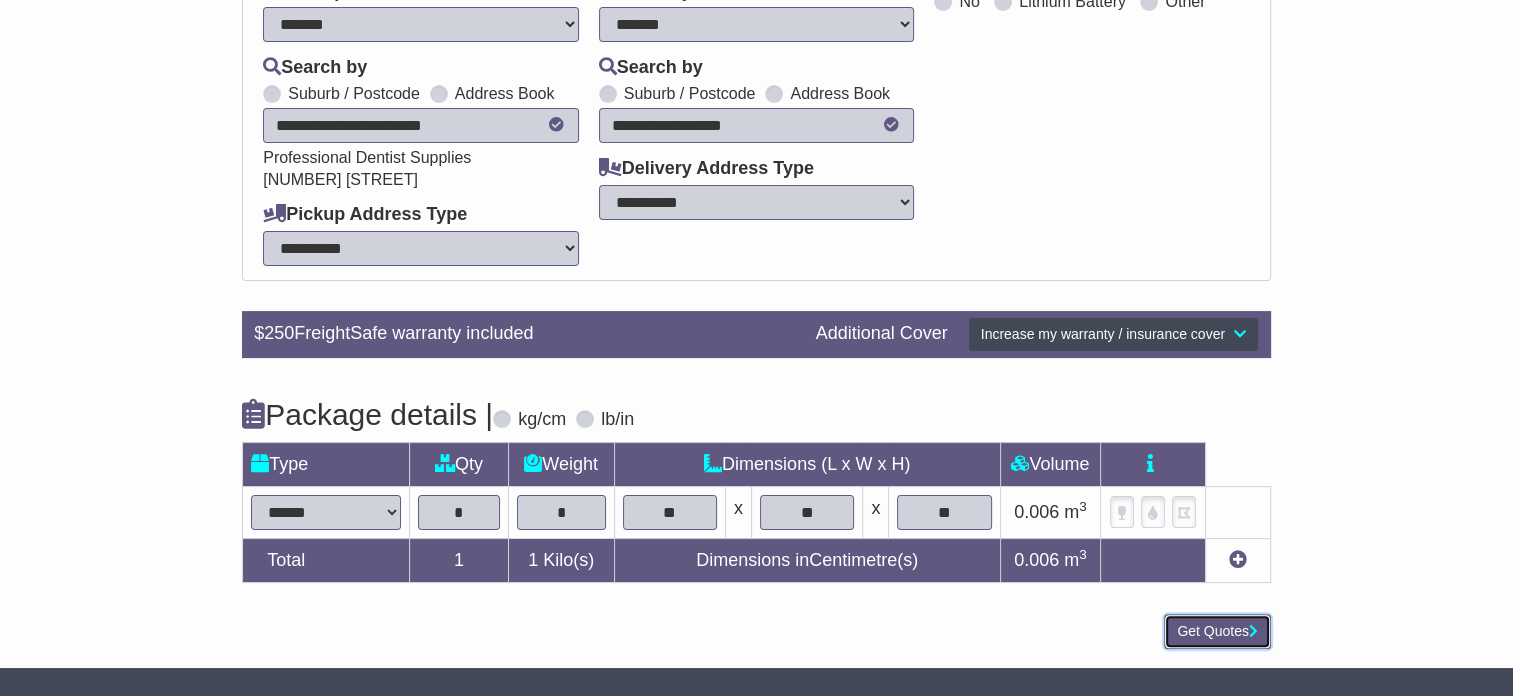 click on "Get Quotes" at bounding box center (1217, 631) 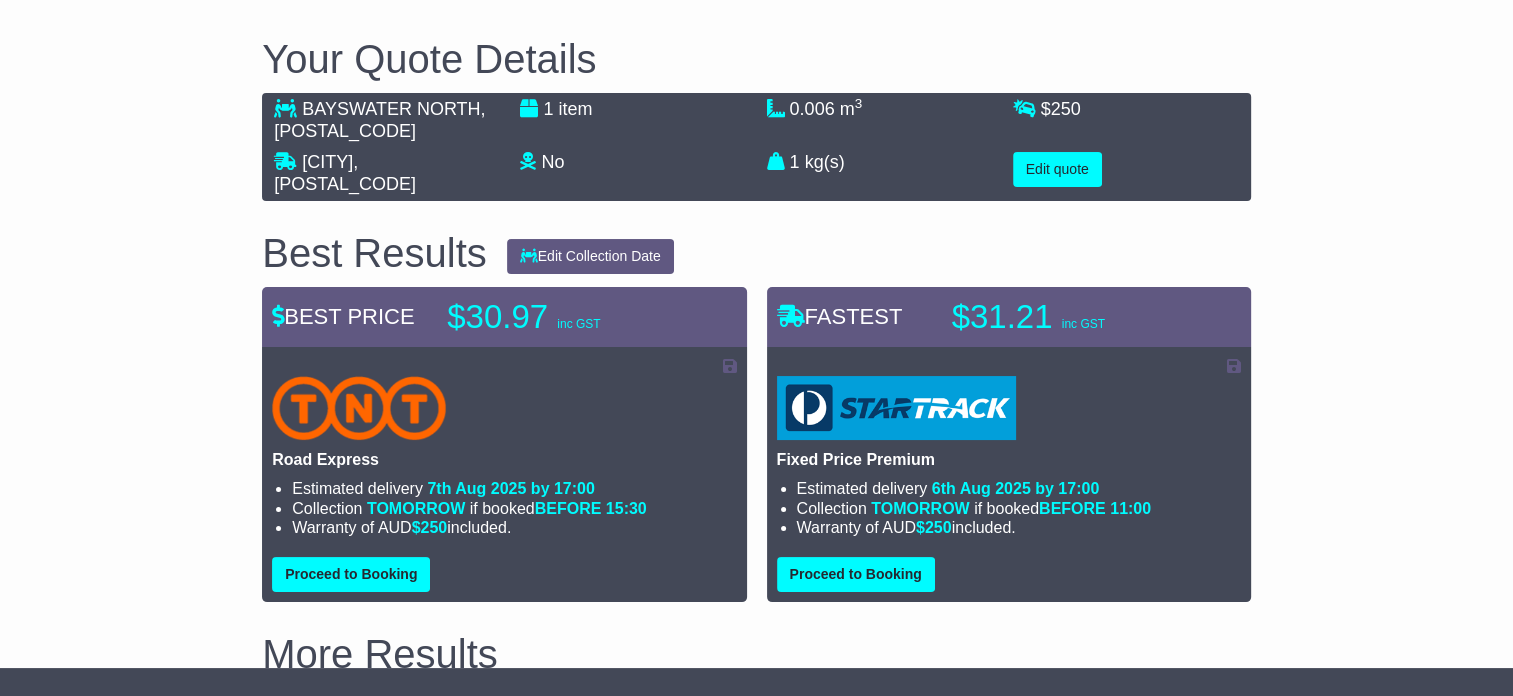 scroll, scrollTop: 200, scrollLeft: 0, axis: vertical 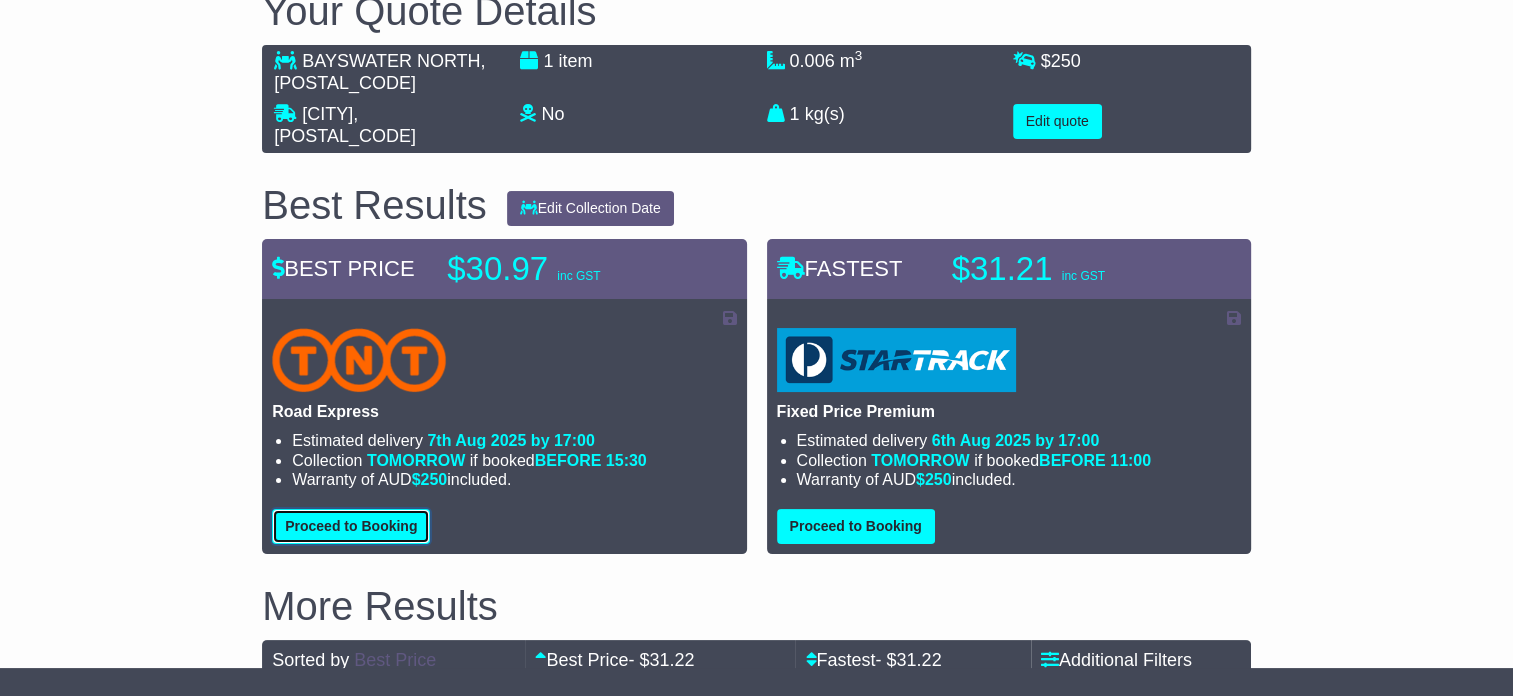 click on "Proceed to Booking" at bounding box center [351, 526] 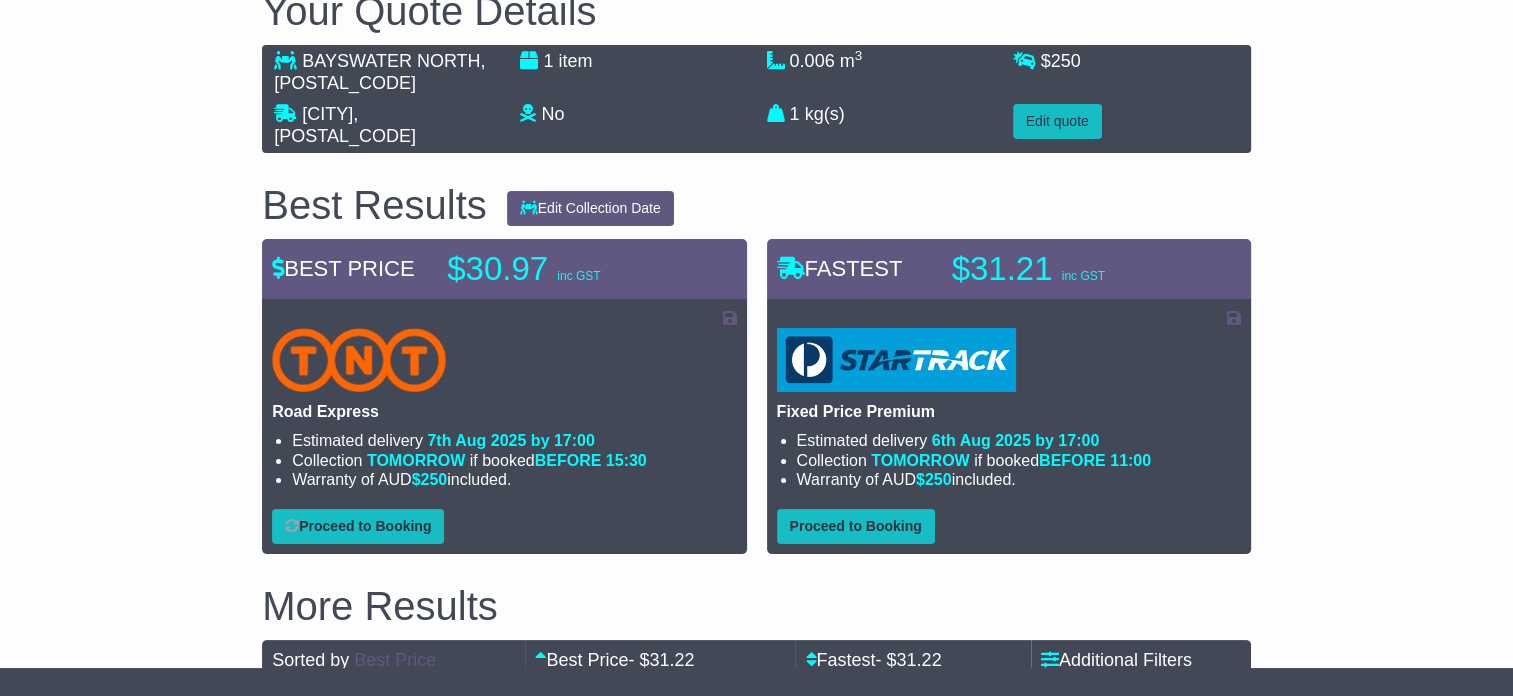 select on "****" 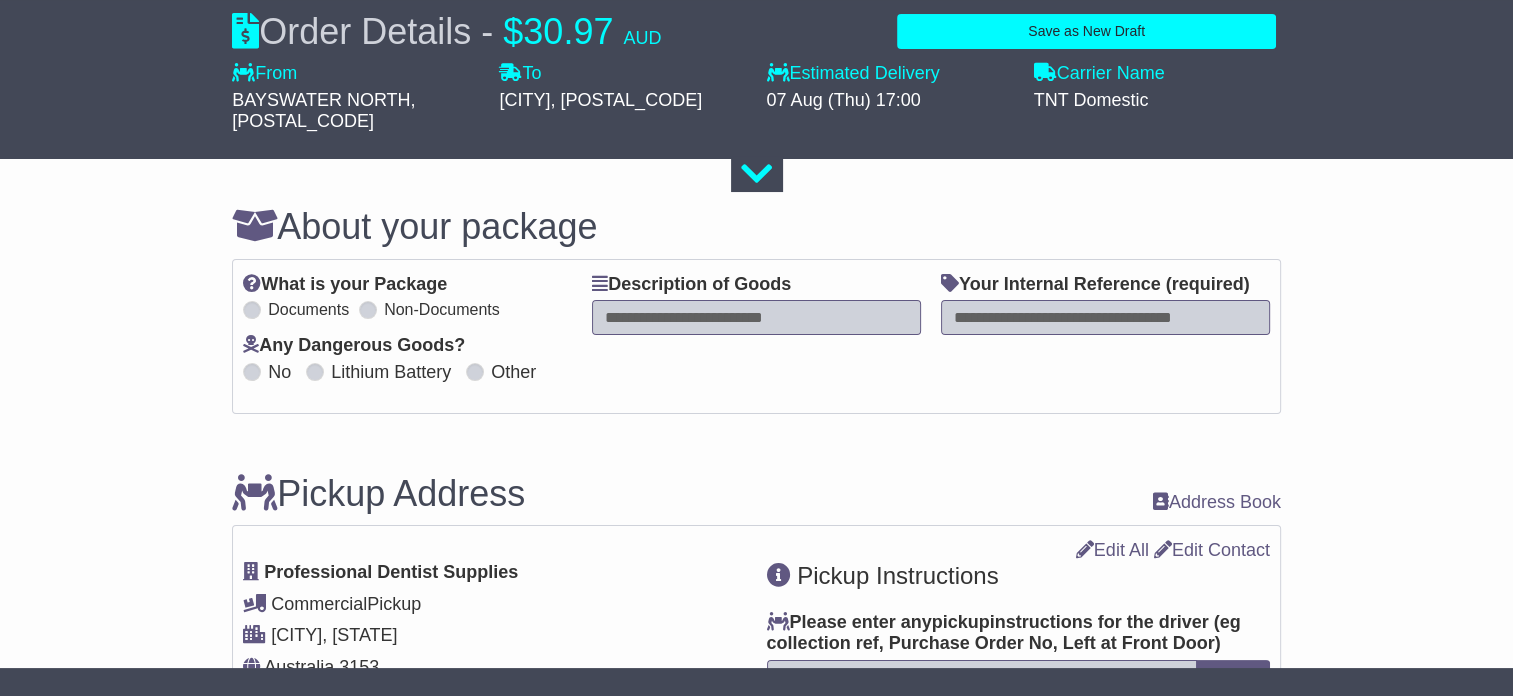 click at bounding box center (756, 317) 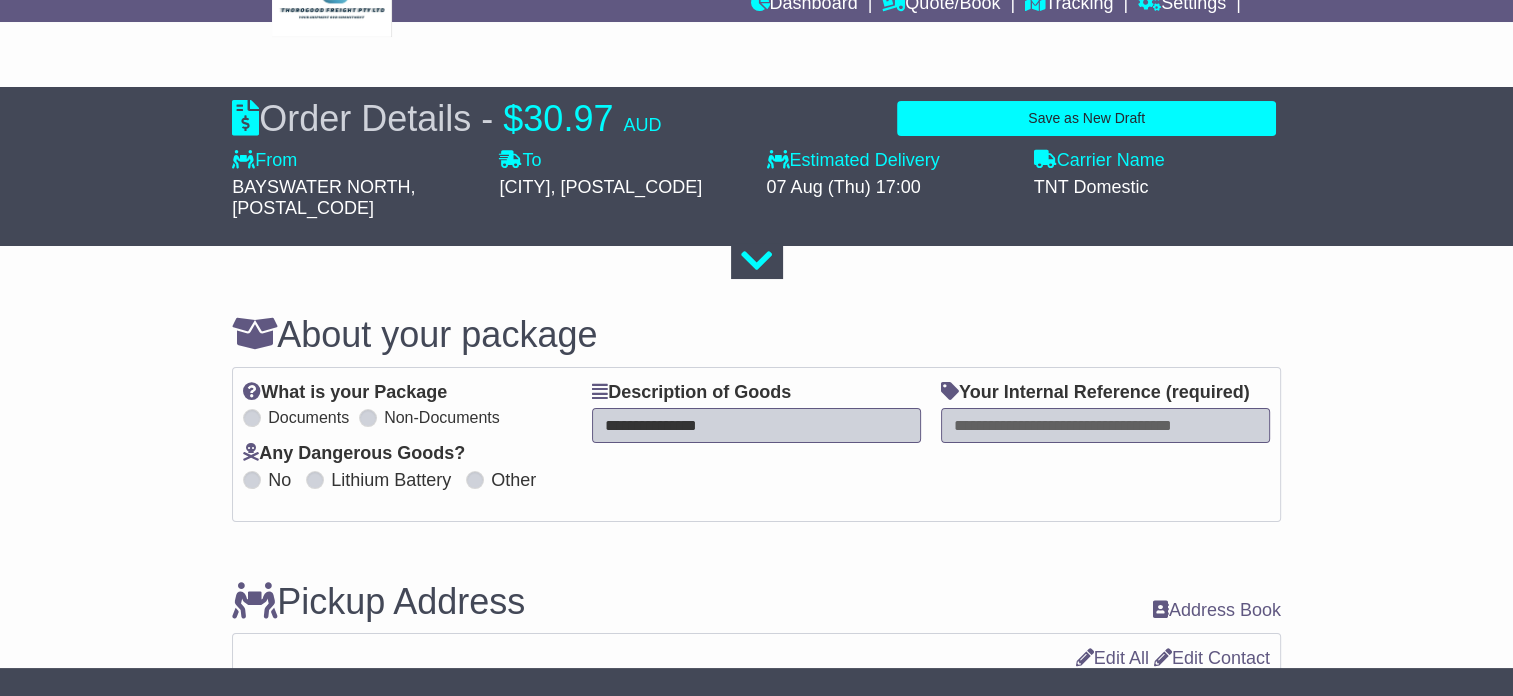 scroll, scrollTop: 0, scrollLeft: 0, axis: both 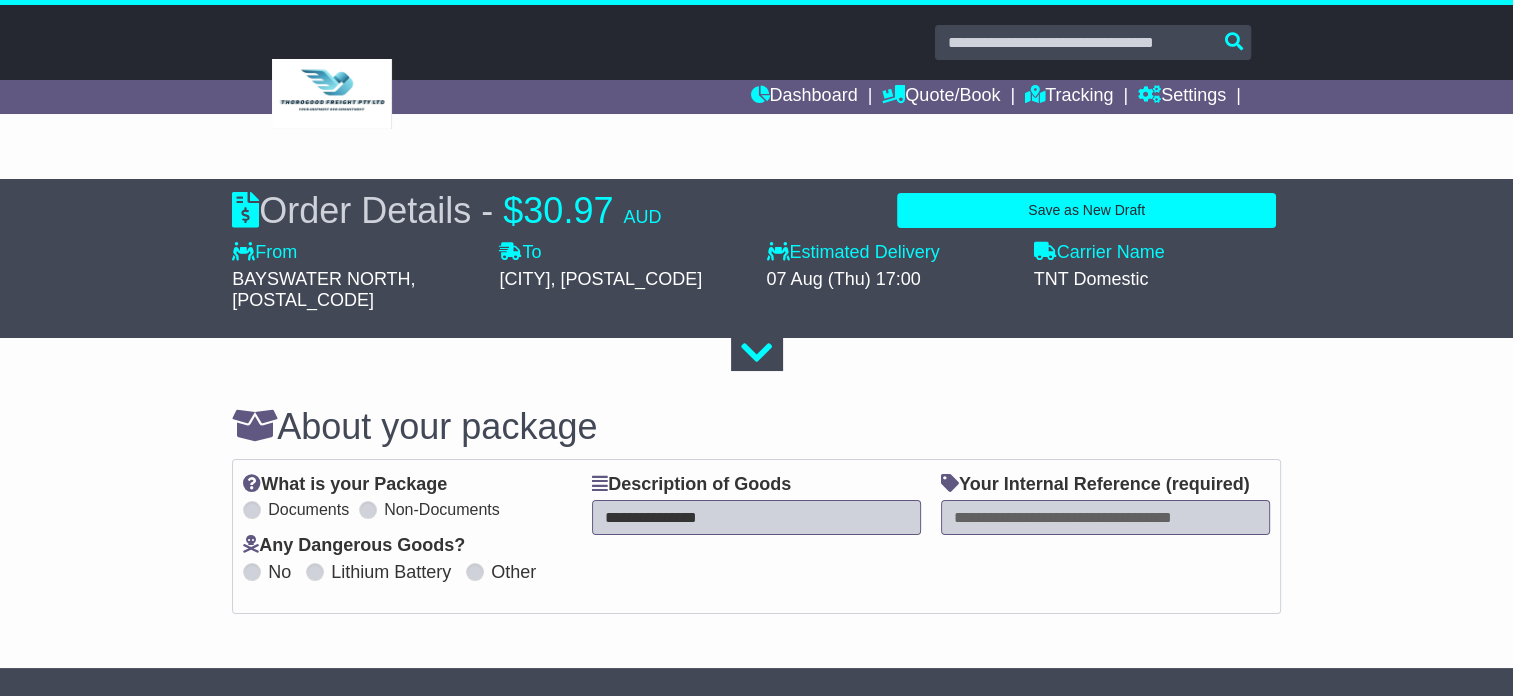 type on "**********" 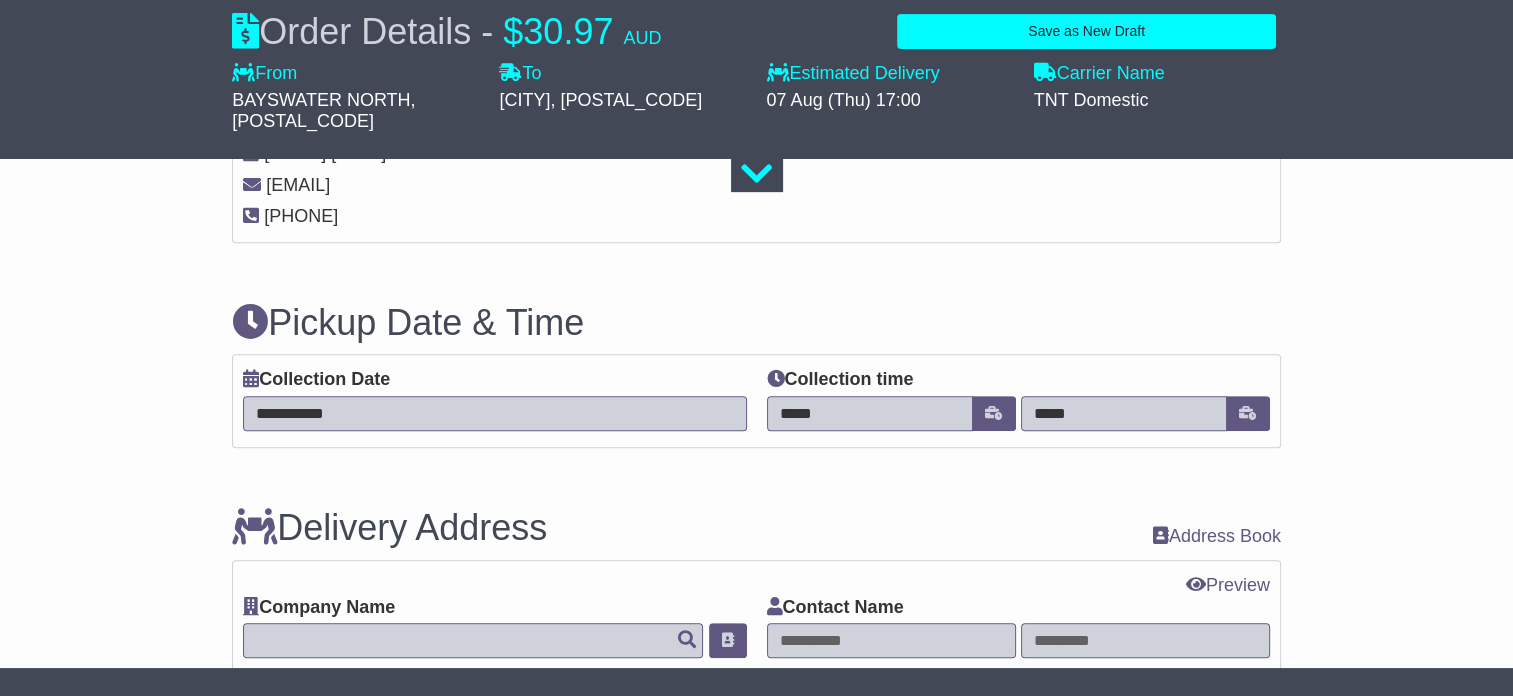 scroll, scrollTop: 800, scrollLeft: 0, axis: vertical 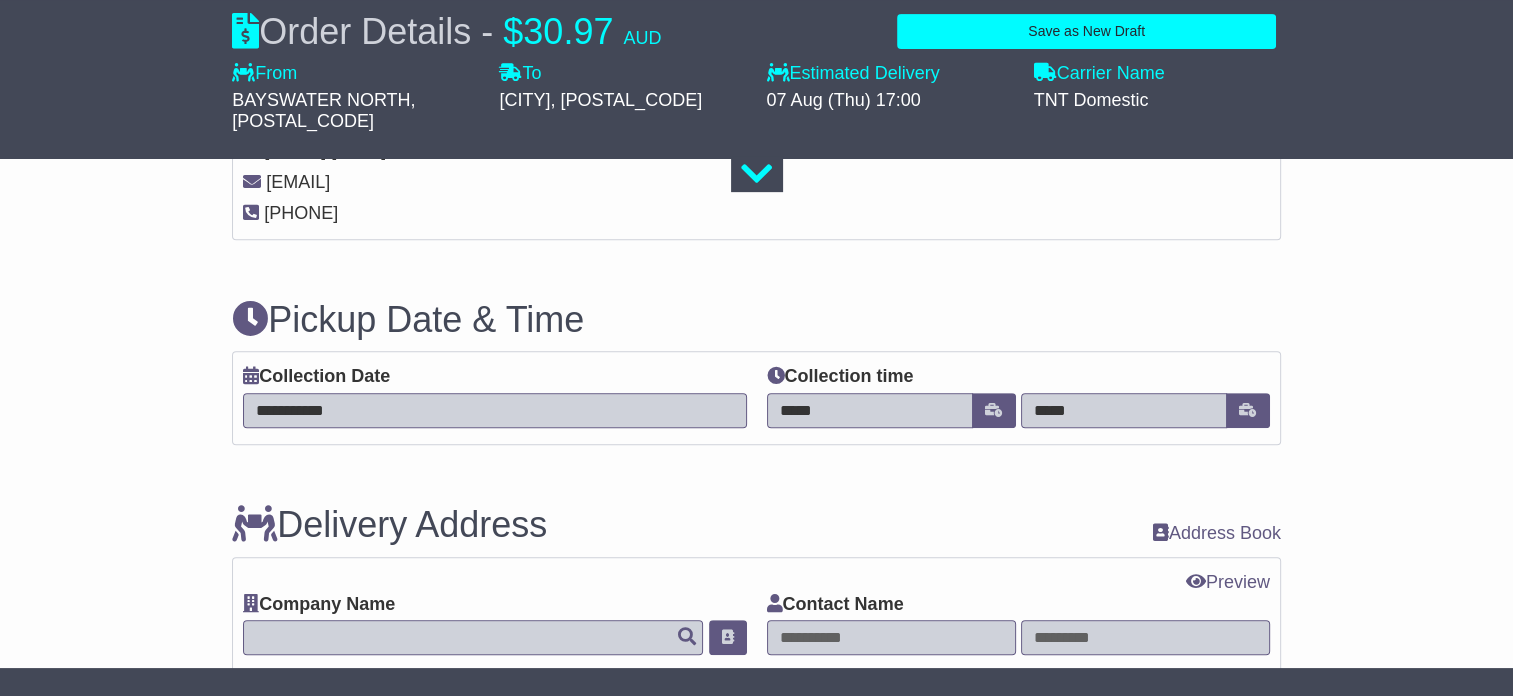 type on "*****" 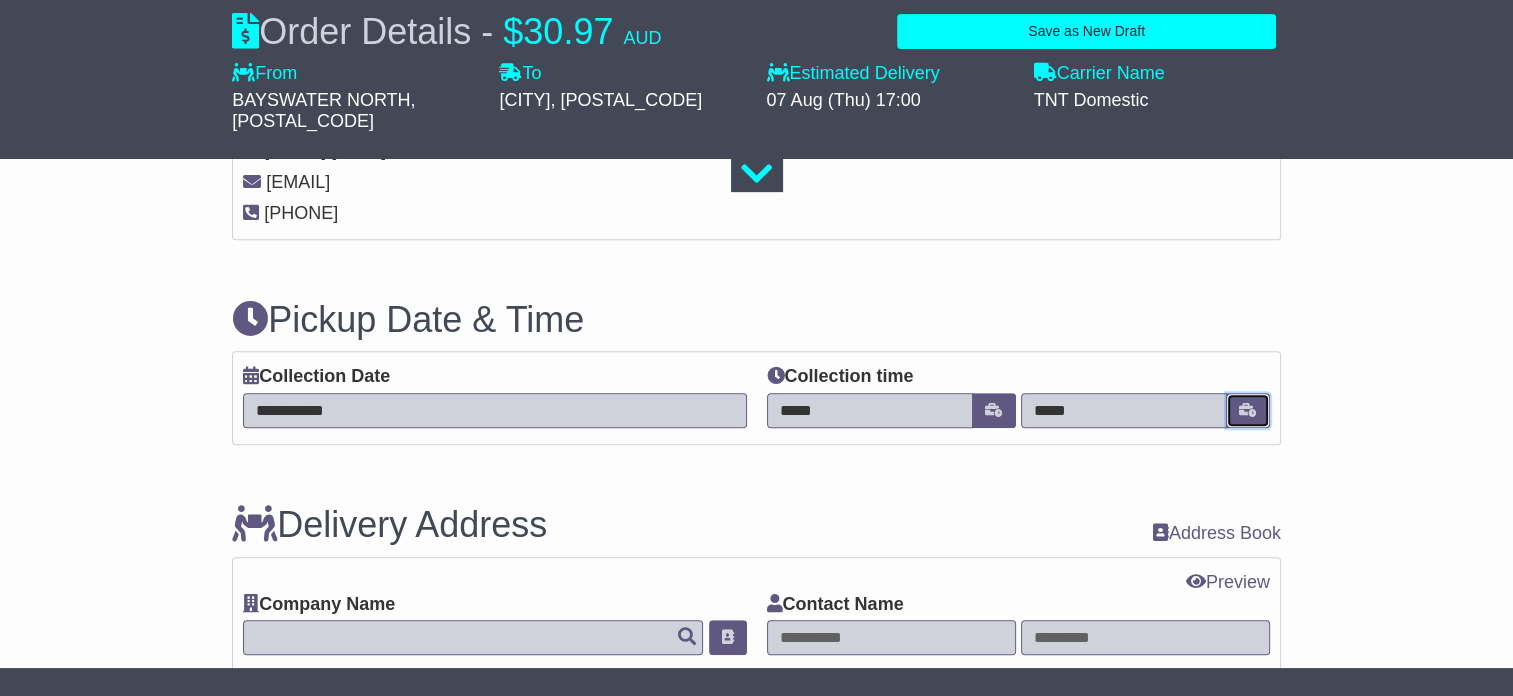click at bounding box center (1248, 410) 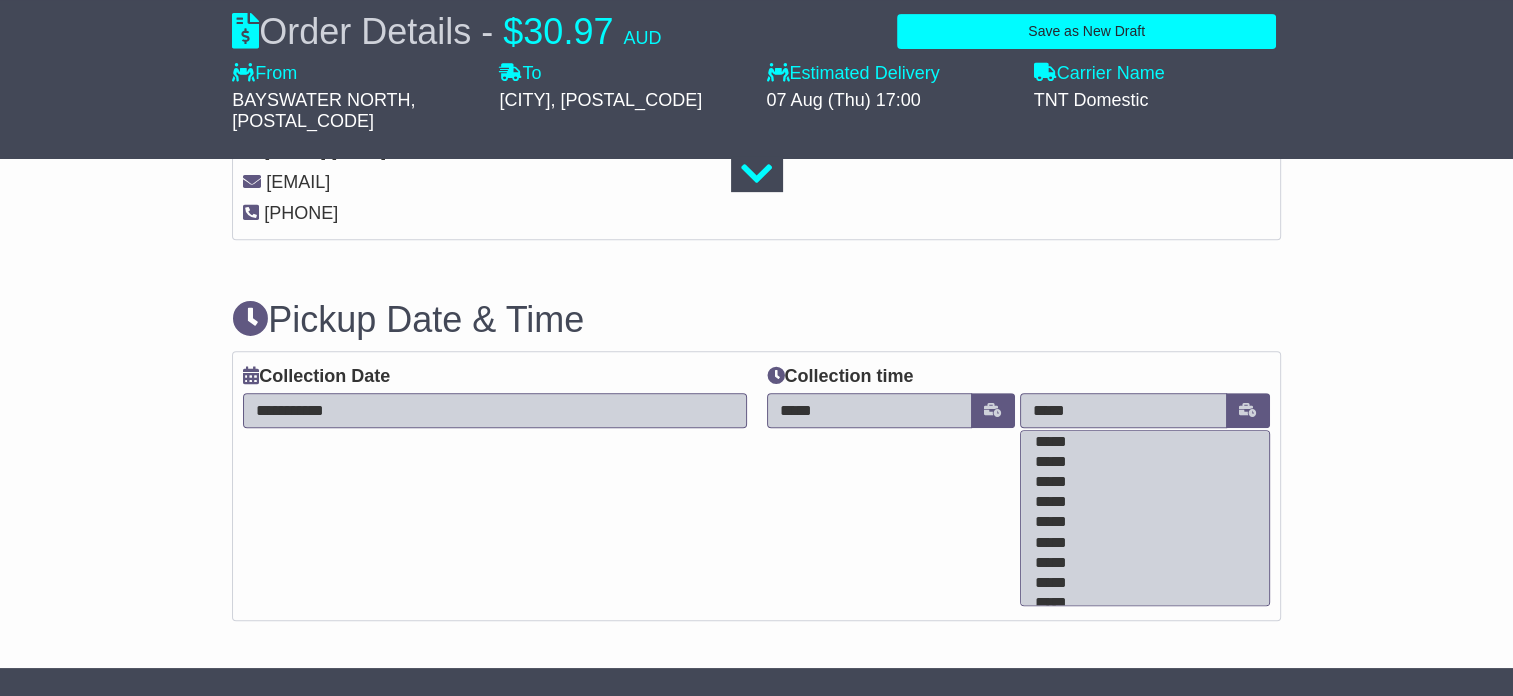 scroll, scrollTop: 300, scrollLeft: 0, axis: vertical 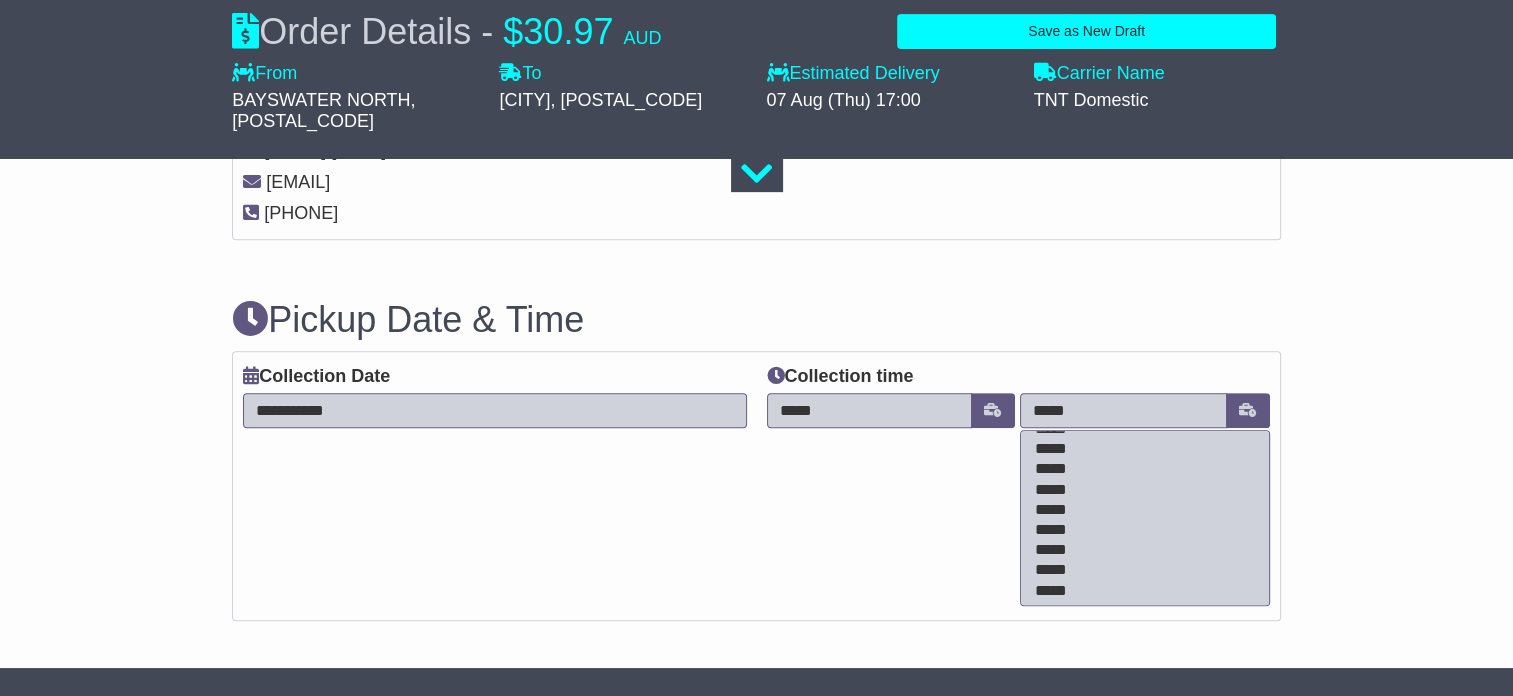 click on "*****" at bounding box center [1140, 531] 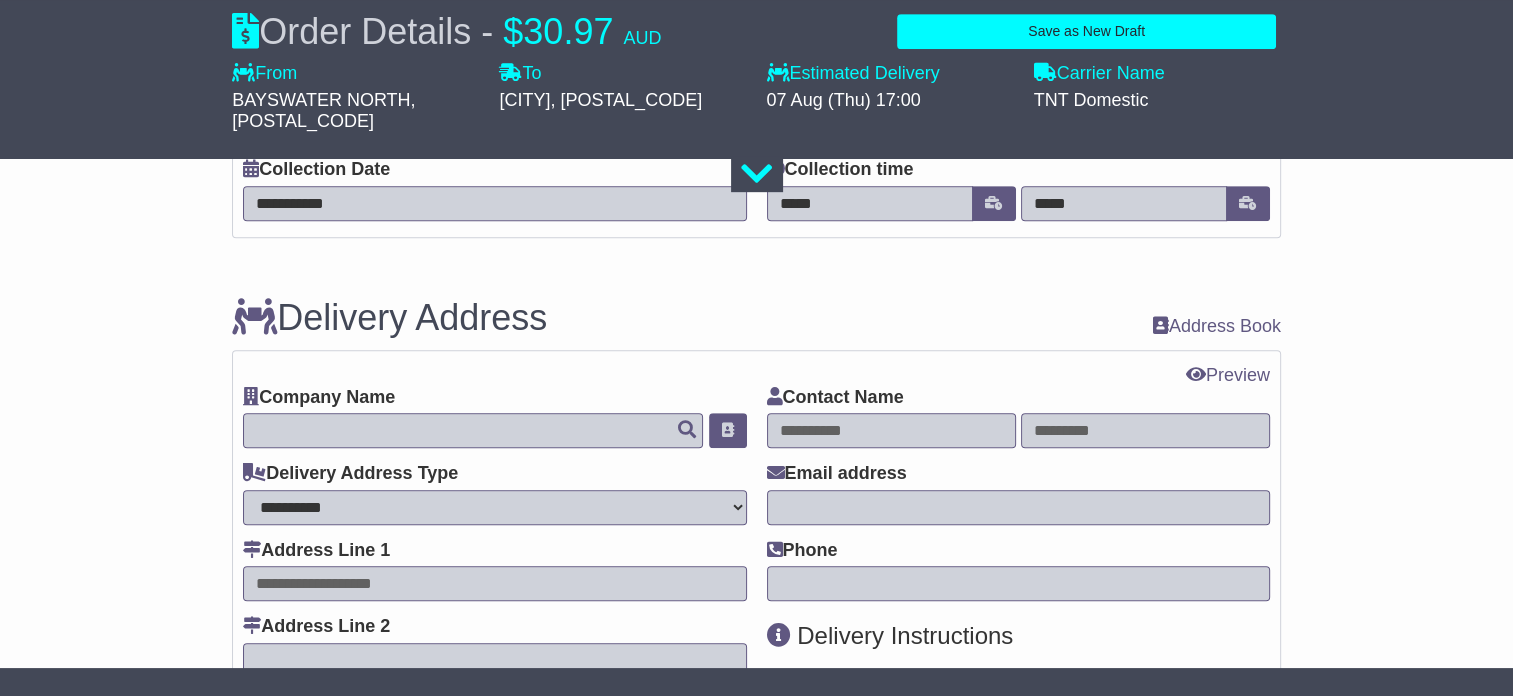 scroll, scrollTop: 1100, scrollLeft: 0, axis: vertical 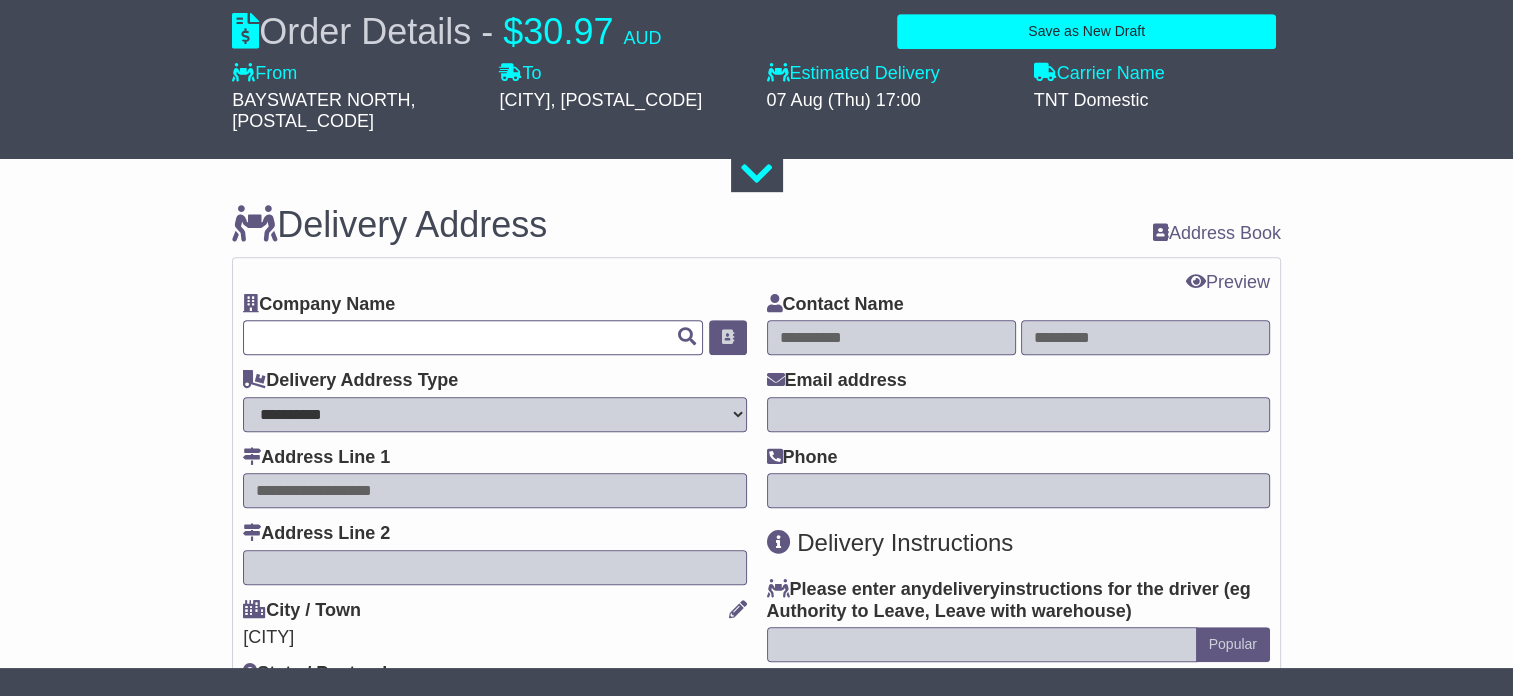 click at bounding box center [473, 337] 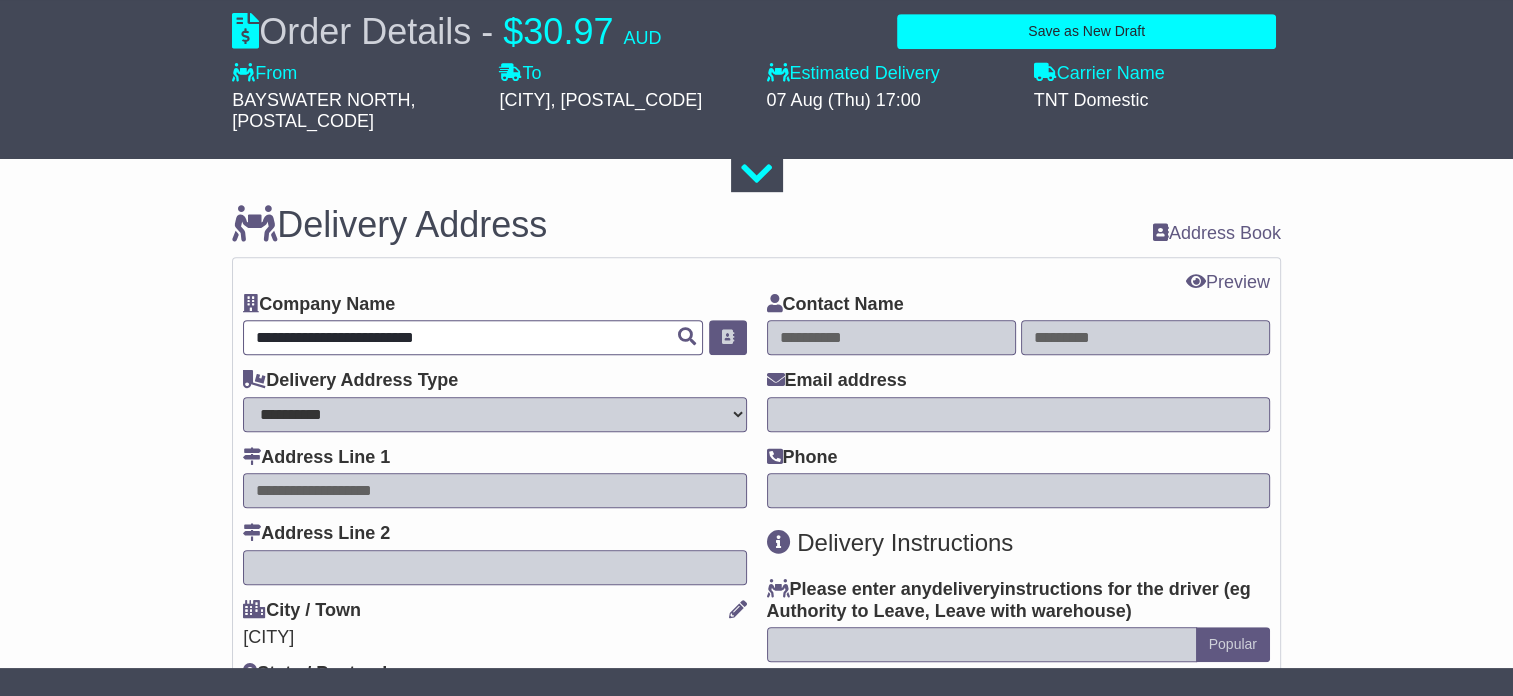 type on "**********" 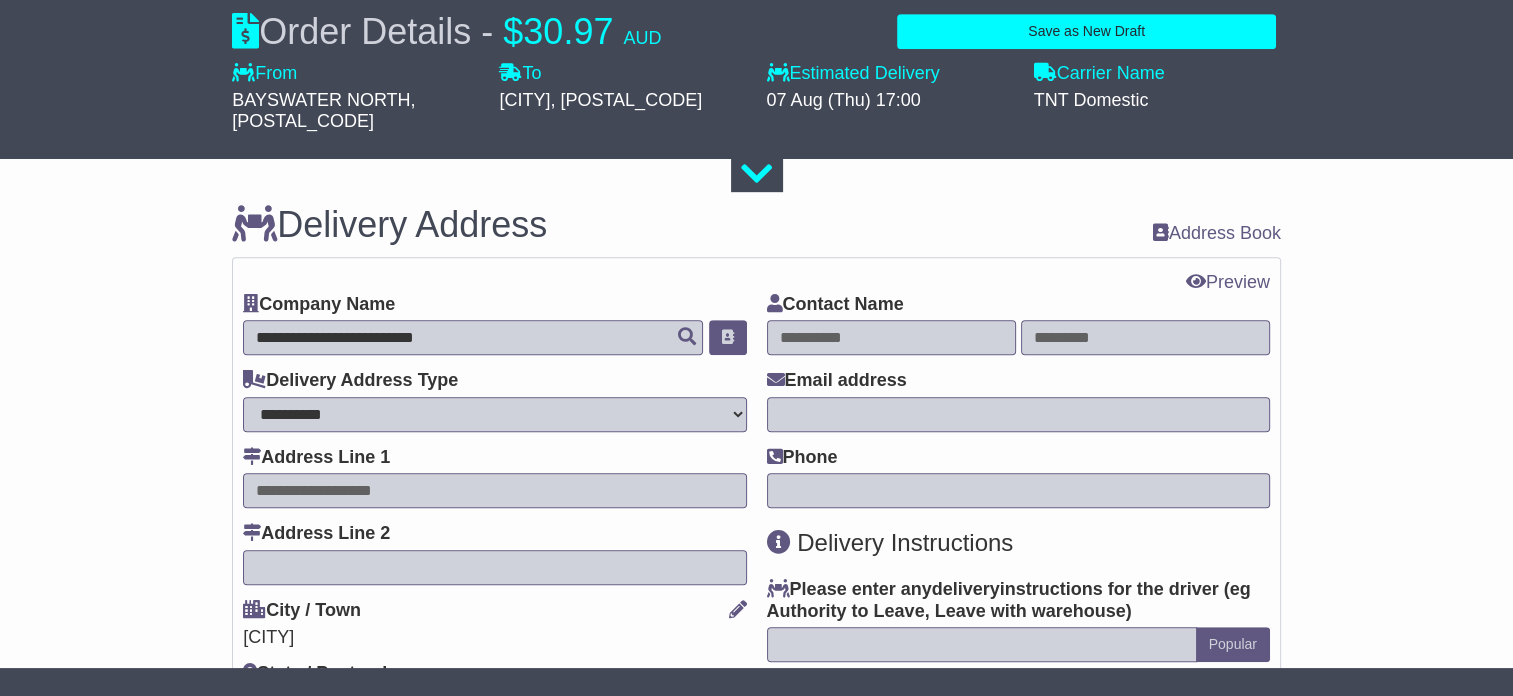 click on "**********" at bounding box center (494, 414) 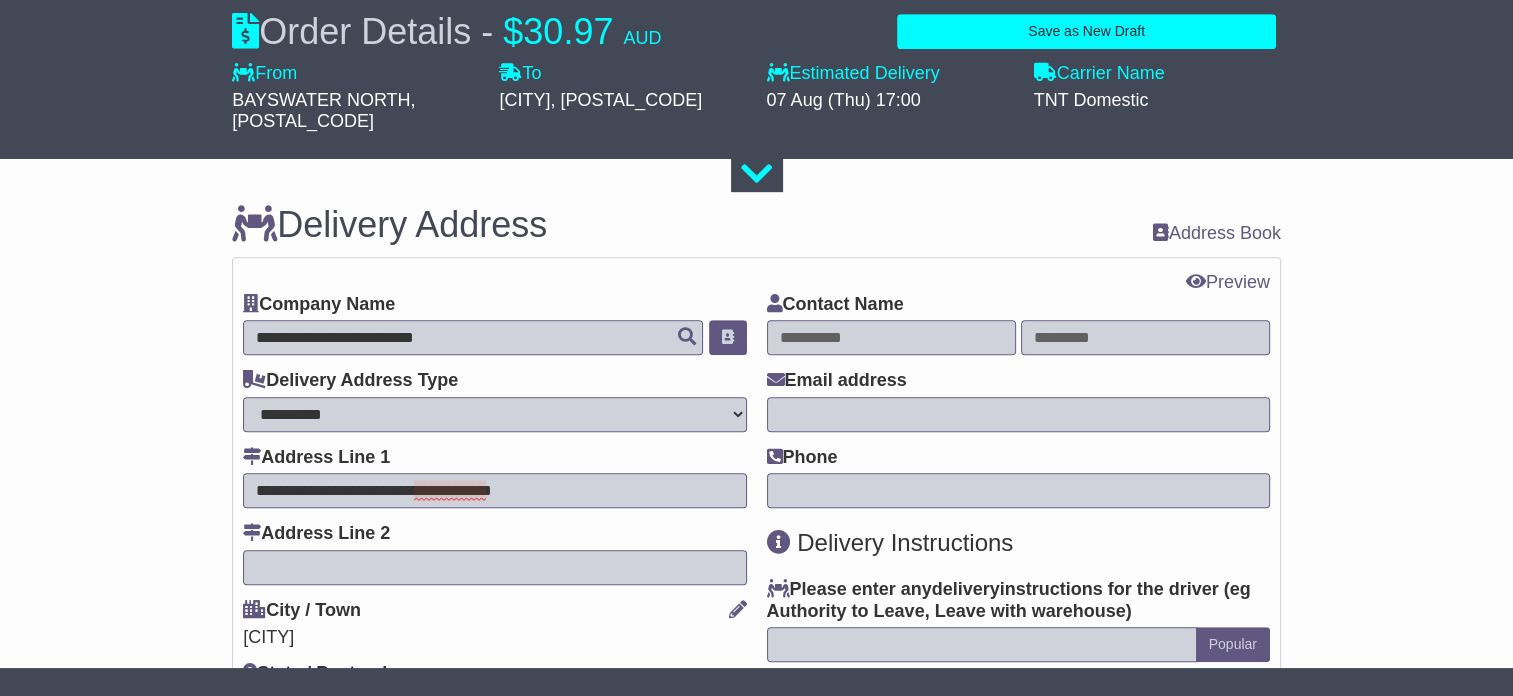 scroll, scrollTop: 1300, scrollLeft: 0, axis: vertical 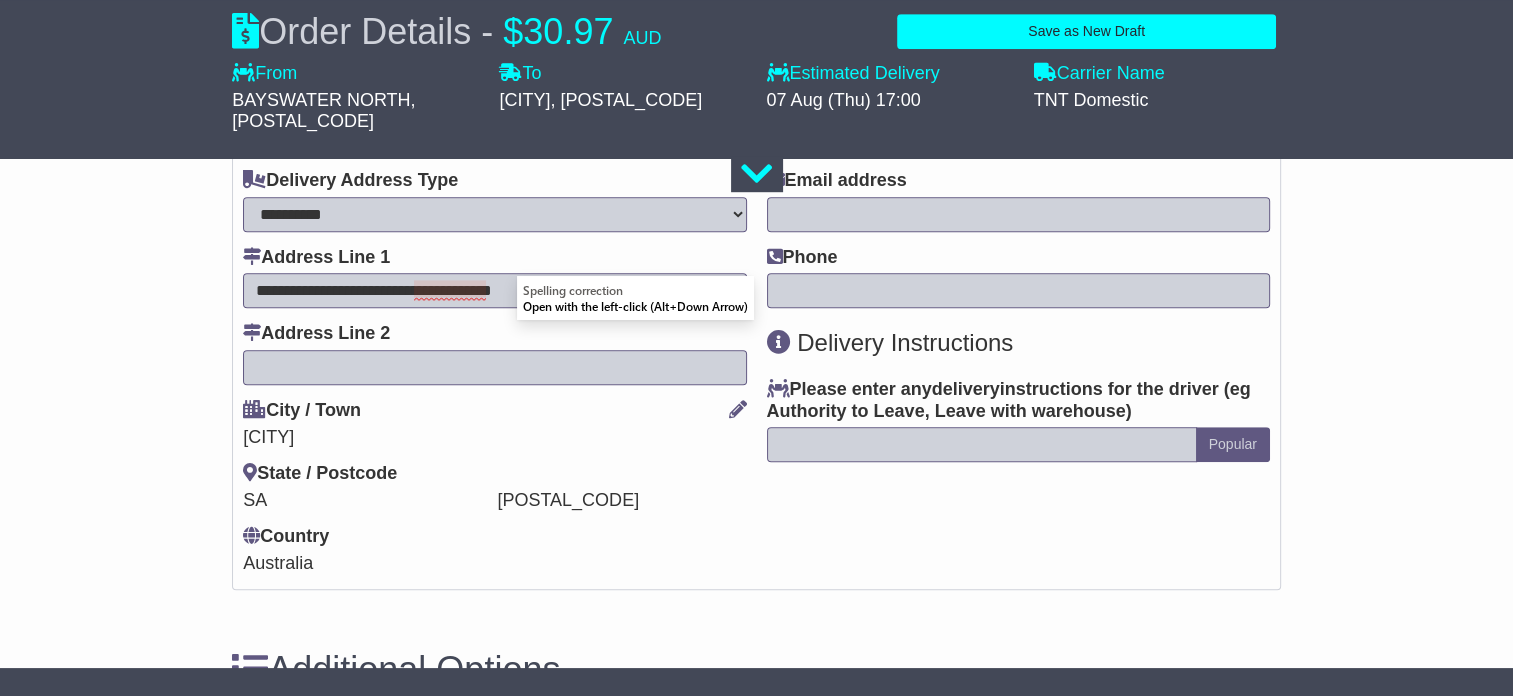 type on "**********" 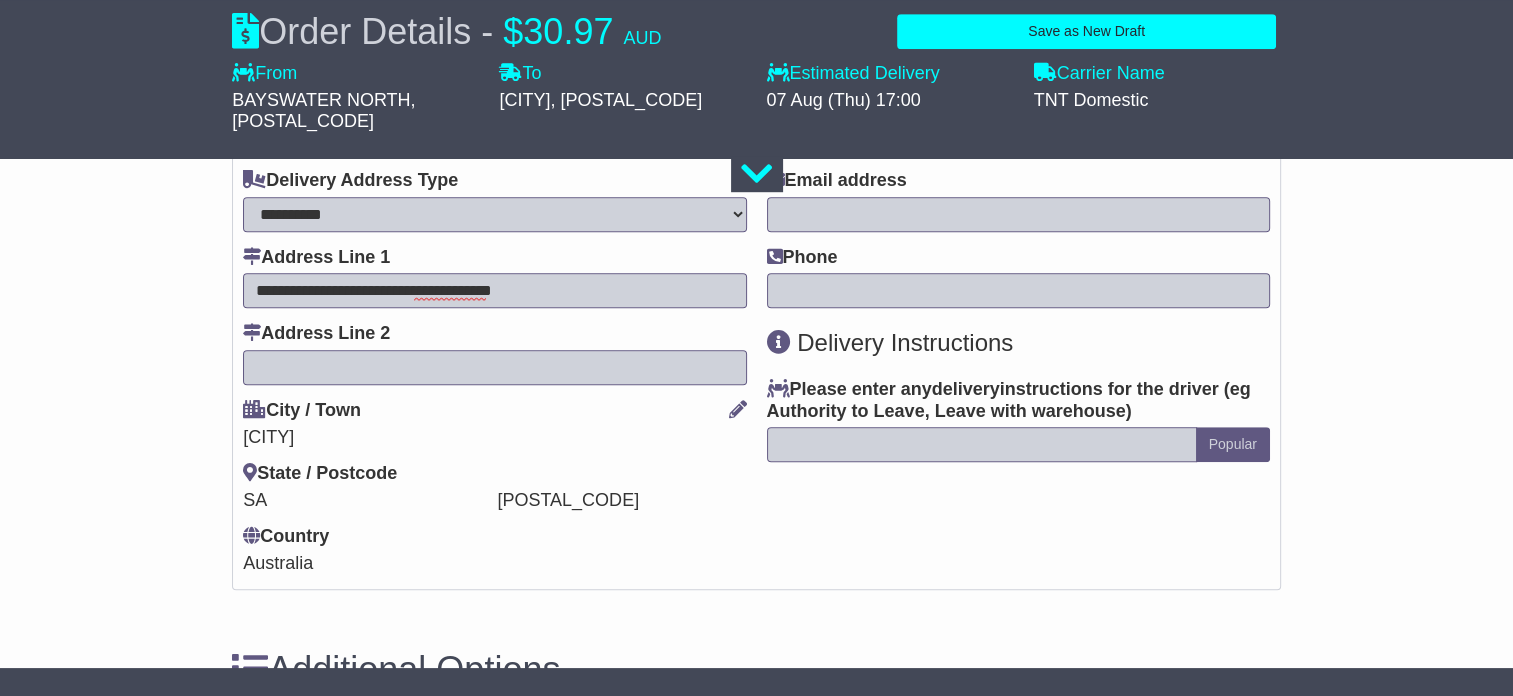 paste on "**********" 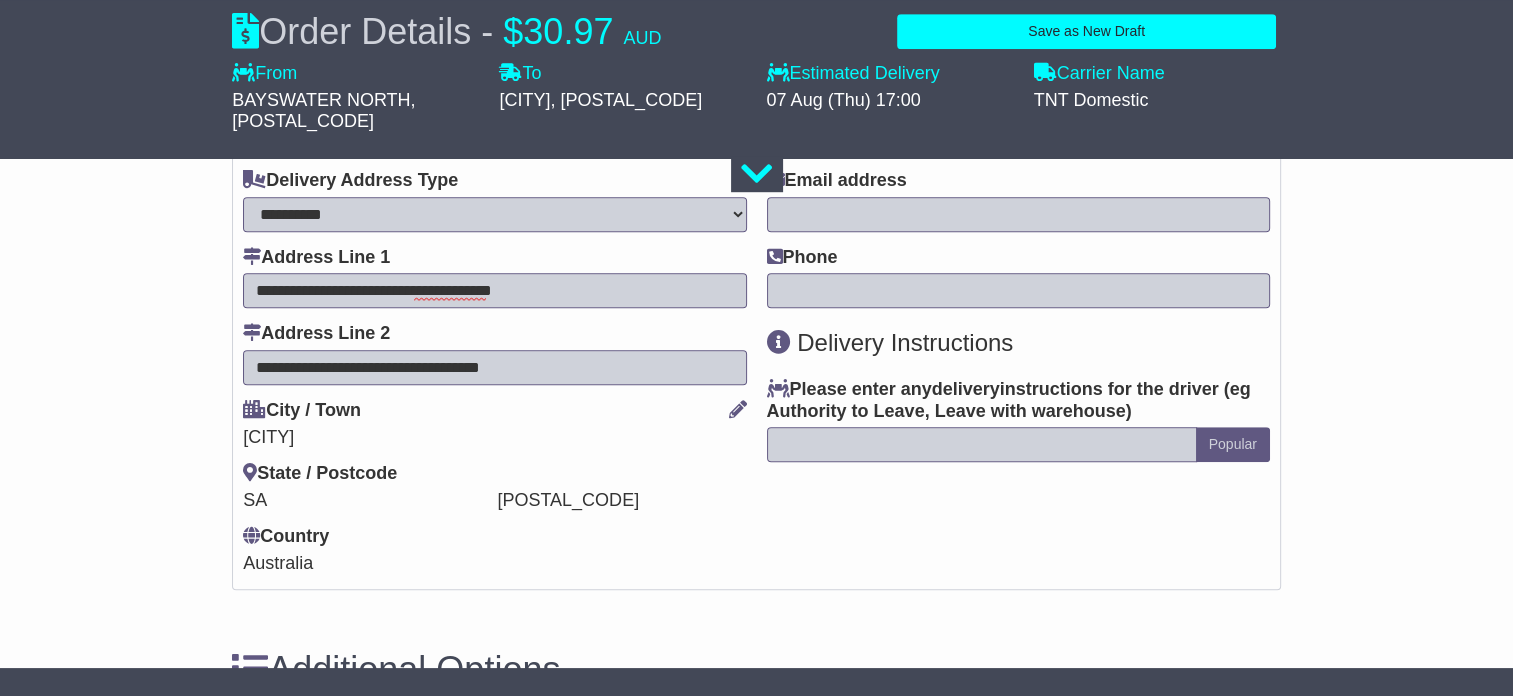type on "**********" 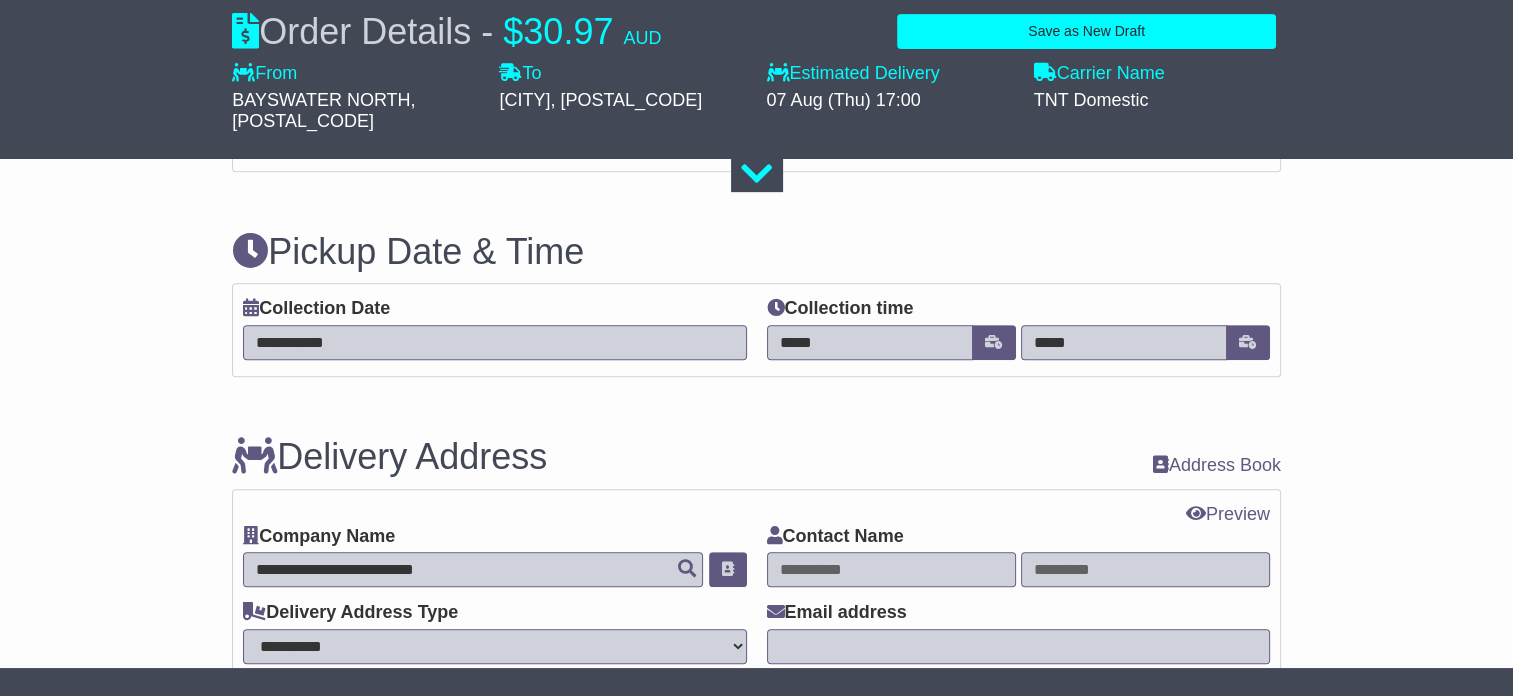 scroll, scrollTop: 1100, scrollLeft: 0, axis: vertical 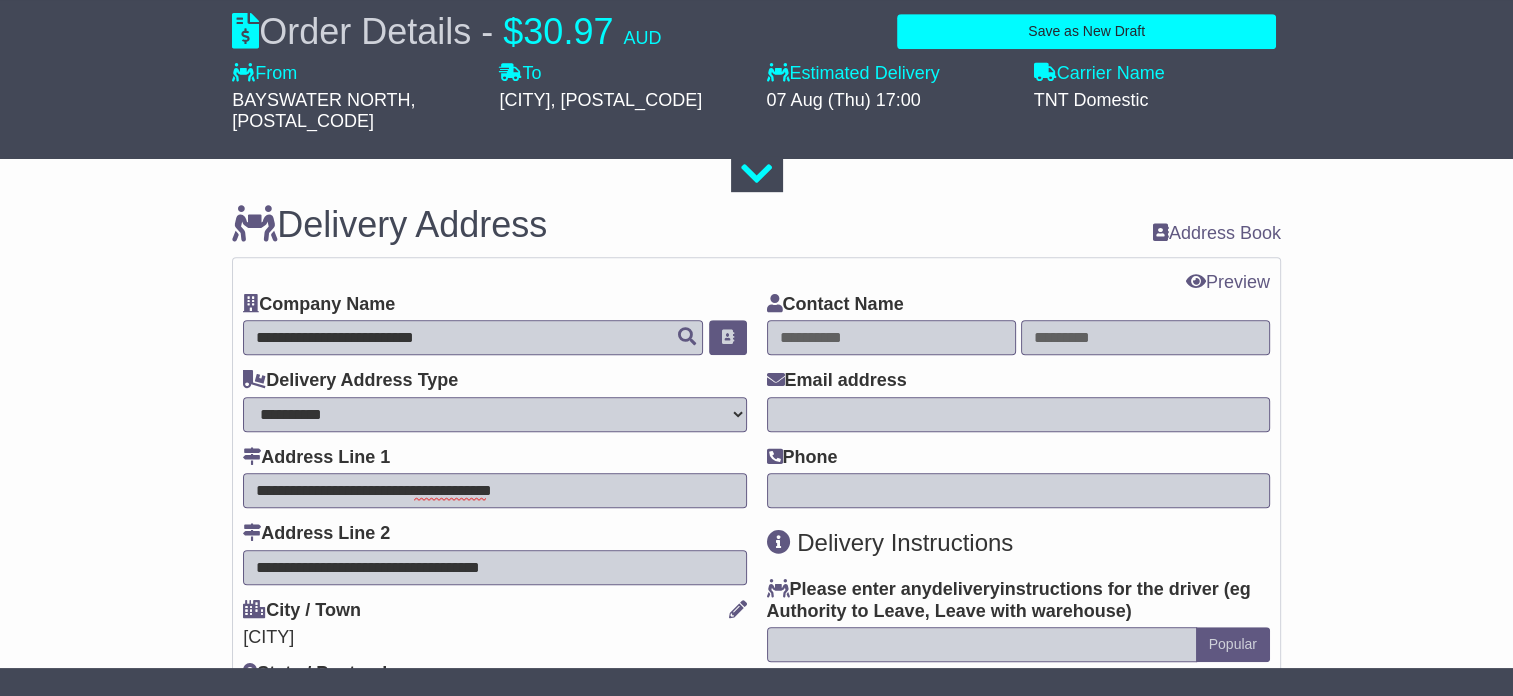 click at bounding box center (891, 337) 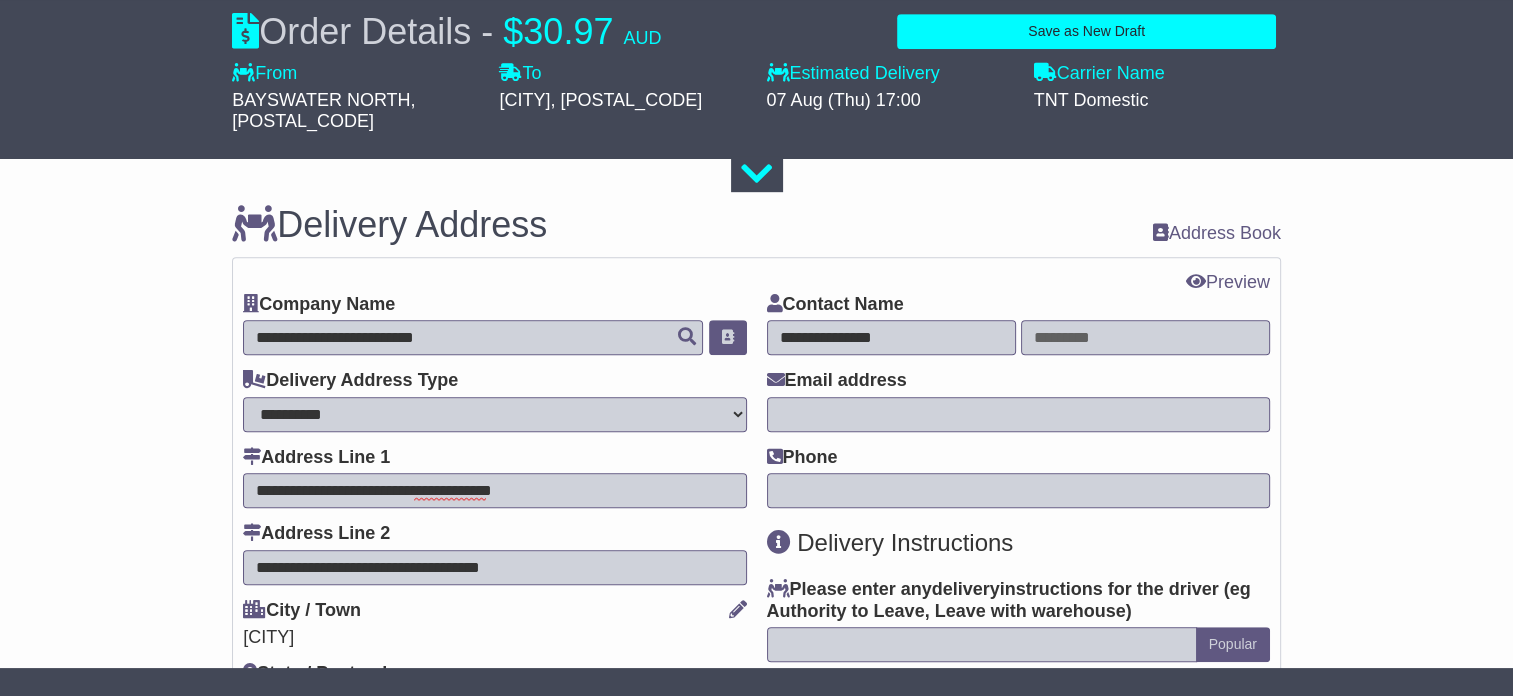 type on "**********" 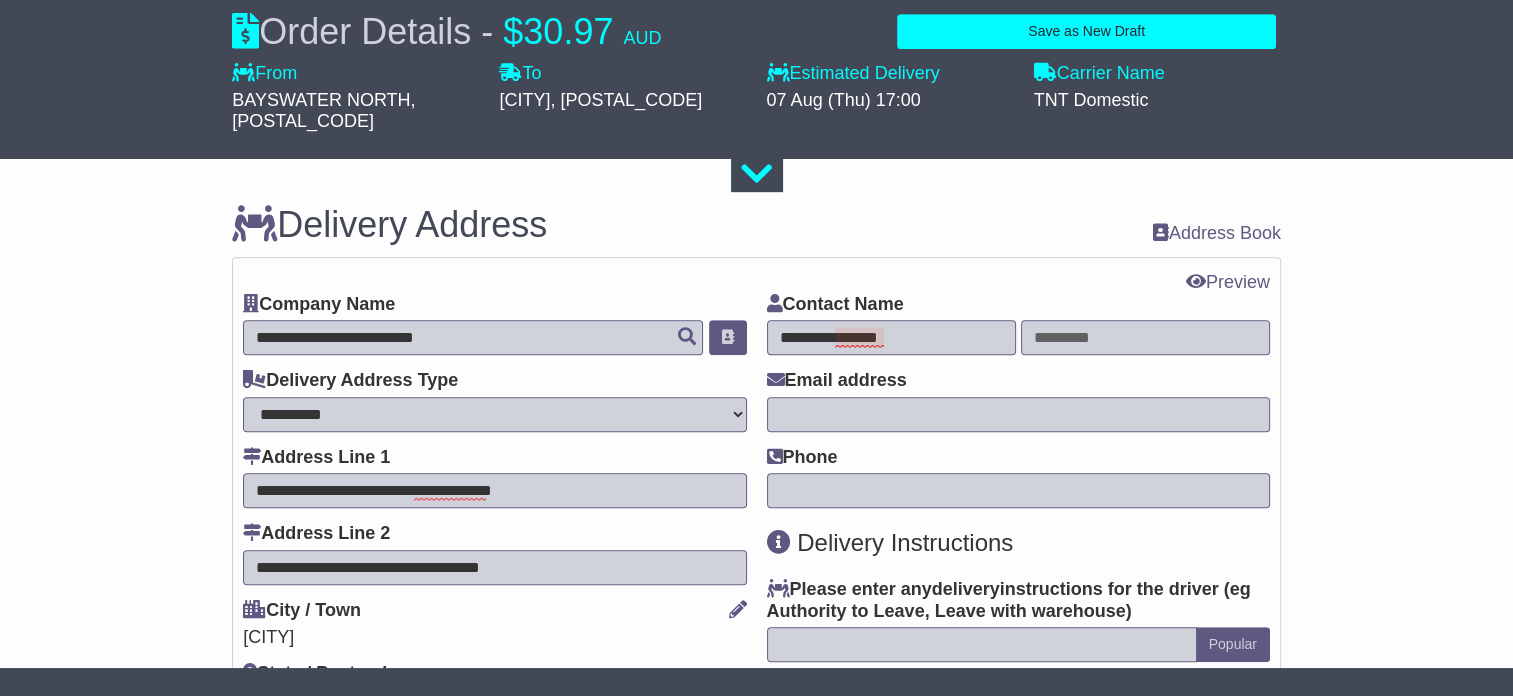 drag, startPoint x: 928, startPoint y: 320, endPoint x: 728, endPoint y: 300, distance: 200.99751 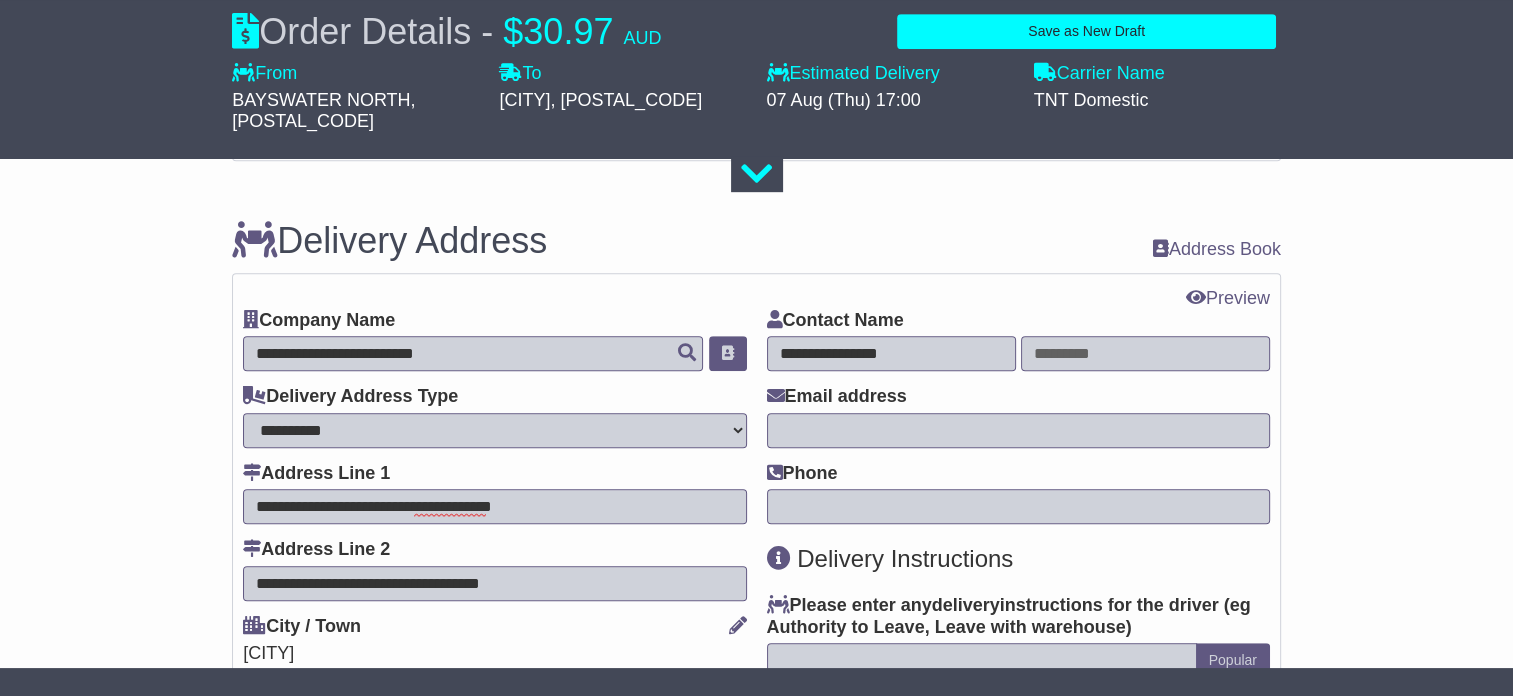 scroll, scrollTop: 1100, scrollLeft: 0, axis: vertical 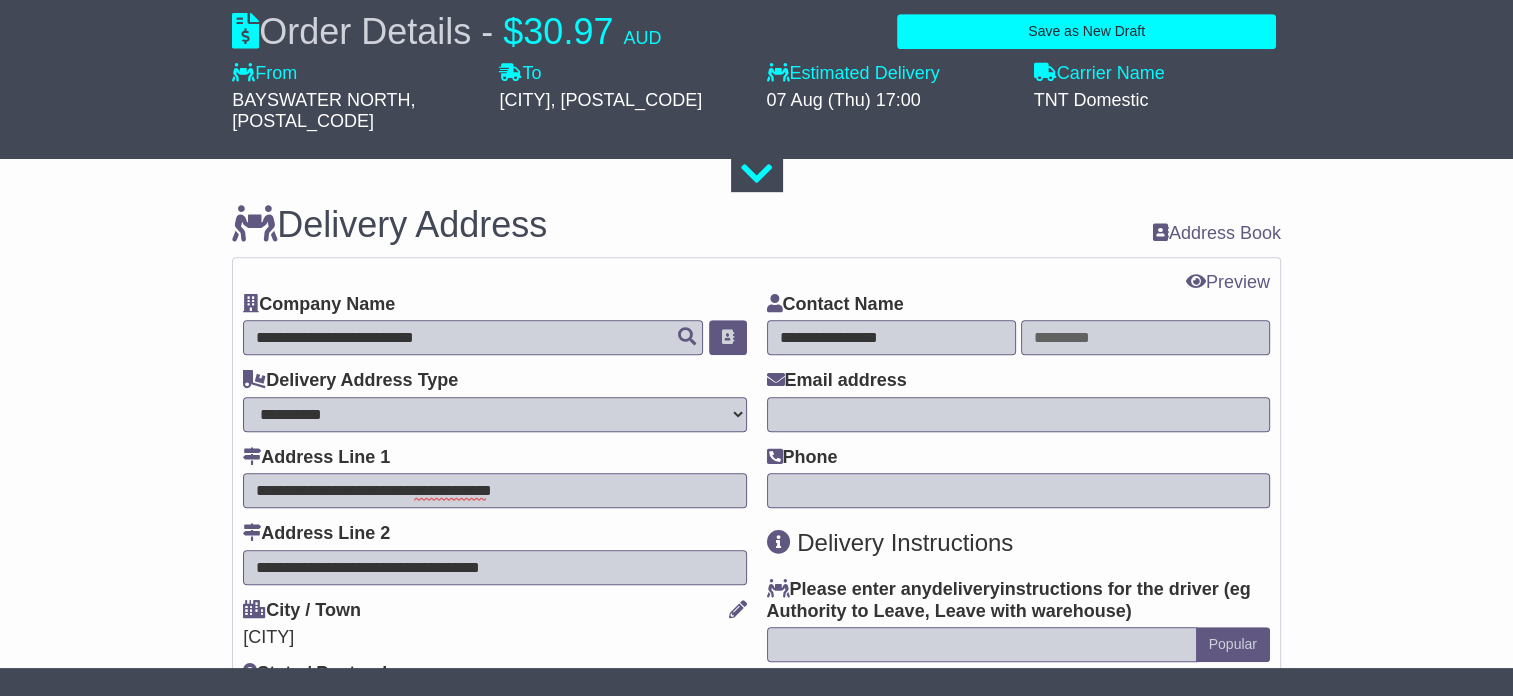 drag, startPoint x: 913, startPoint y: 305, endPoint x: 848, endPoint y: 312, distance: 65.37584 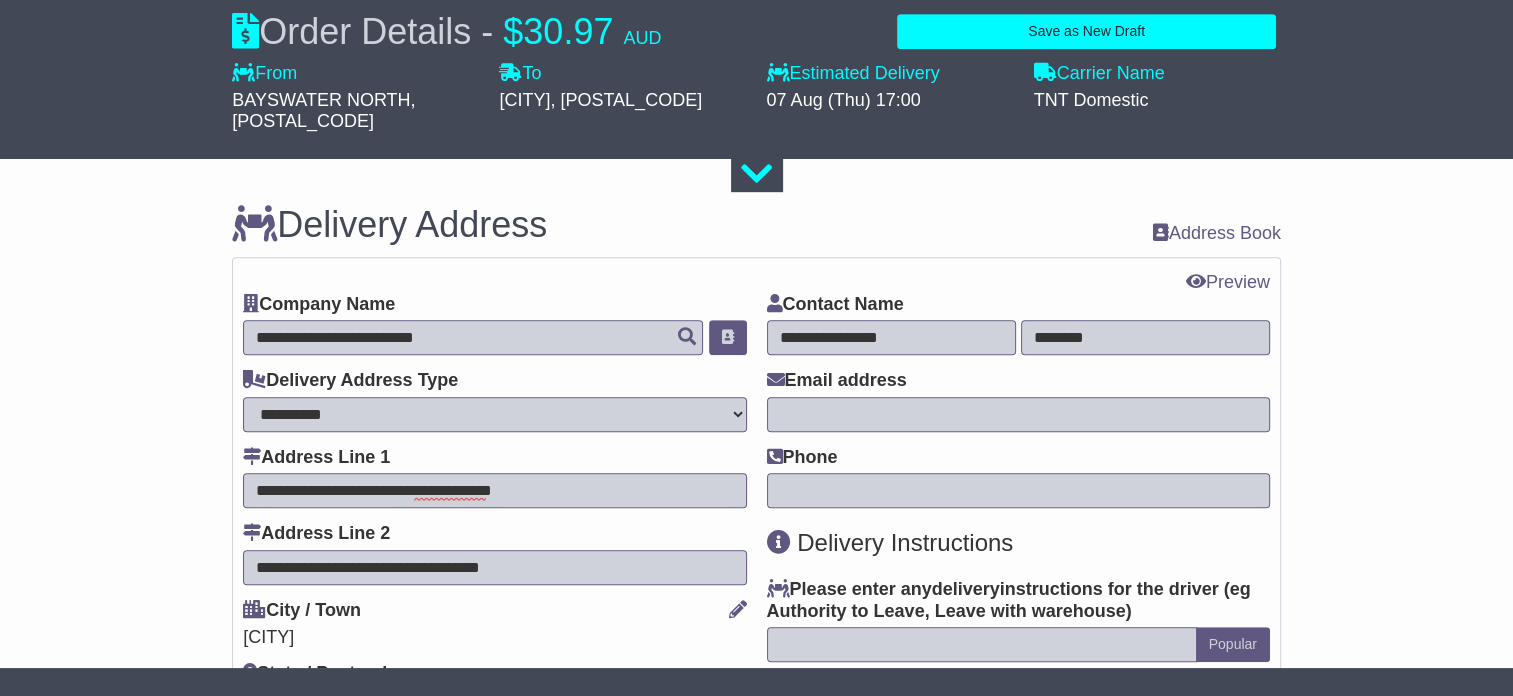 type on "********" 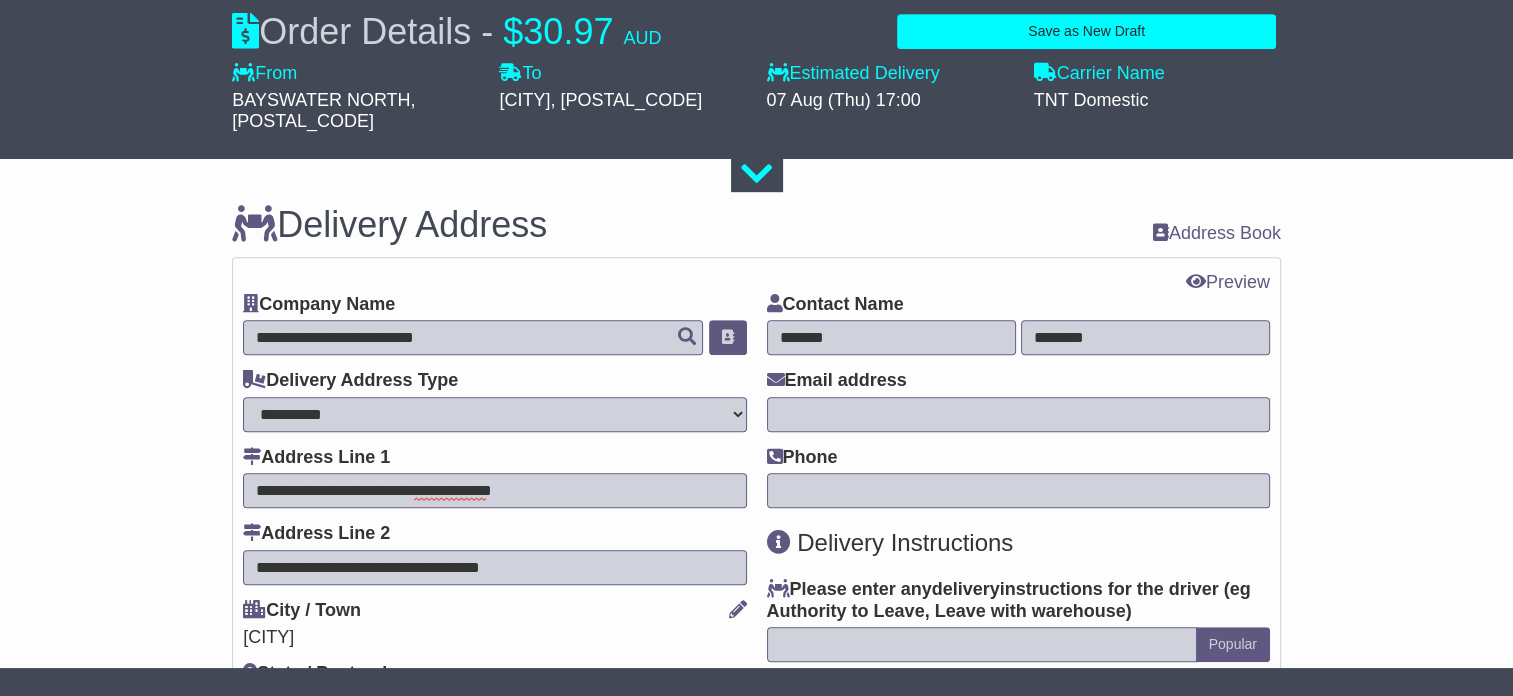 type on "*******" 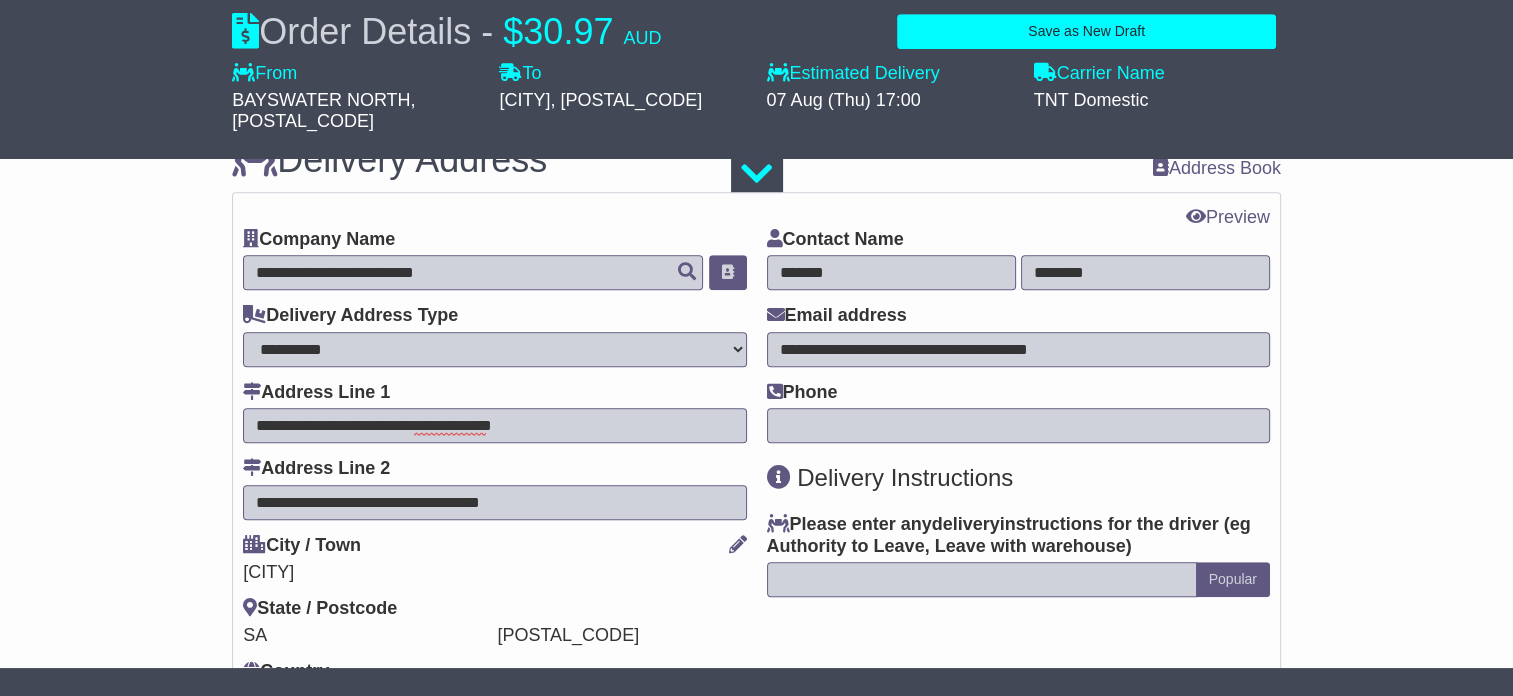 scroll, scrollTop: 1200, scrollLeft: 0, axis: vertical 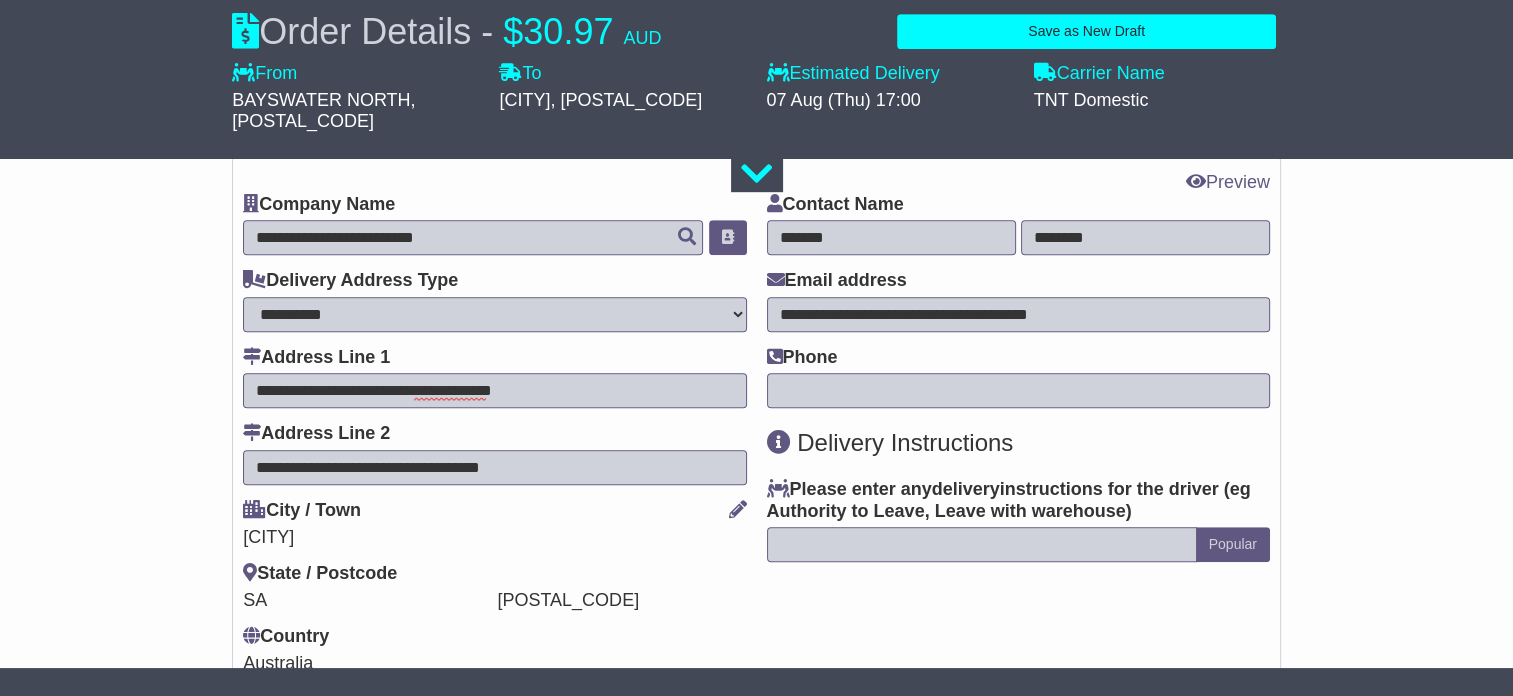 type on "**********" 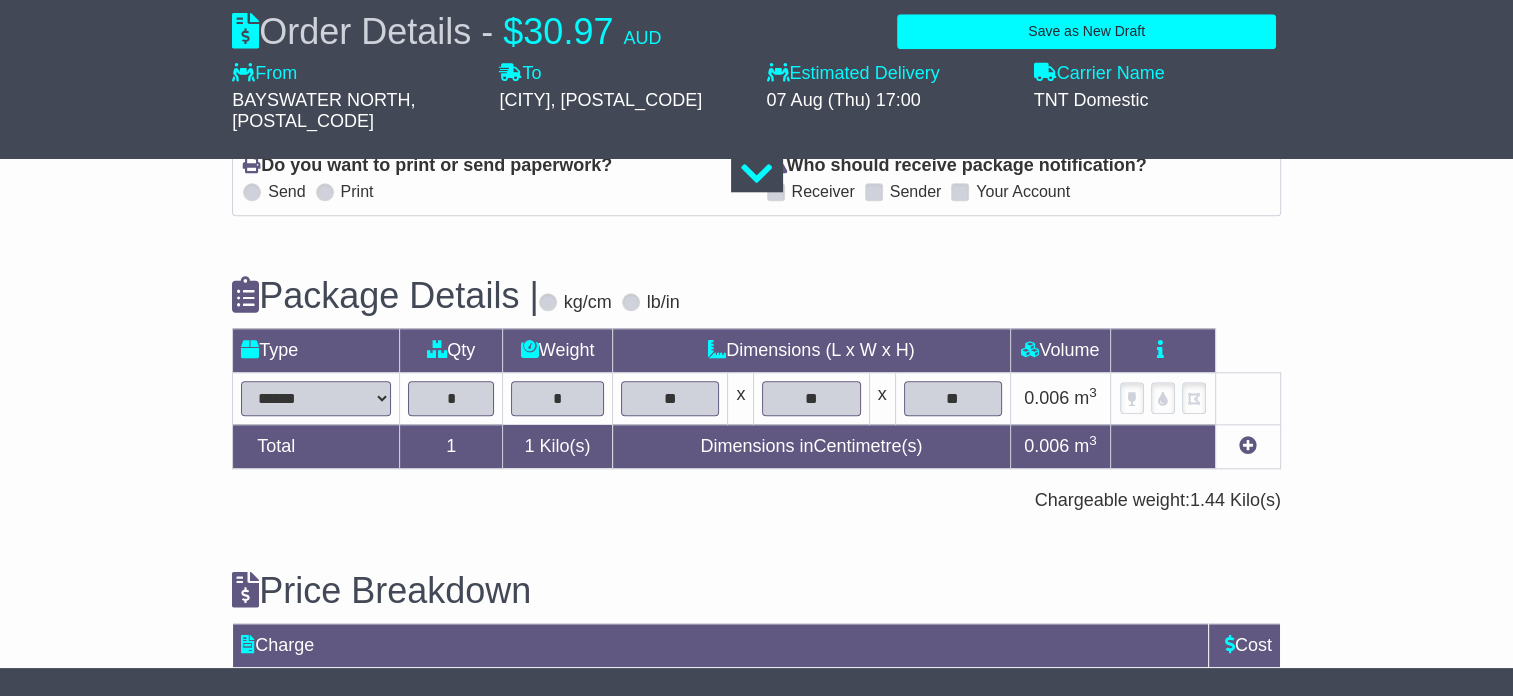 scroll, scrollTop: 1996, scrollLeft: 0, axis: vertical 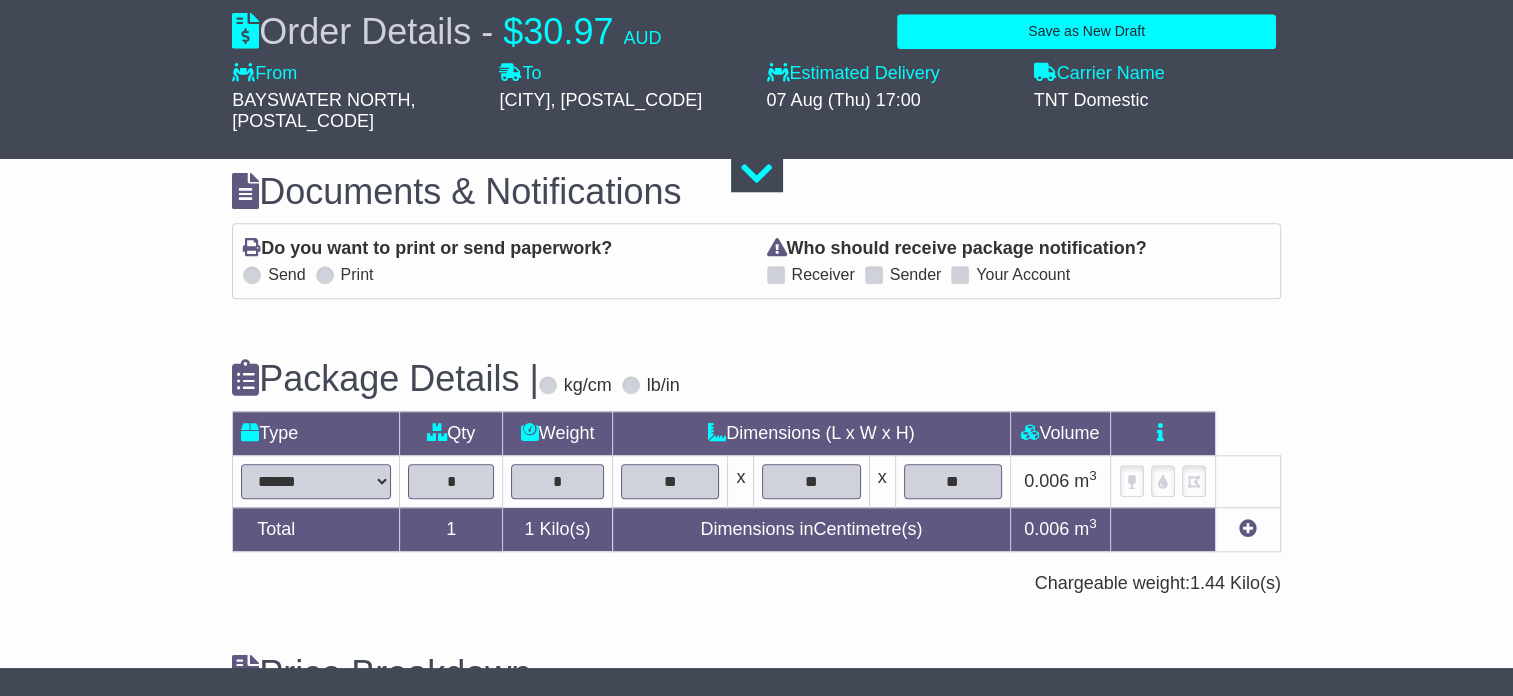 type on "**********" 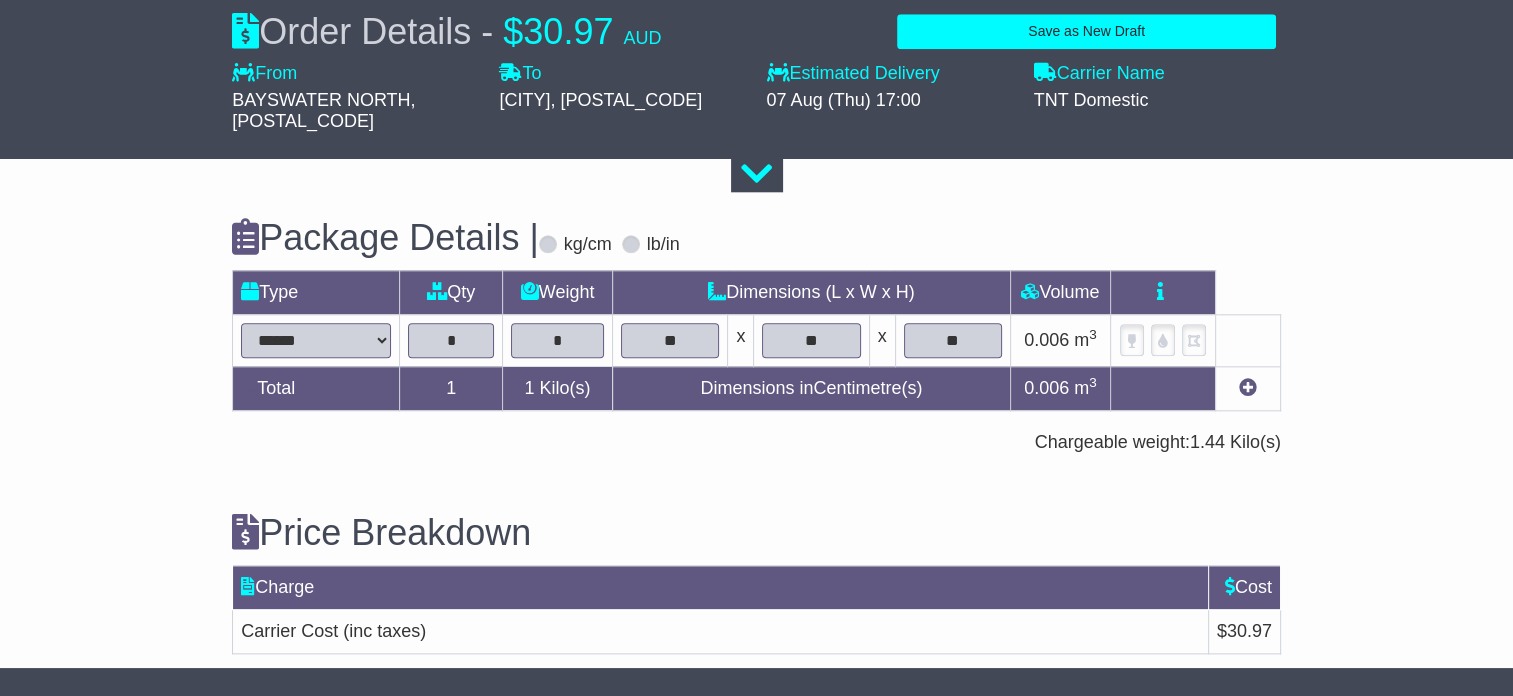 scroll, scrollTop: 2196, scrollLeft: 0, axis: vertical 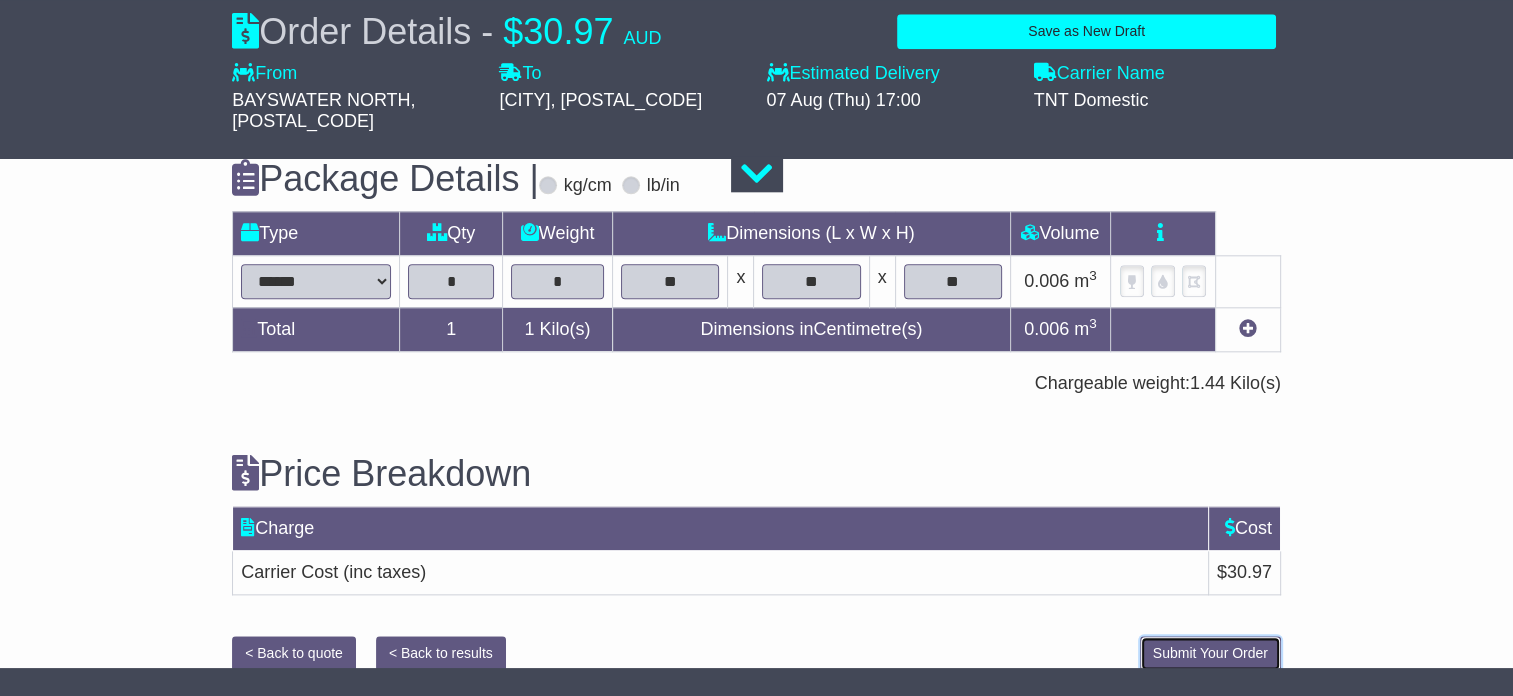 click on "Submit Your Order" at bounding box center (1210, 653) 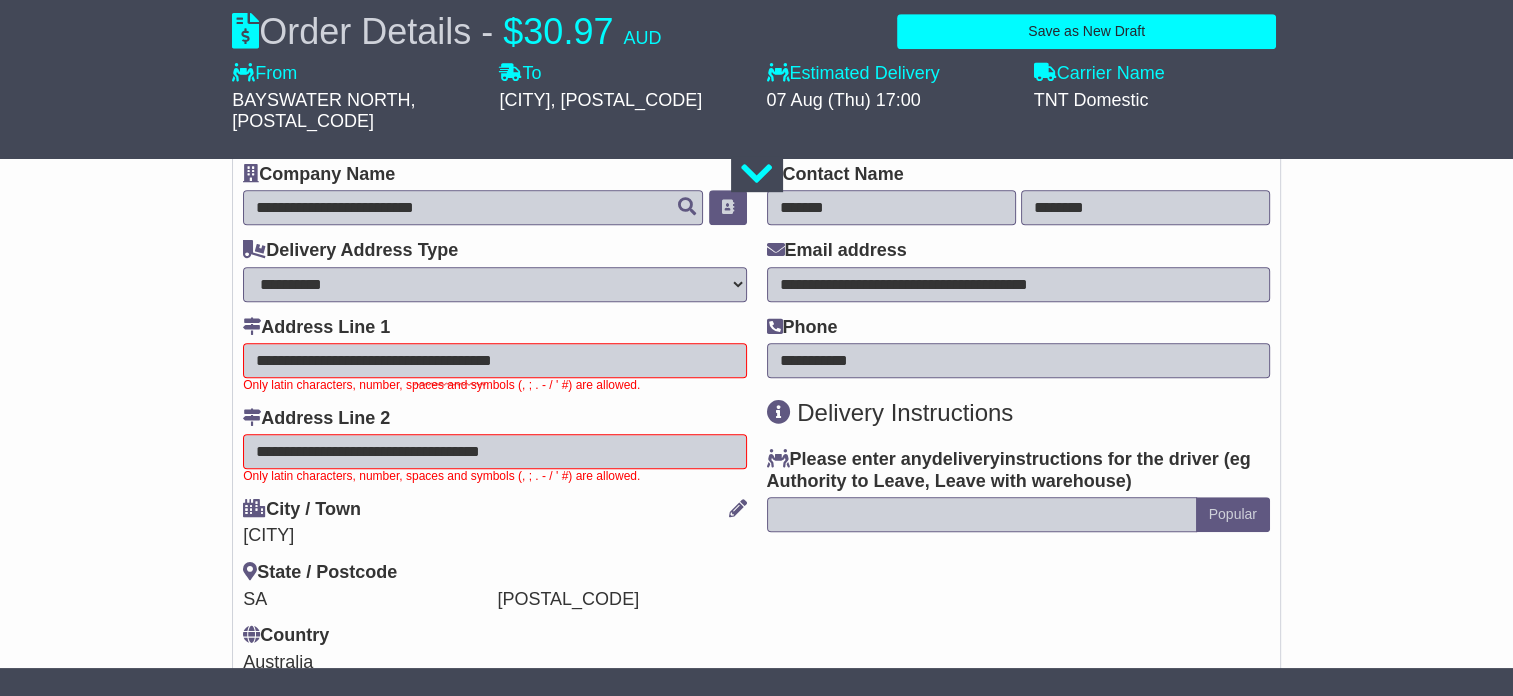 scroll, scrollTop: 1264, scrollLeft: 0, axis: vertical 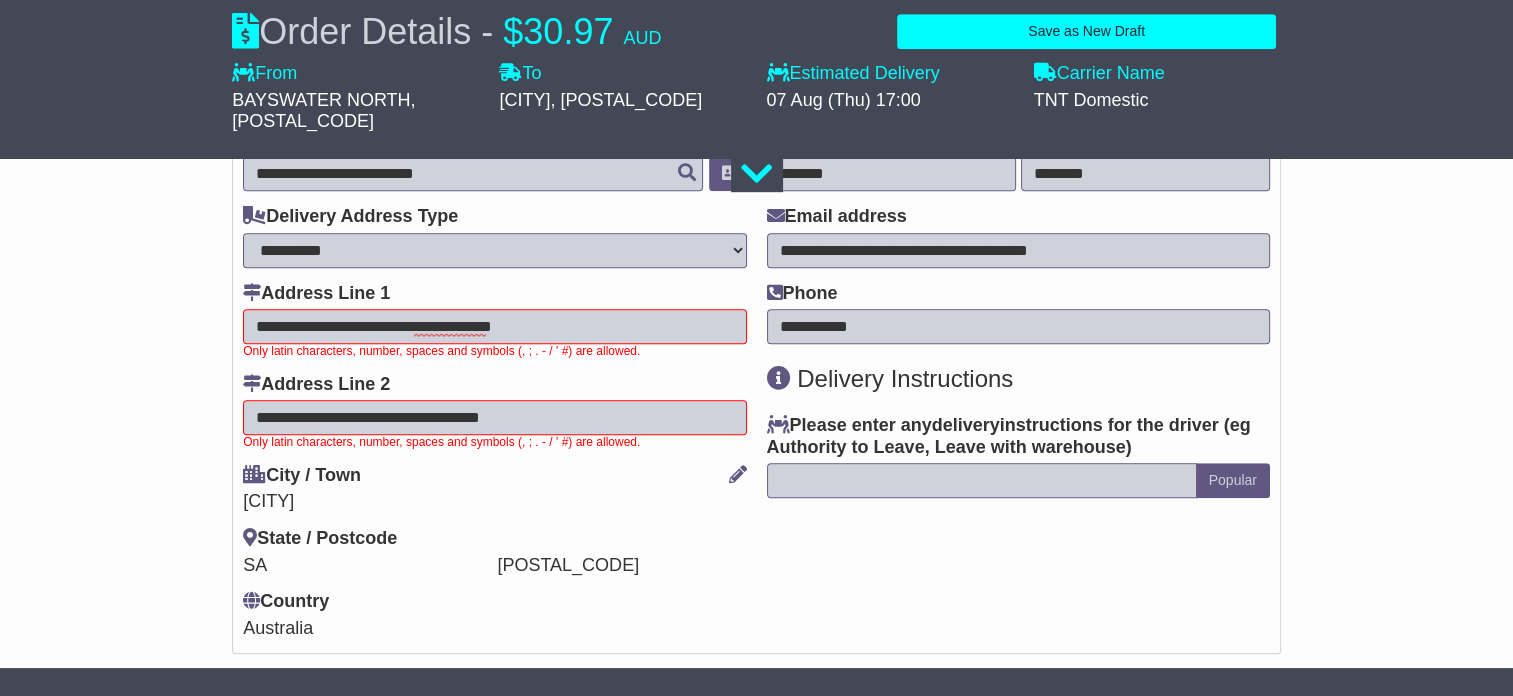 click on "**********" at bounding box center (494, 326) 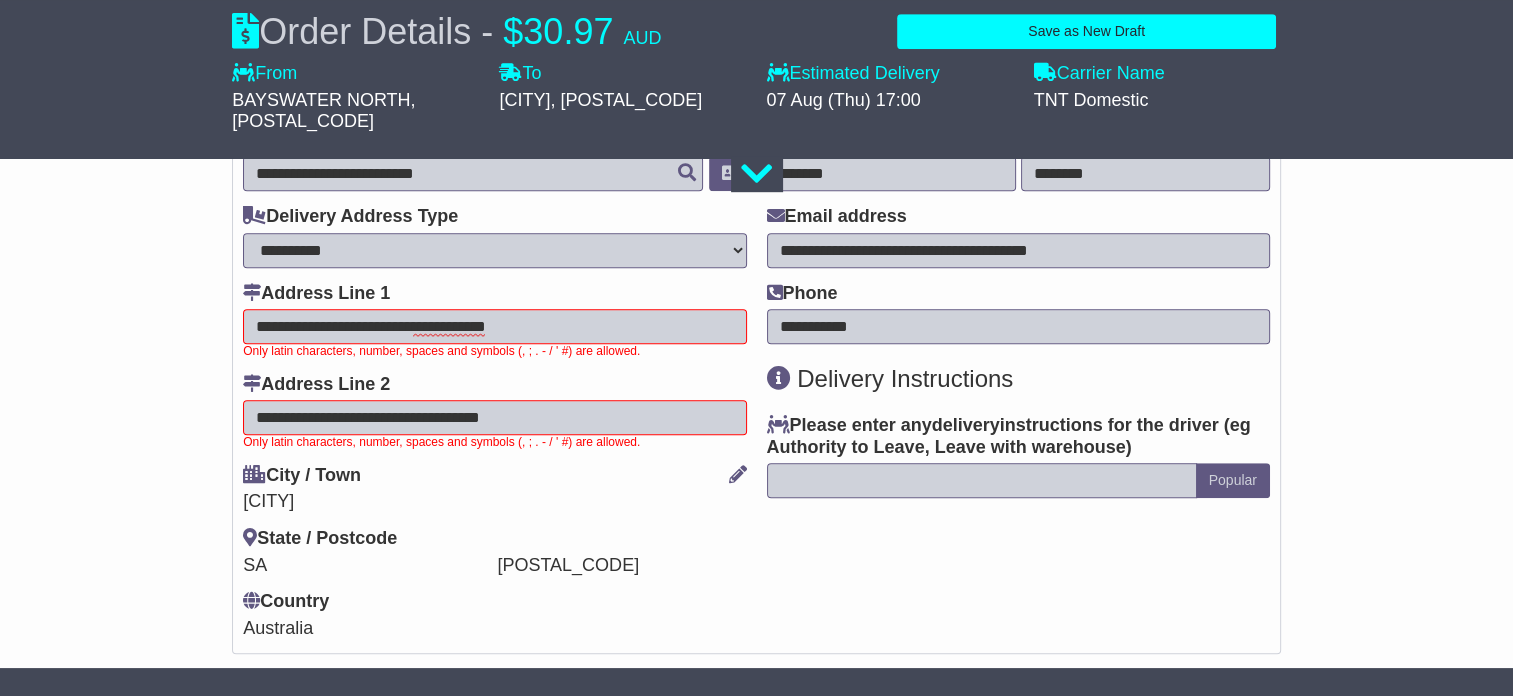 type on "**********" 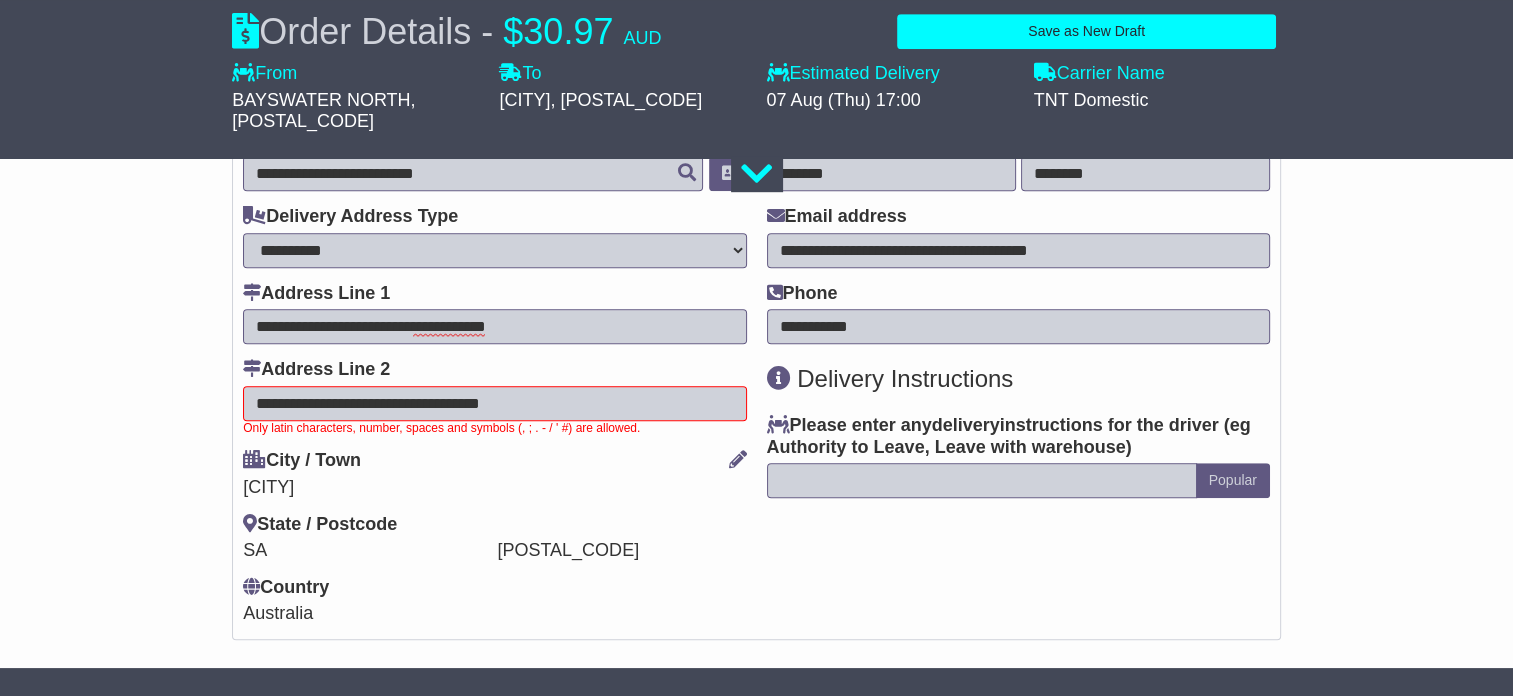 click on "**********" at bounding box center [494, 397] 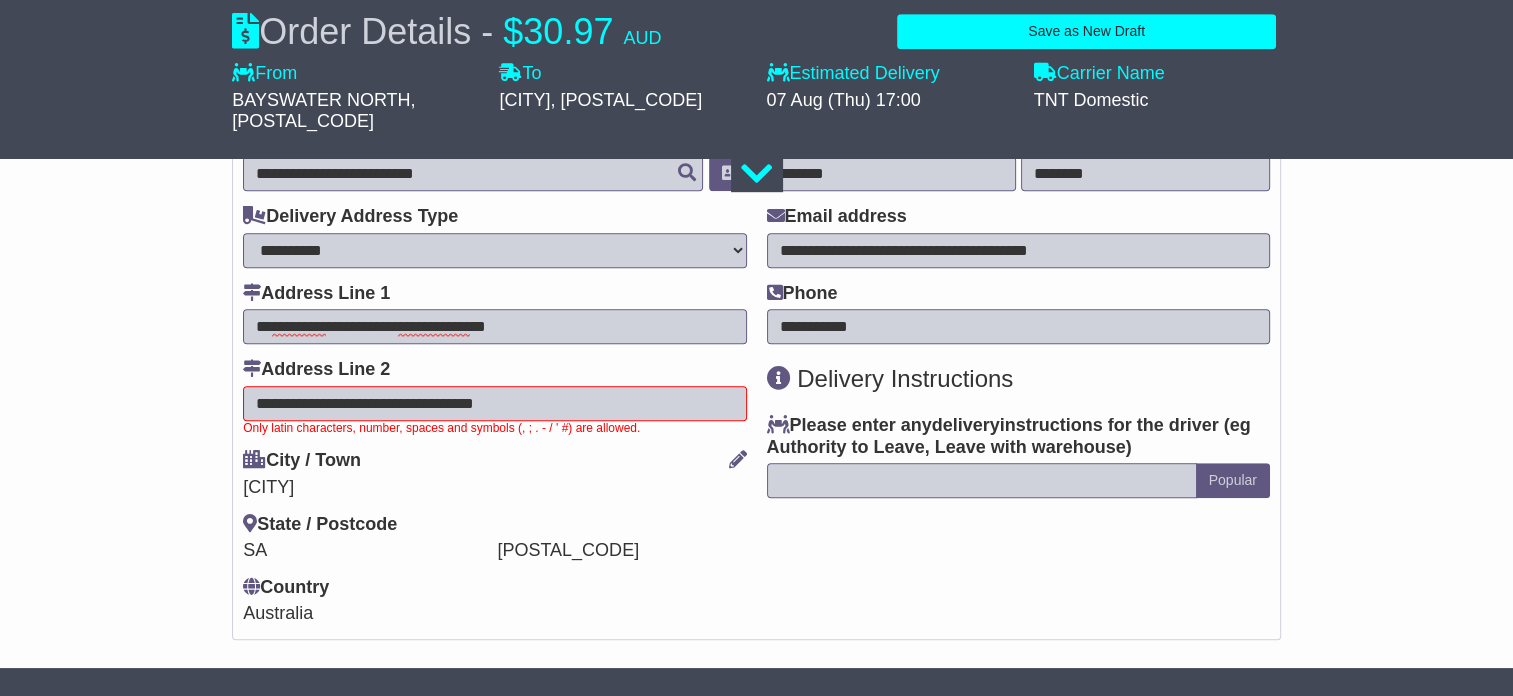 click on "**********" at bounding box center [494, 403] 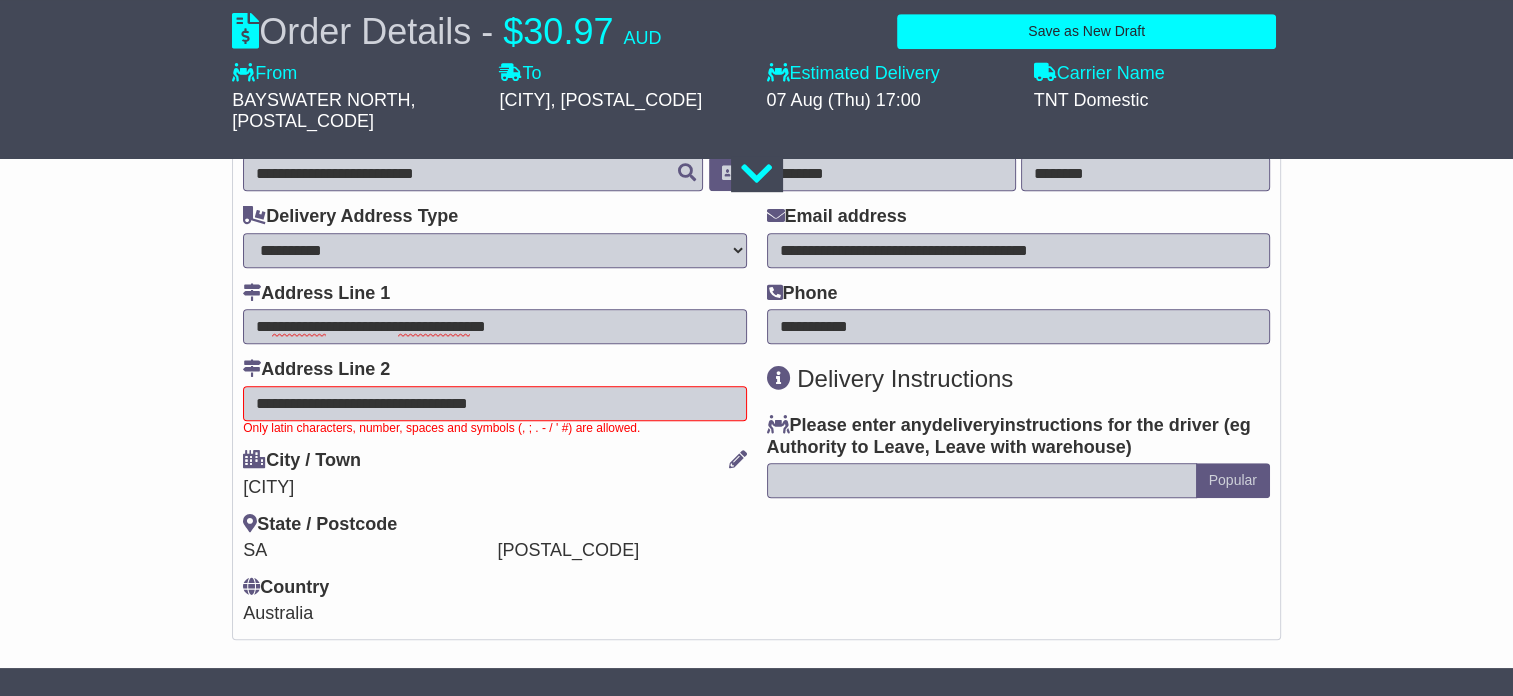 type on "**********" 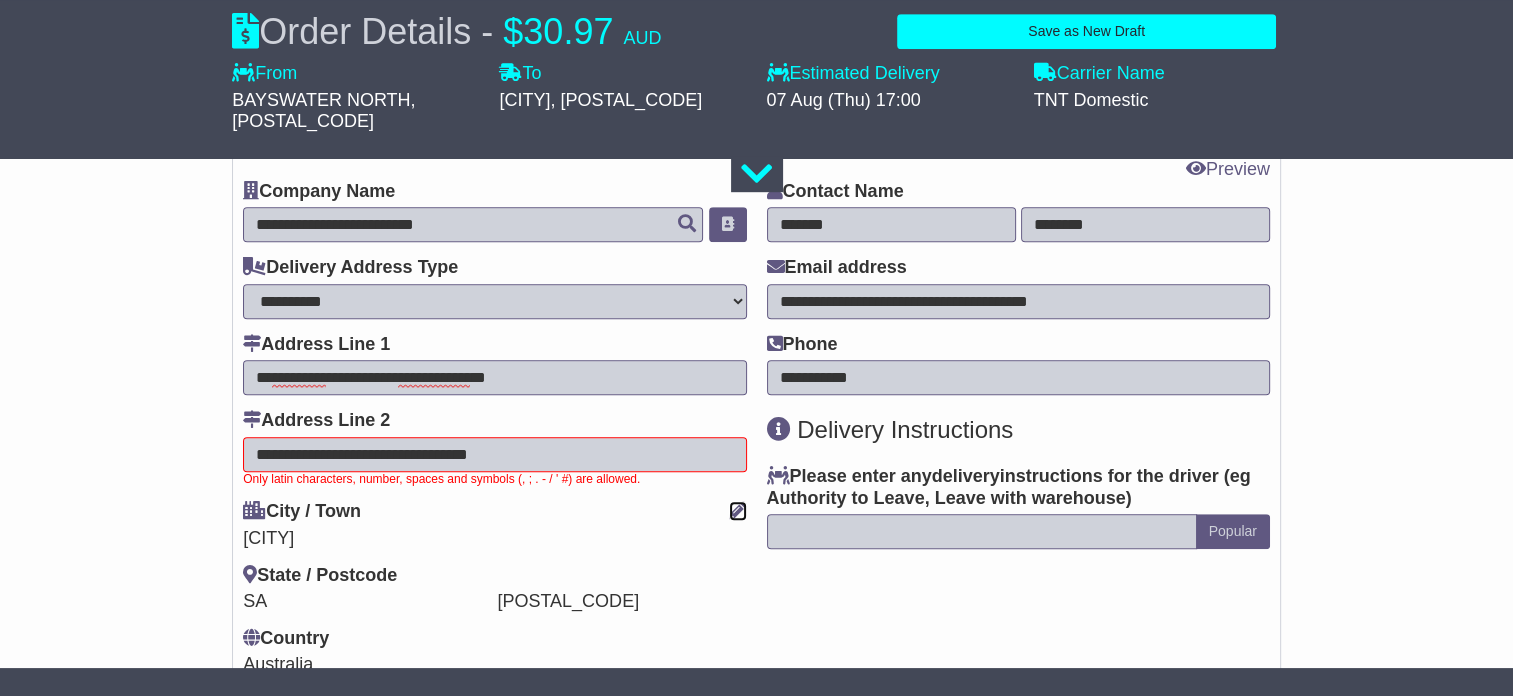 scroll, scrollTop: 1164, scrollLeft: 0, axis: vertical 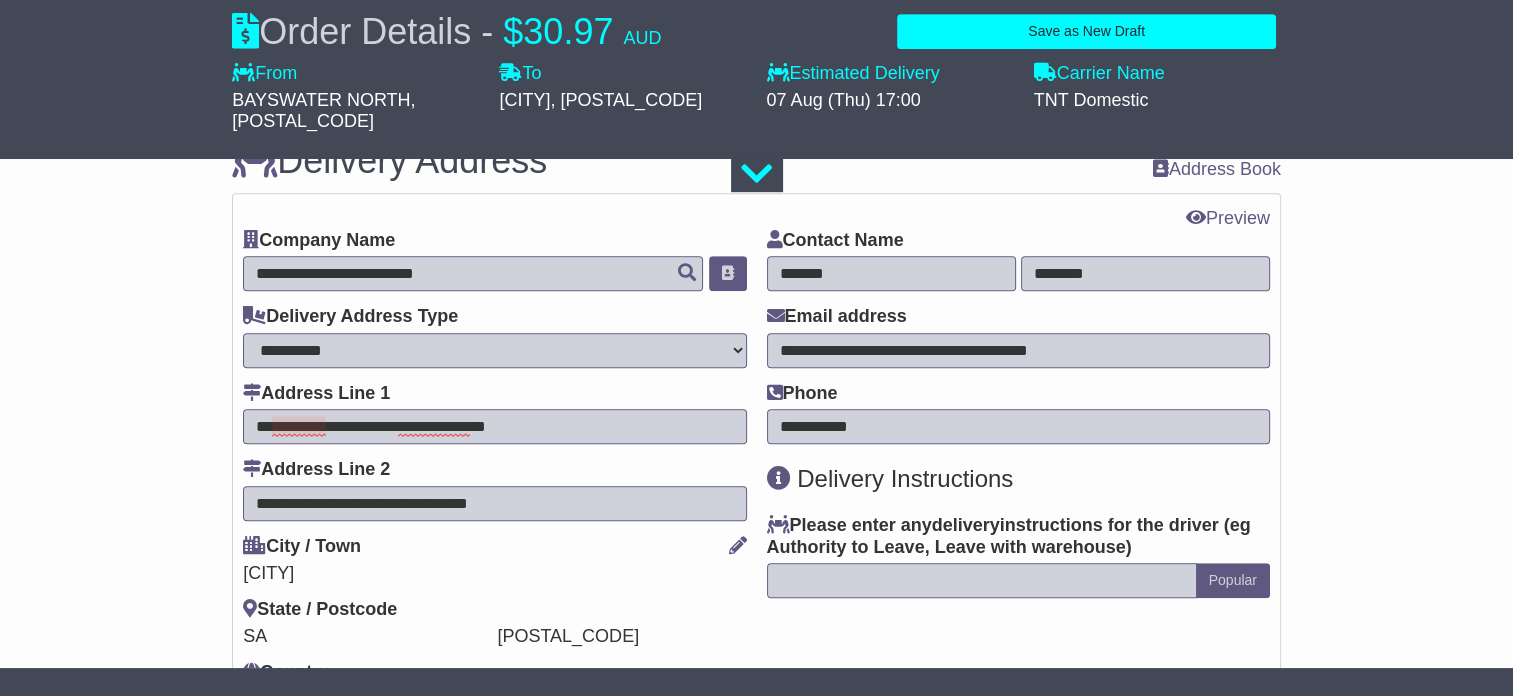 click on "**********" at bounding box center [494, 426] 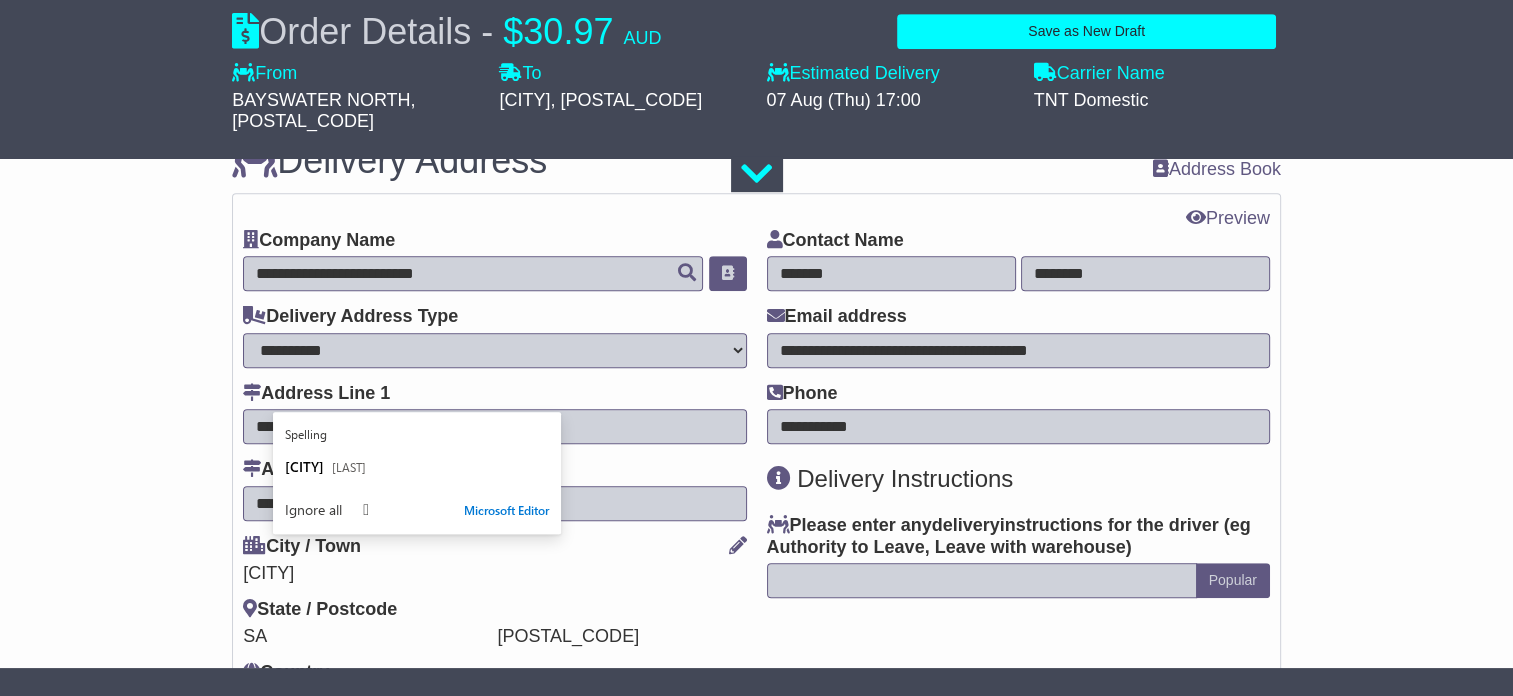 click on "City / Town
NARACOORTE
State / Postcode
SA
5271
Country
Afghanistan
Albania
Algeria
American Samoa
Andorra
Angola
Anguilla
Antigua
Argentina
Armenia
Aruba
Australia
Austria
Azerbaijan Bahamas Bahrain" at bounding box center [494, 623] 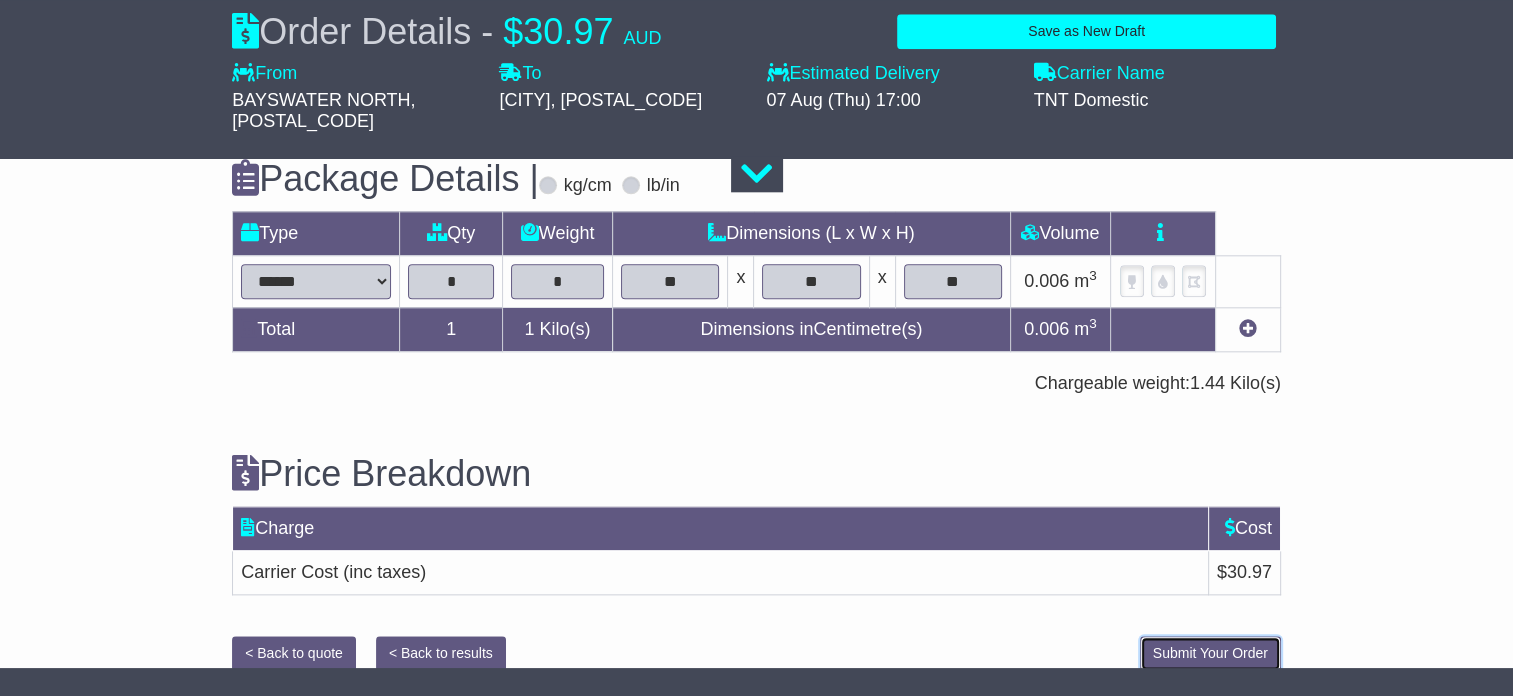click on "Submit Your Order" at bounding box center (1210, 653) 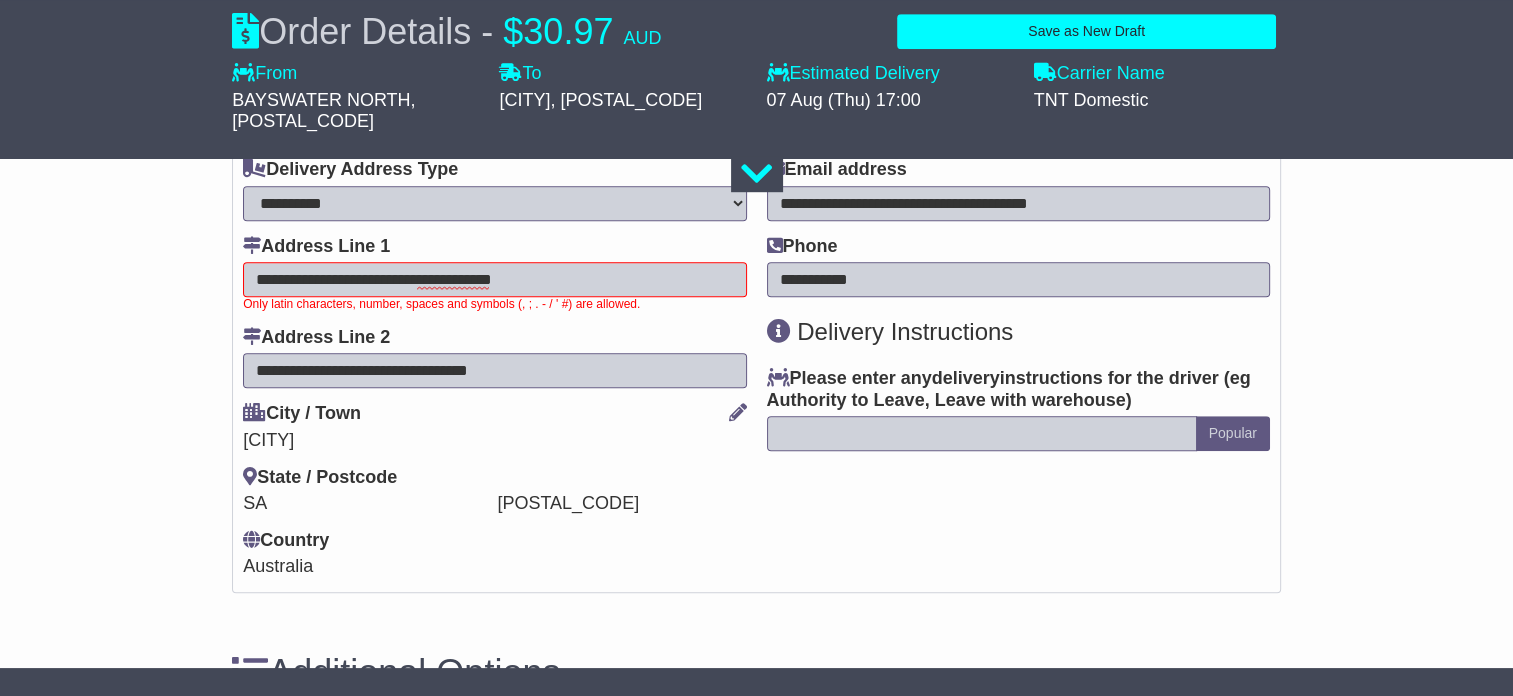 scroll, scrollTop: 1264, scrollLeft: 0, axis: vertical 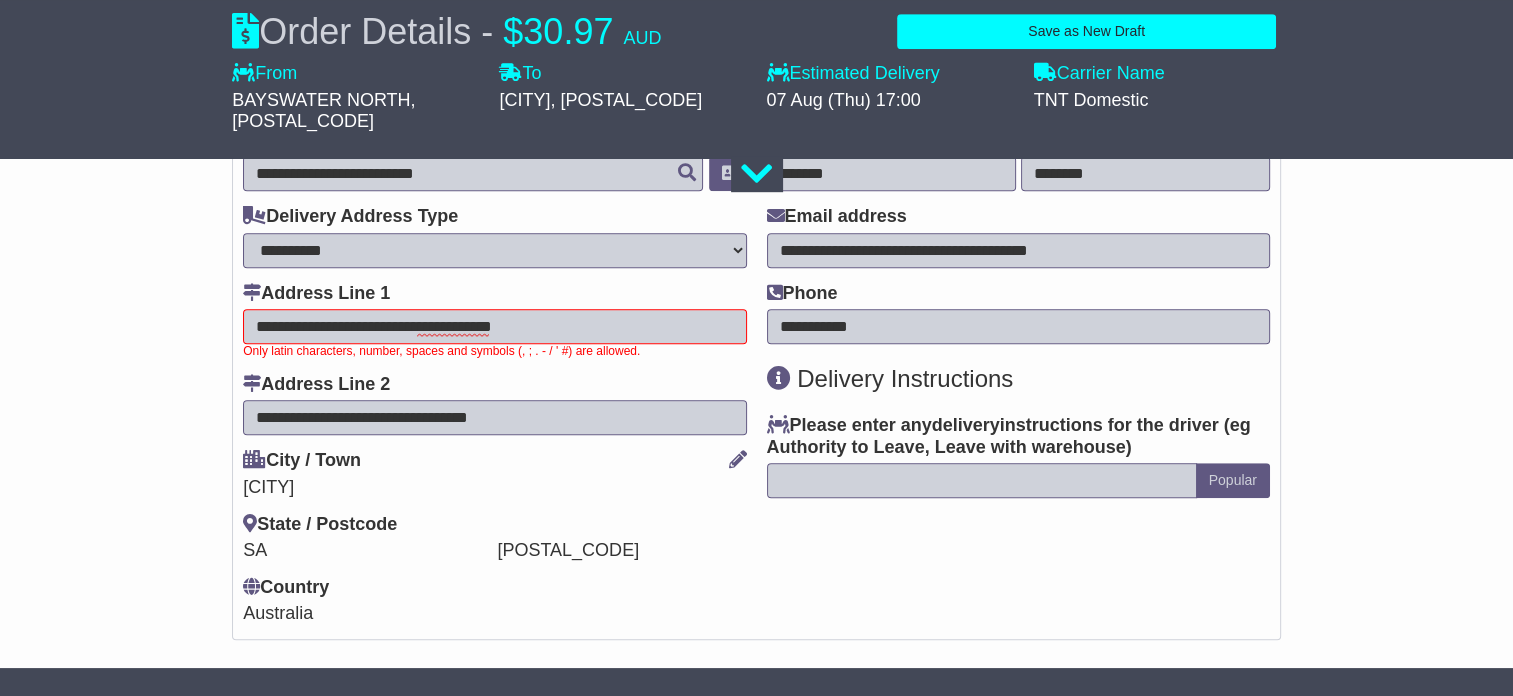 click on "**********" at bounding box center (494, 326) 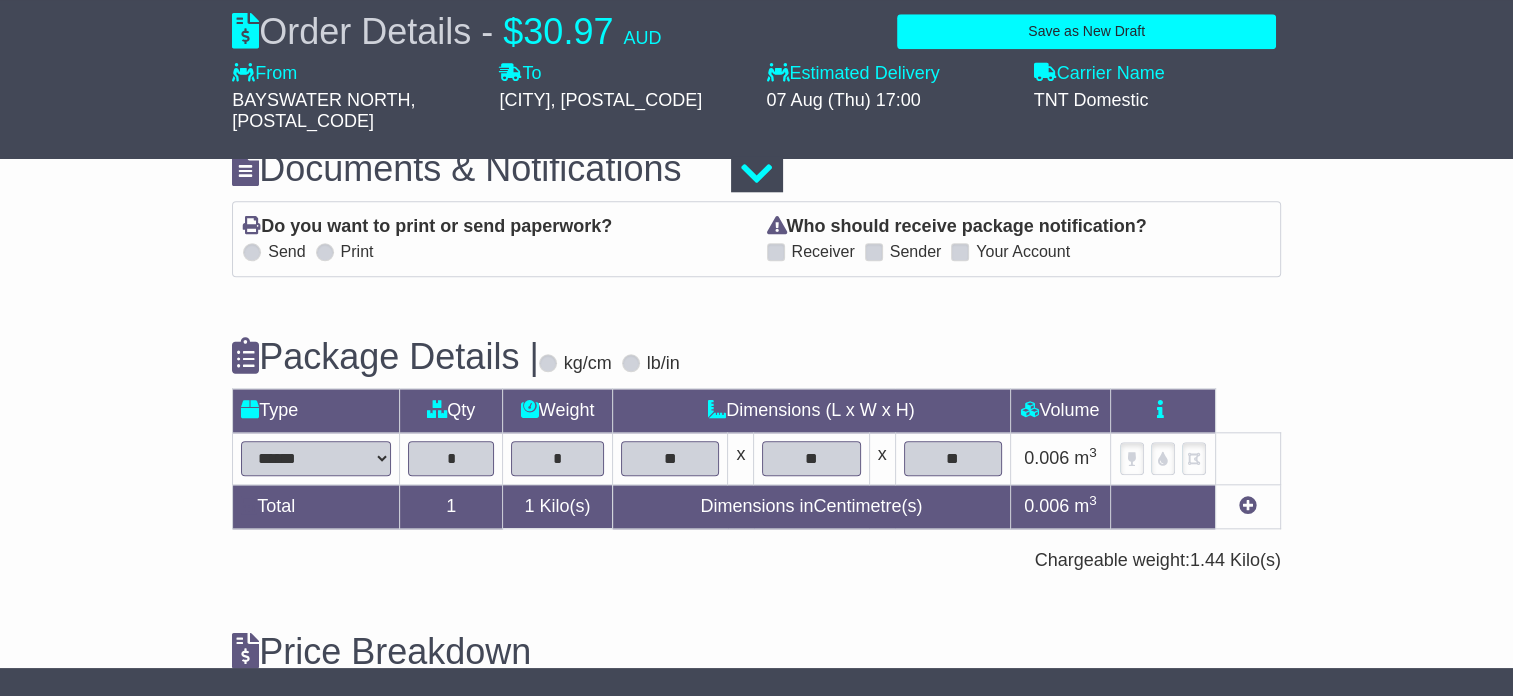 scroll, scrollTop: 2210, scrollLeft: 0, axis: vertical 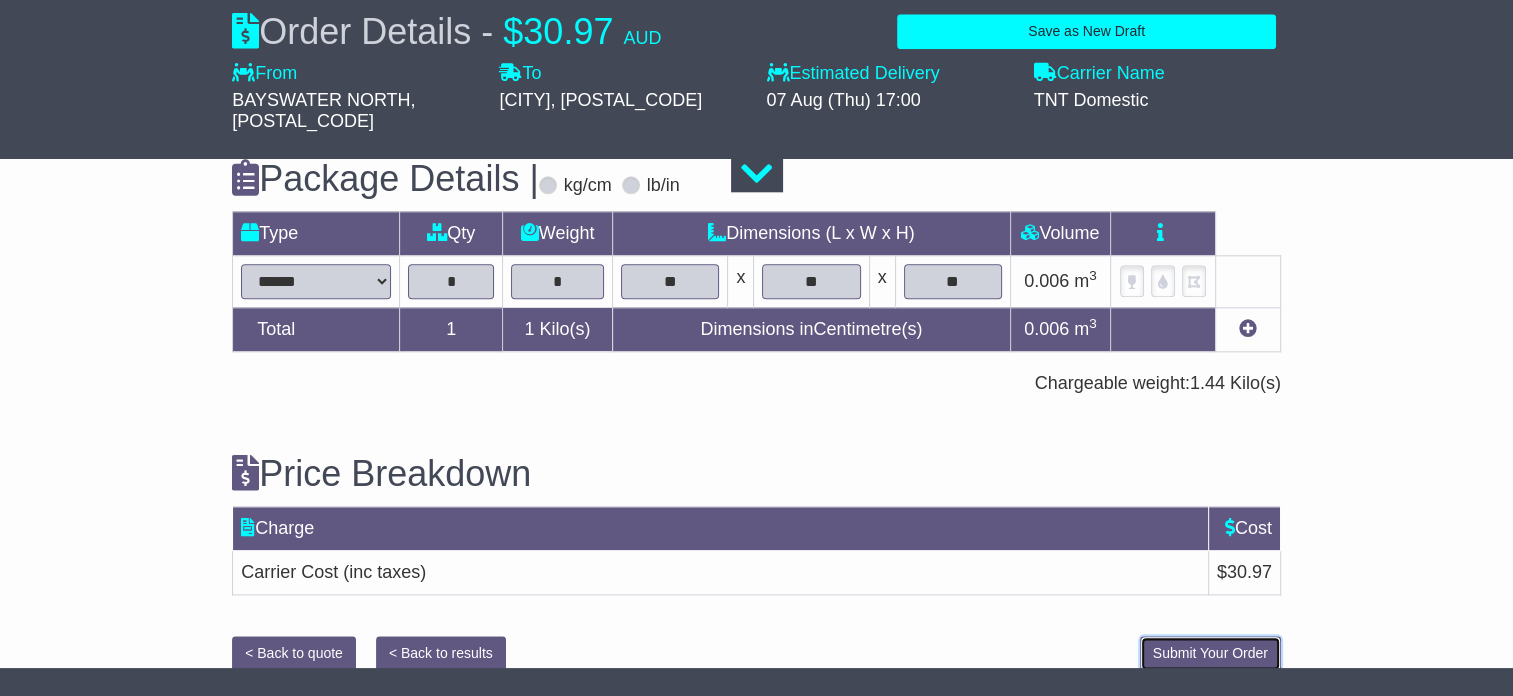 click on "Submit Your Order" at bounding box center (1210, 653) 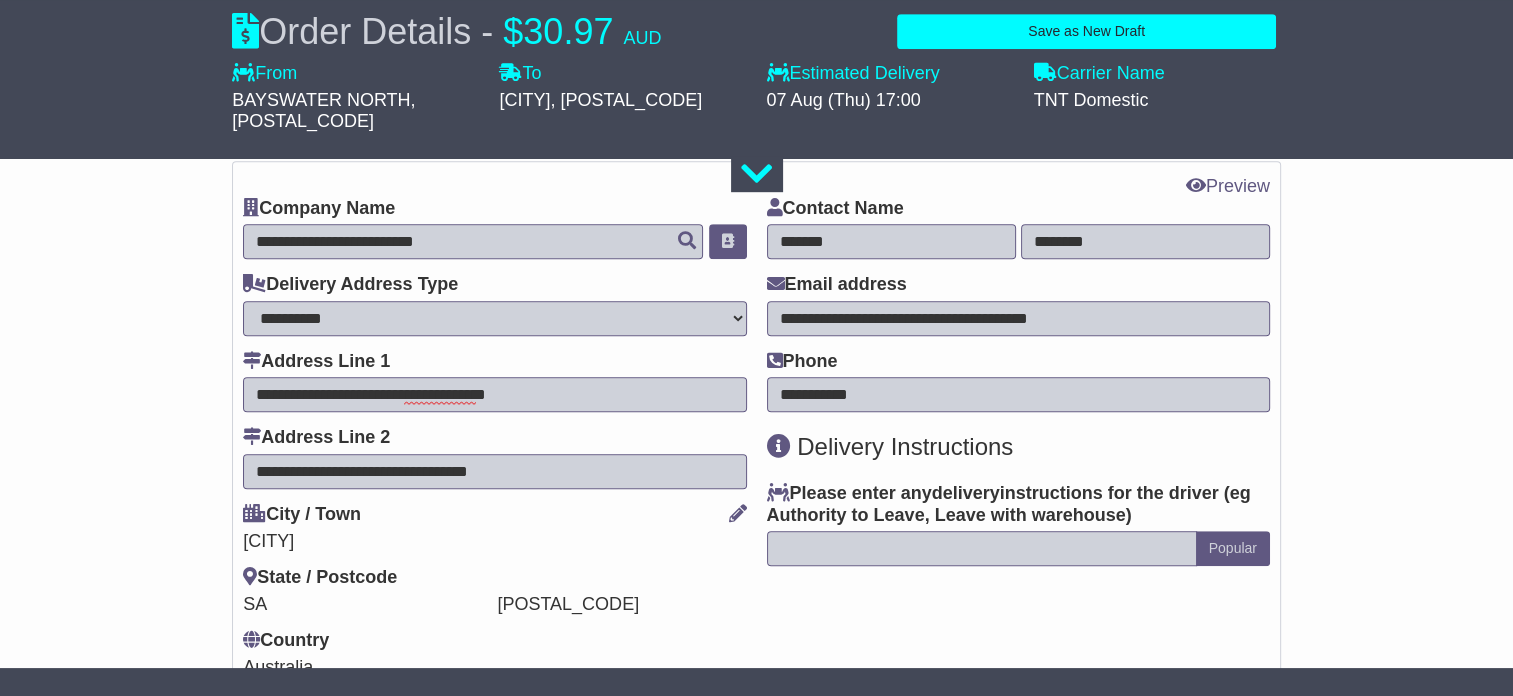 scroll, scrollTop: 1152, scrollLeft: 0, axis: vertical 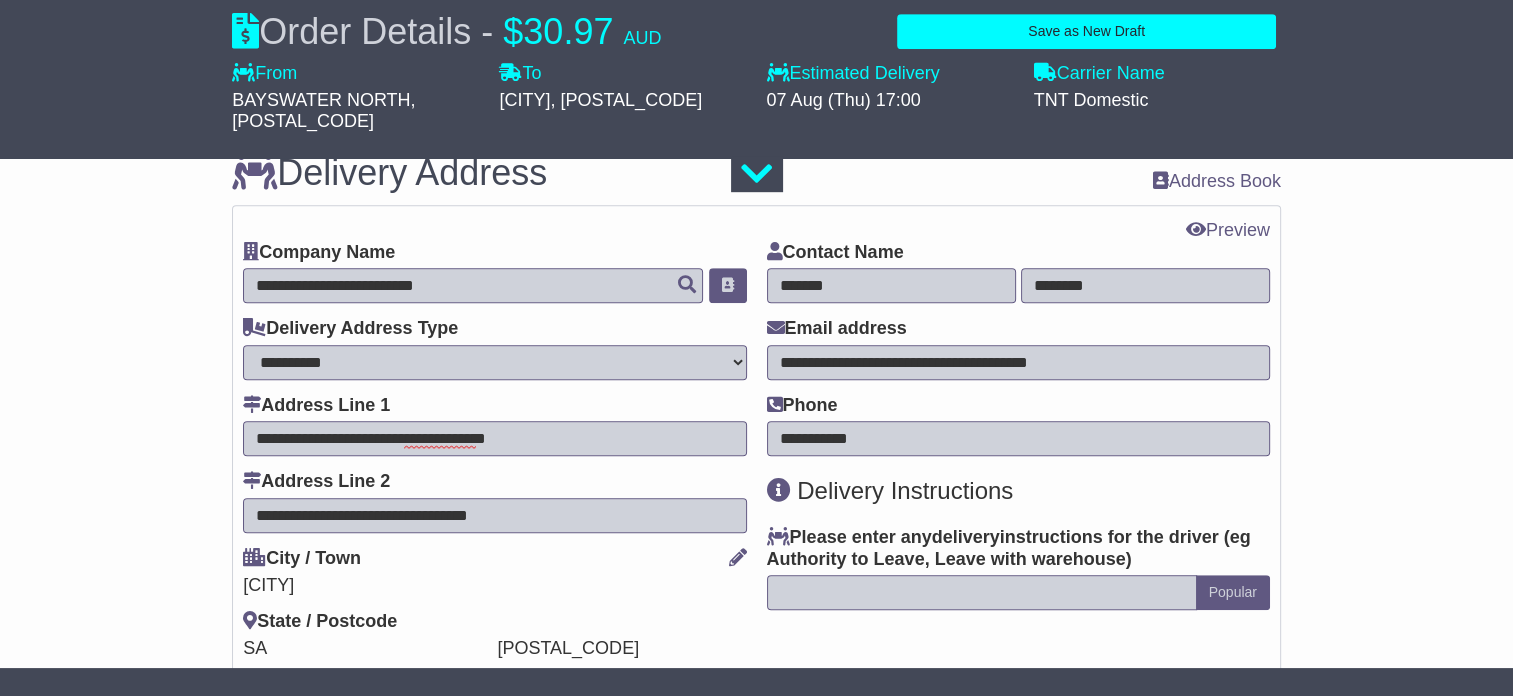 click on "**********" at bounding box center (494, 438) 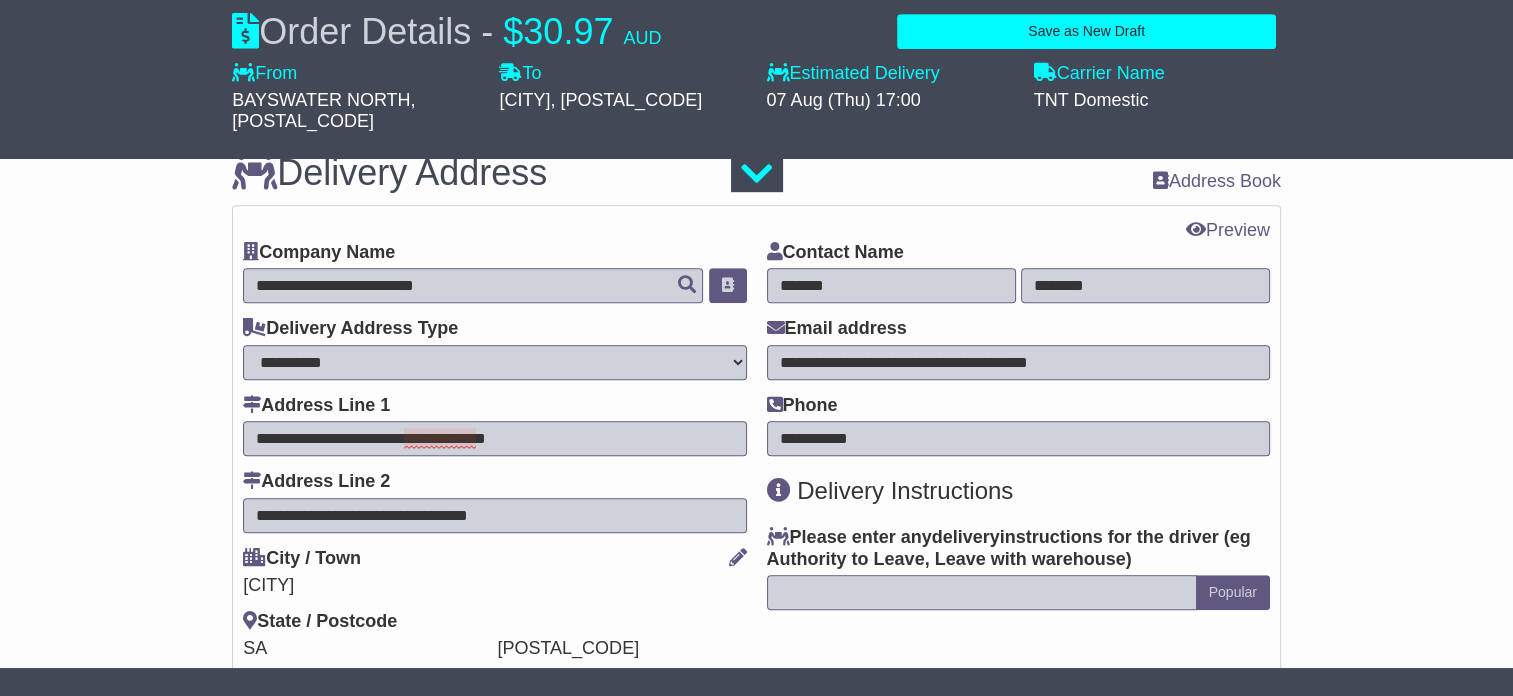 drag, startPoint x: 552, startPoint y: 413, endPoint x: 476, endPoint y: 420, distance: 76.321686 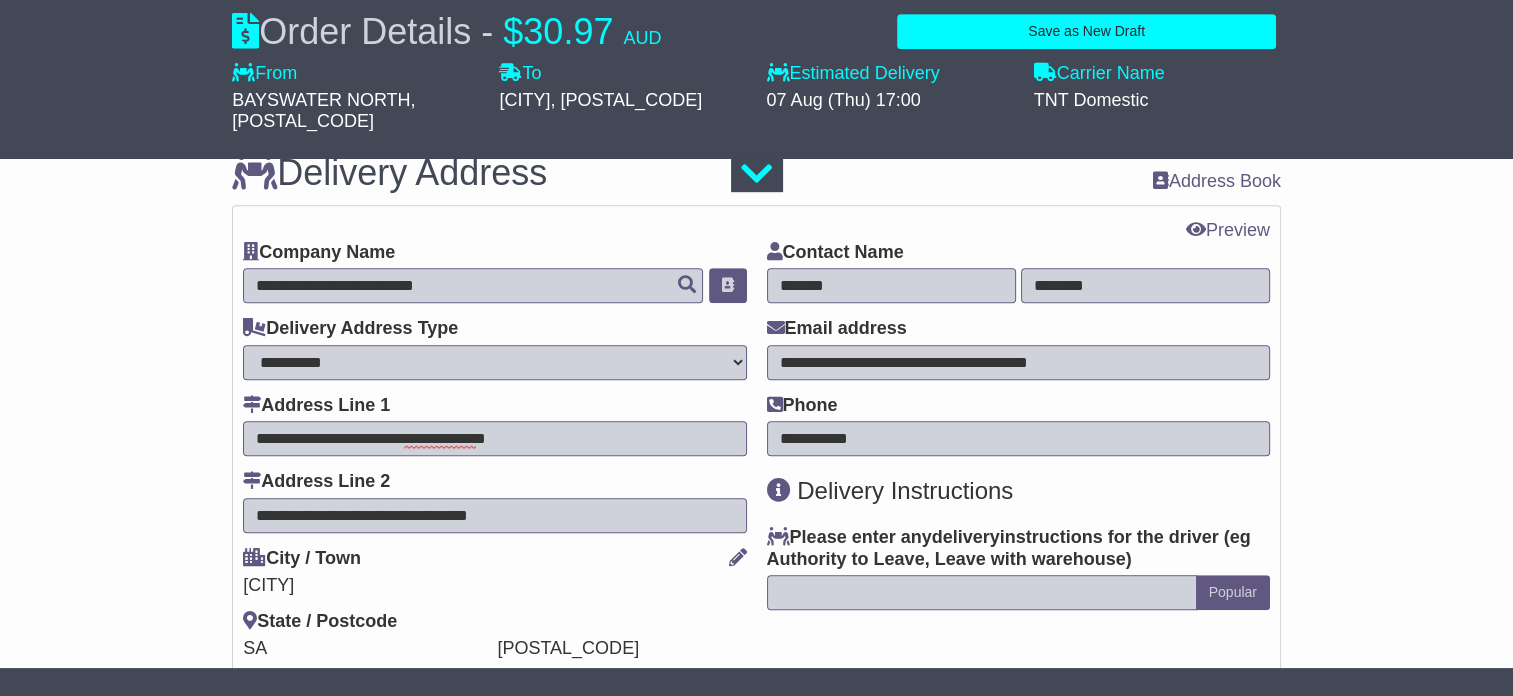 drag, startPoint x: 276, startPoint y: 413, endPoint x: 196, endPoint y: 420, distance: 80.305664 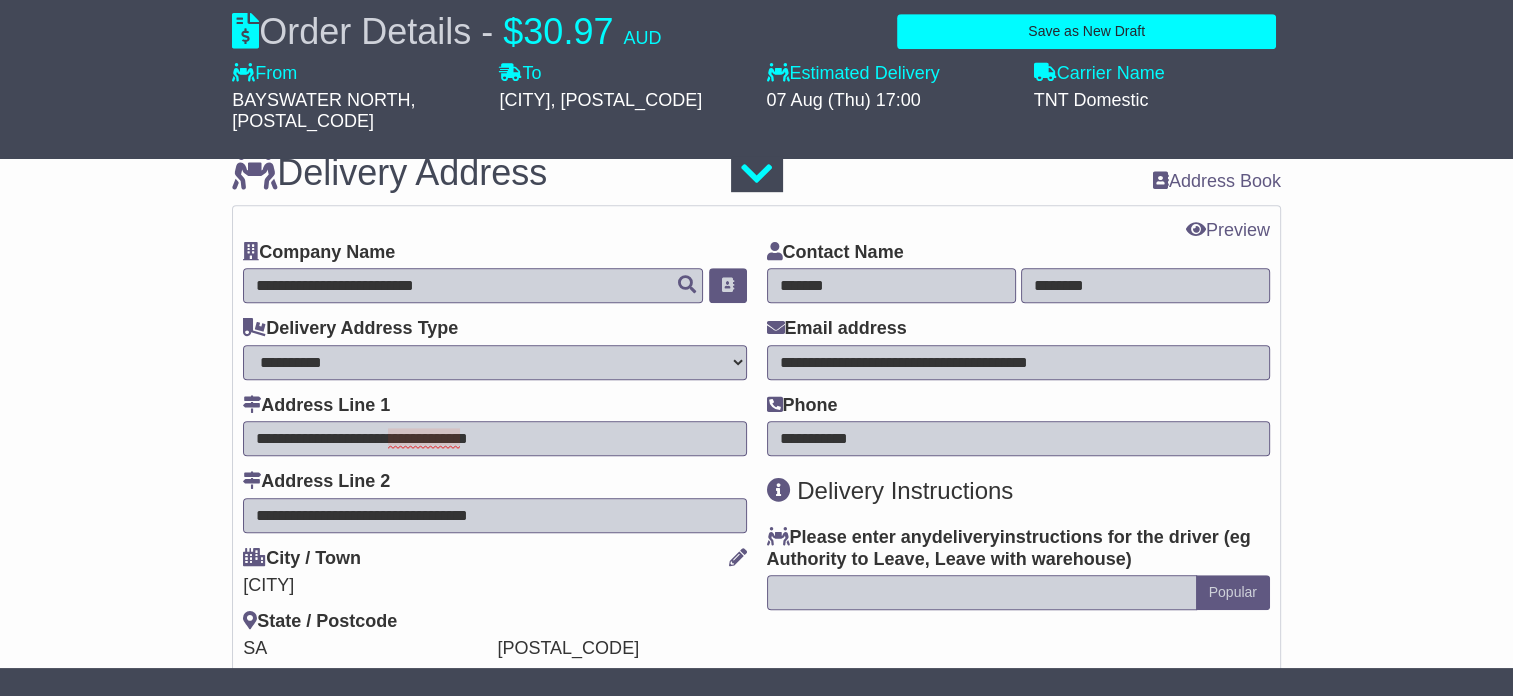 drag, startPoint x: 515, startPoint y: 418, endPoint x: 552, endPoint y: 422, distance: 37.215588 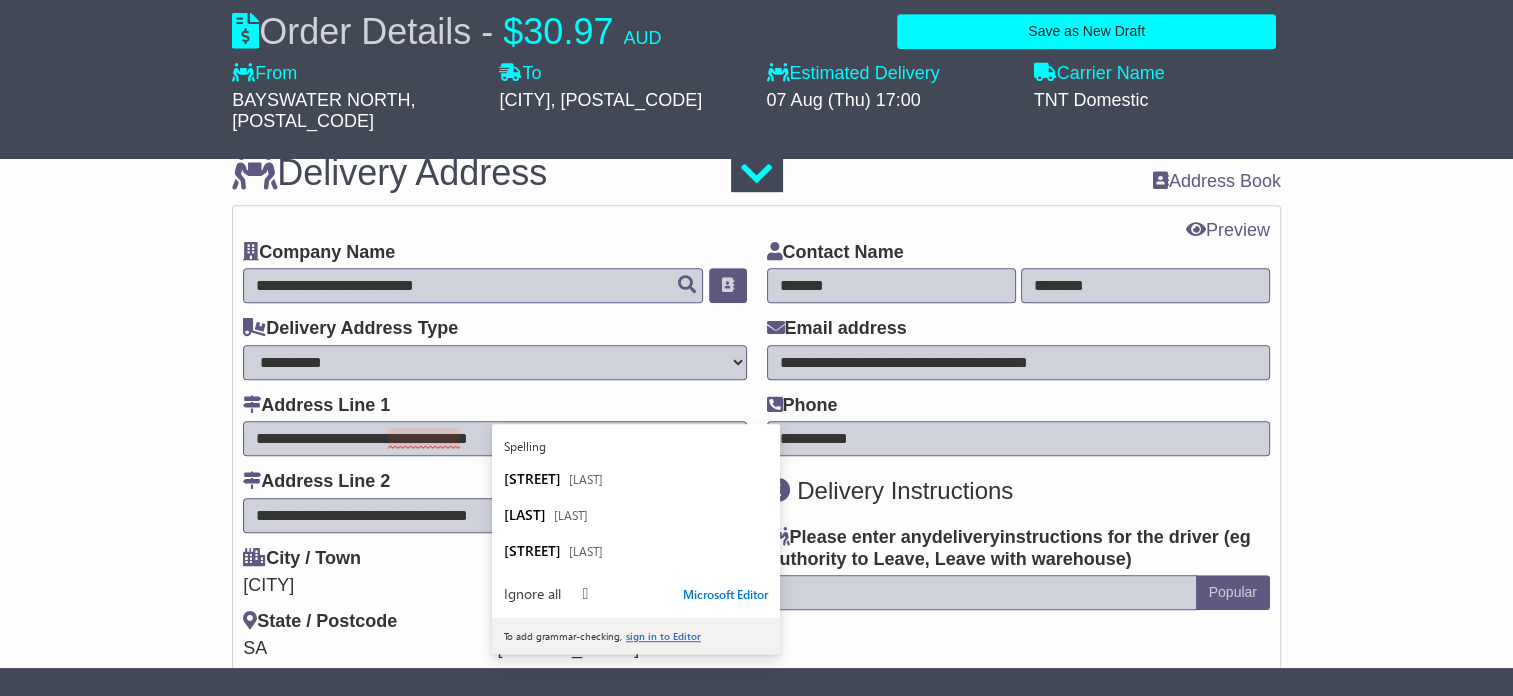click on "**********" at bounding box center [1018, 482] 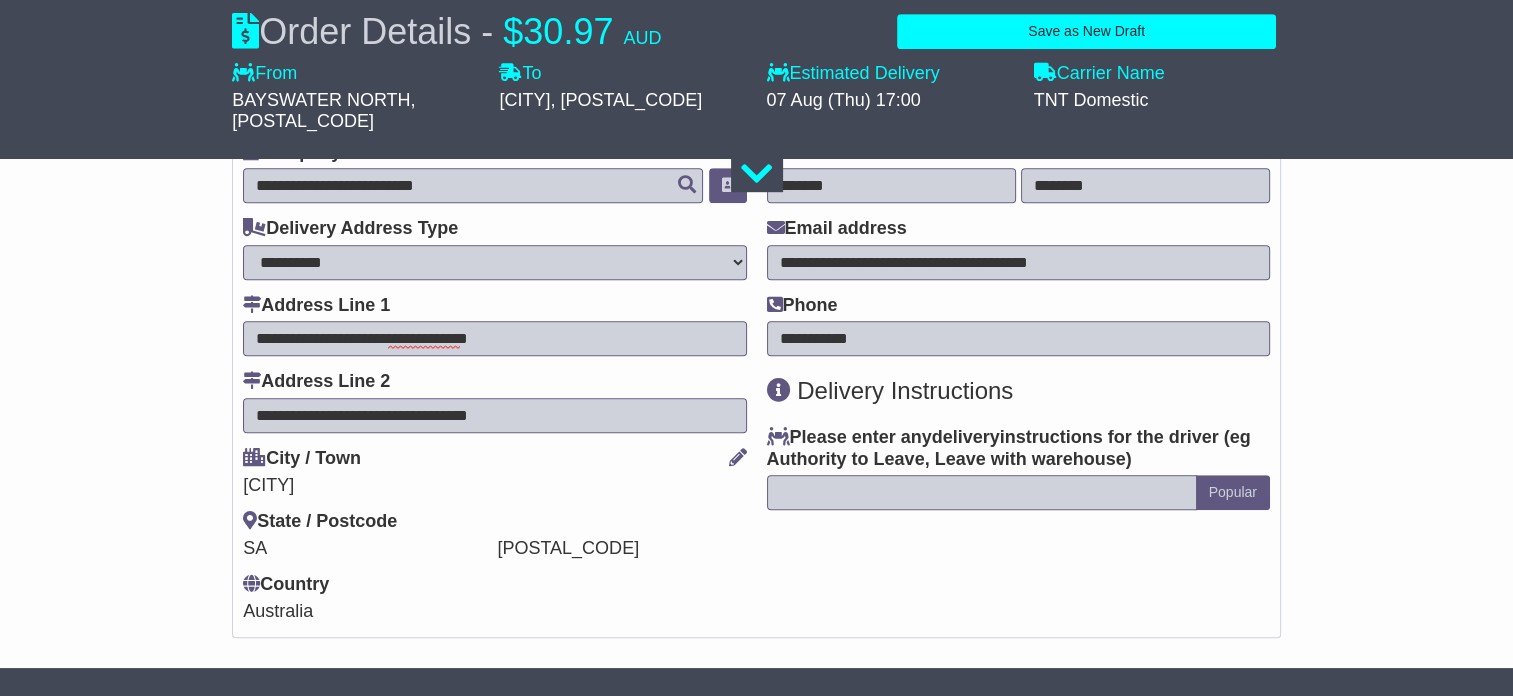 scroll, scrollTop: 1152, scrollLeft: 0, axis: vertical 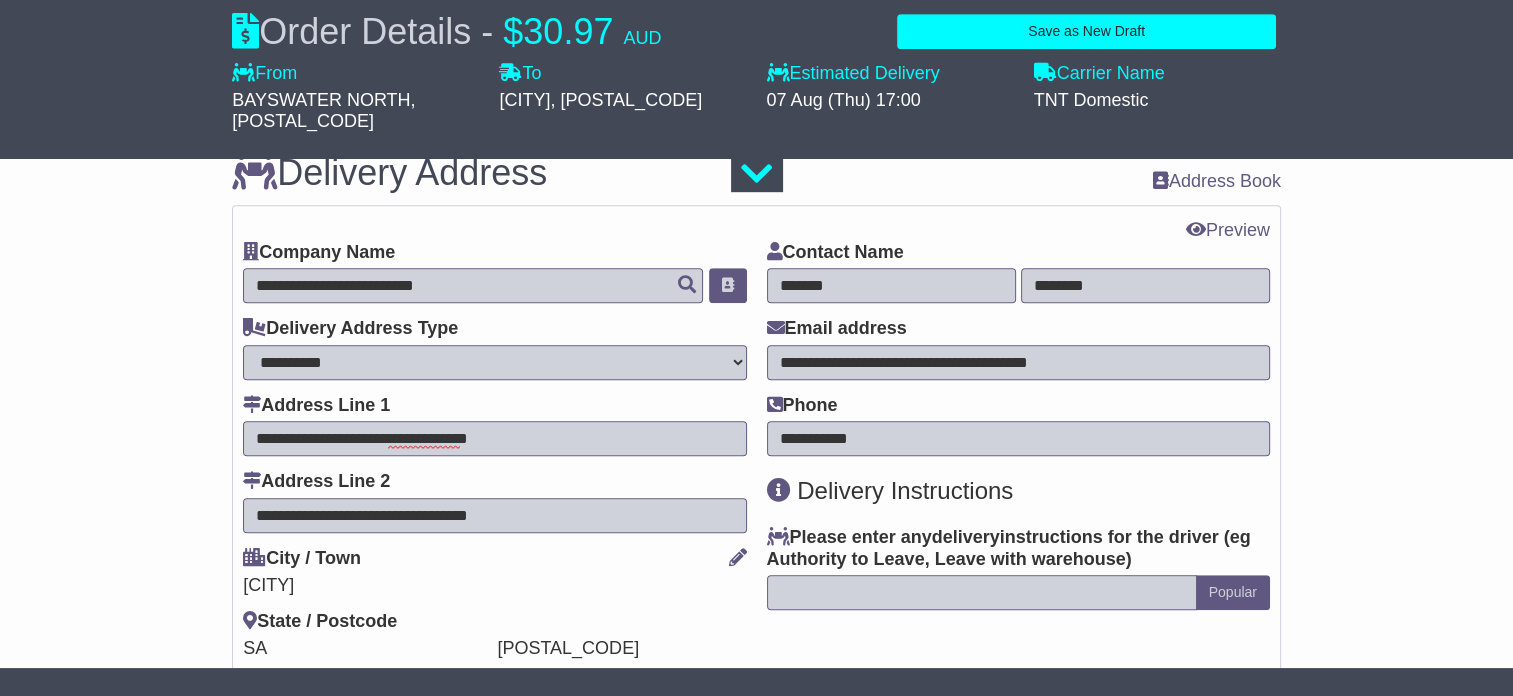 click on "**********" at bounding box center [494, 438] 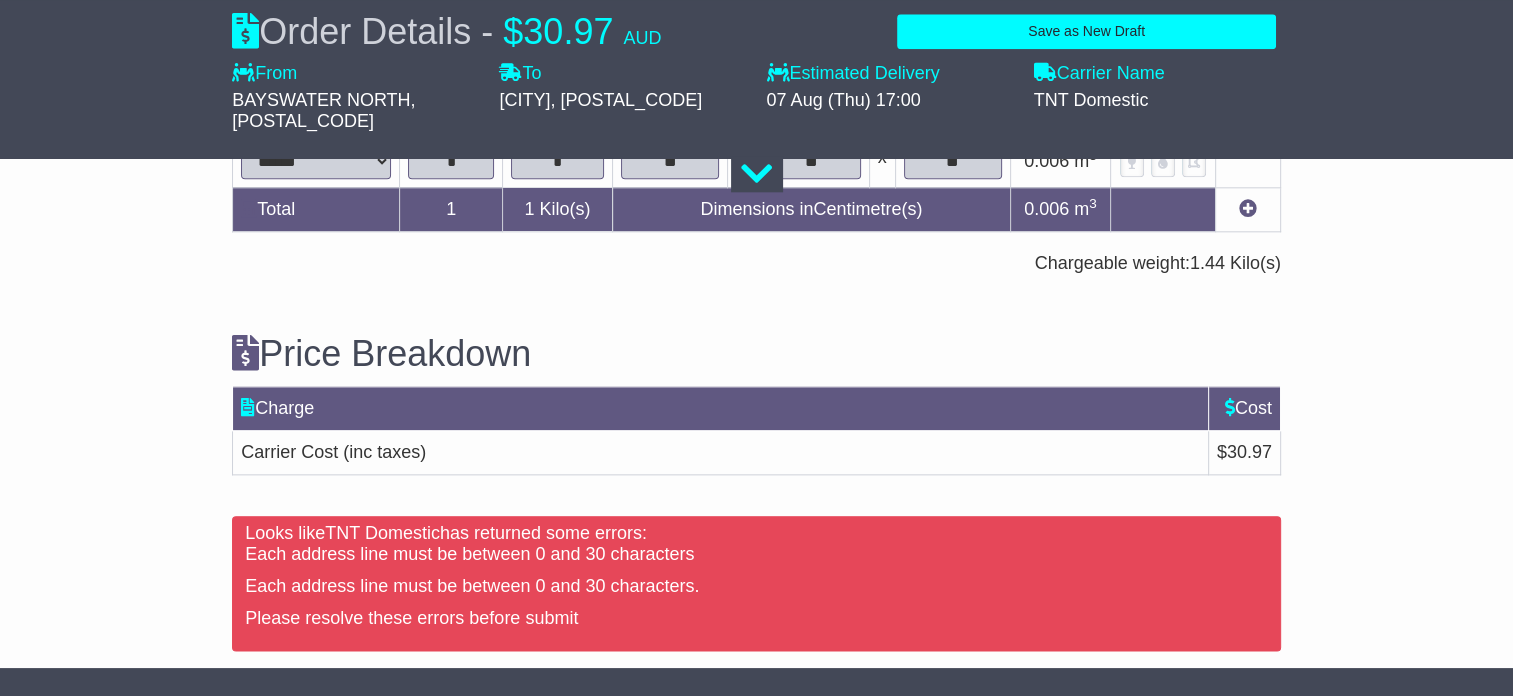 scroll, scrollTop: 2352, scrollLeft: 0, axis: vertical 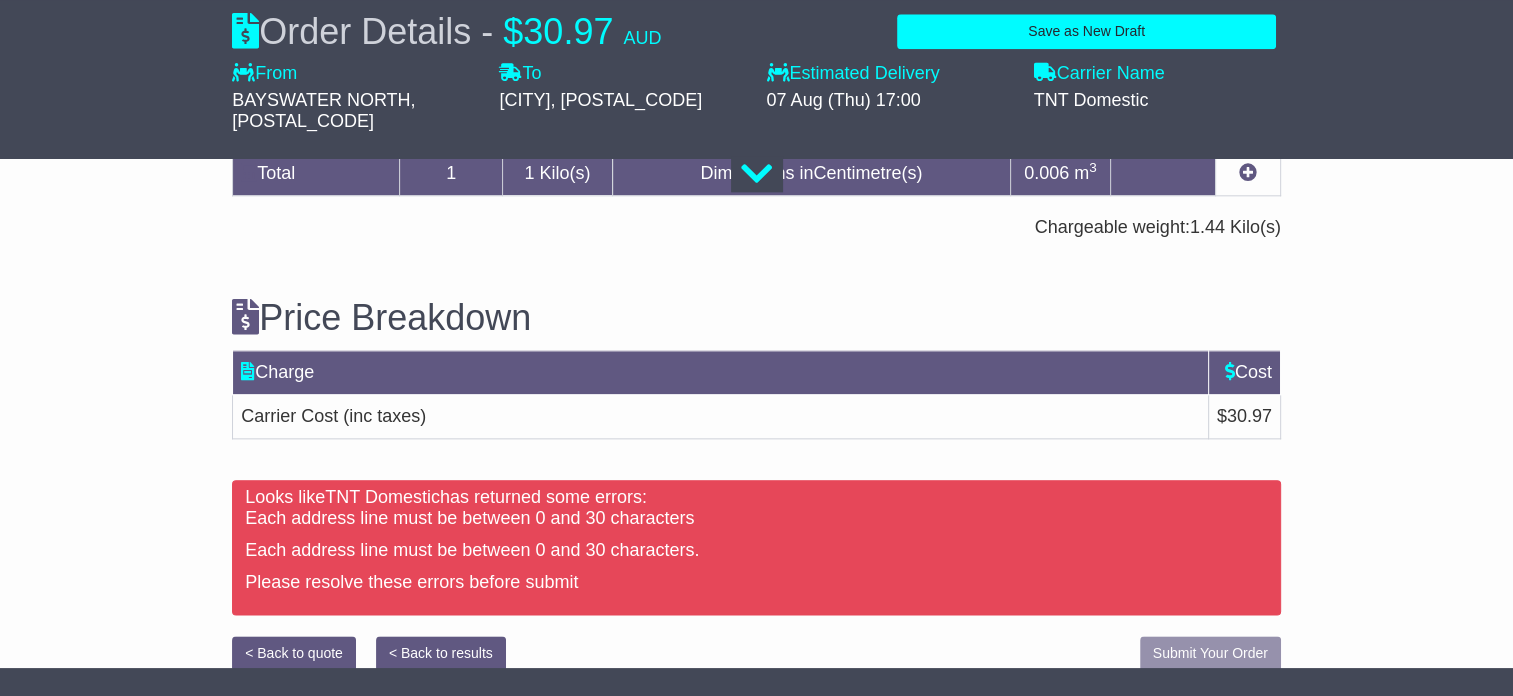 type on "**********" 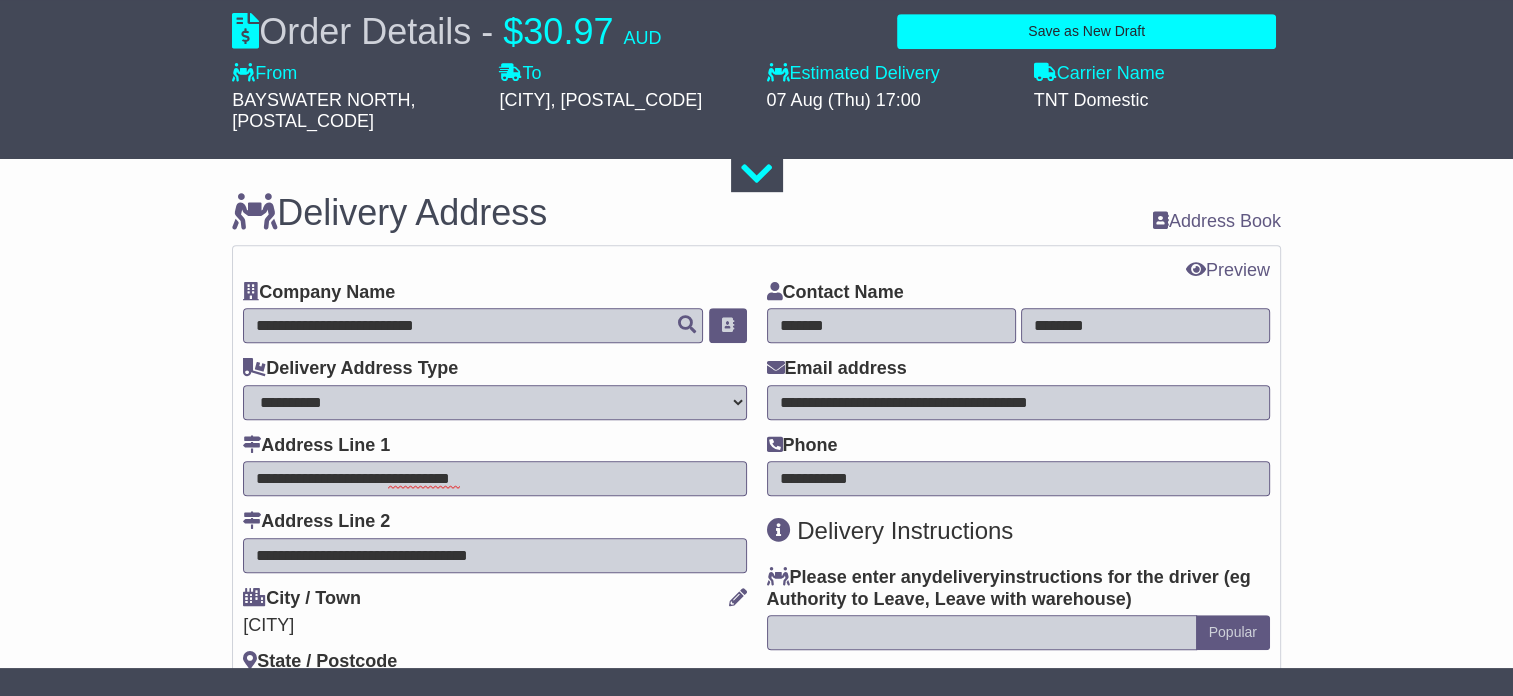 scroll, scrollTop: 1100, scrollLeft: 0, axis: vertical 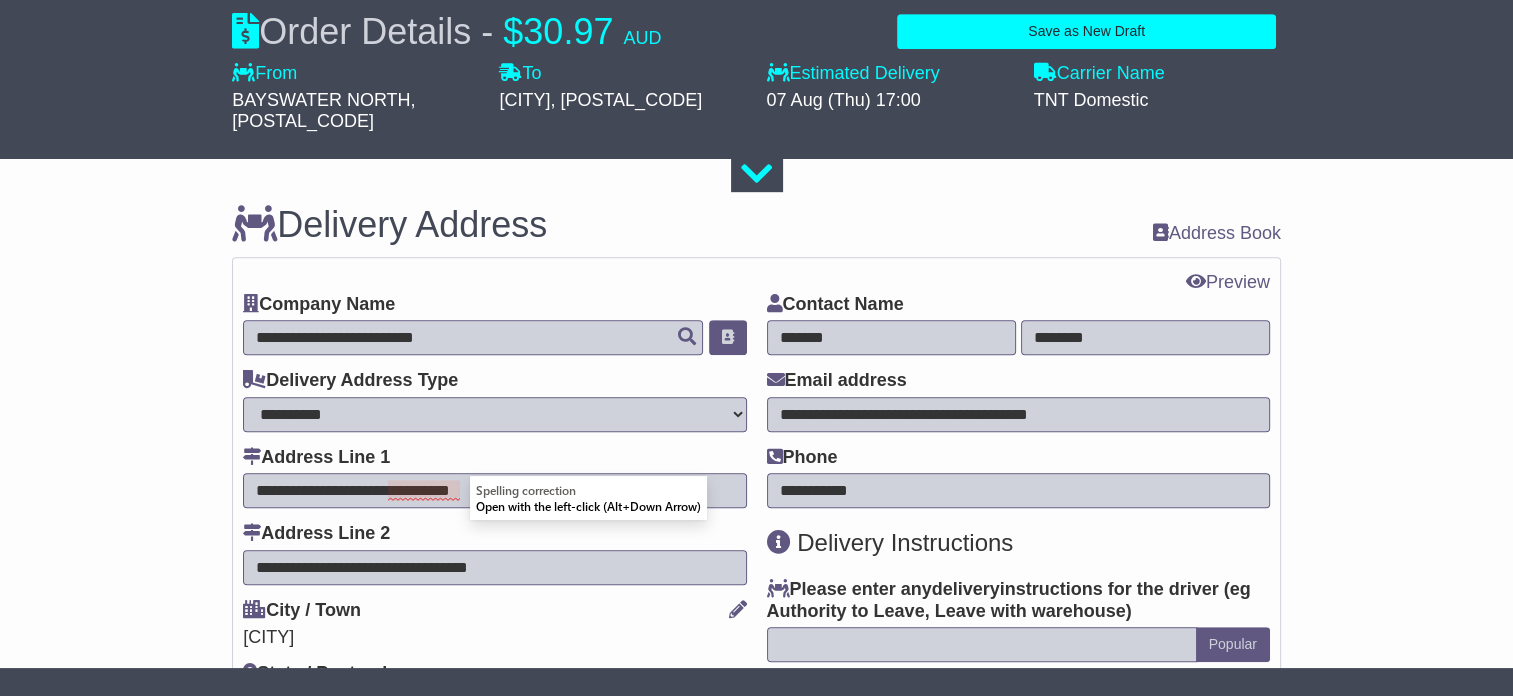 drag, startPoint x: 496, startPoint y: 468, endPoint x: 253, endPoint y: 466, distance: 243.00822 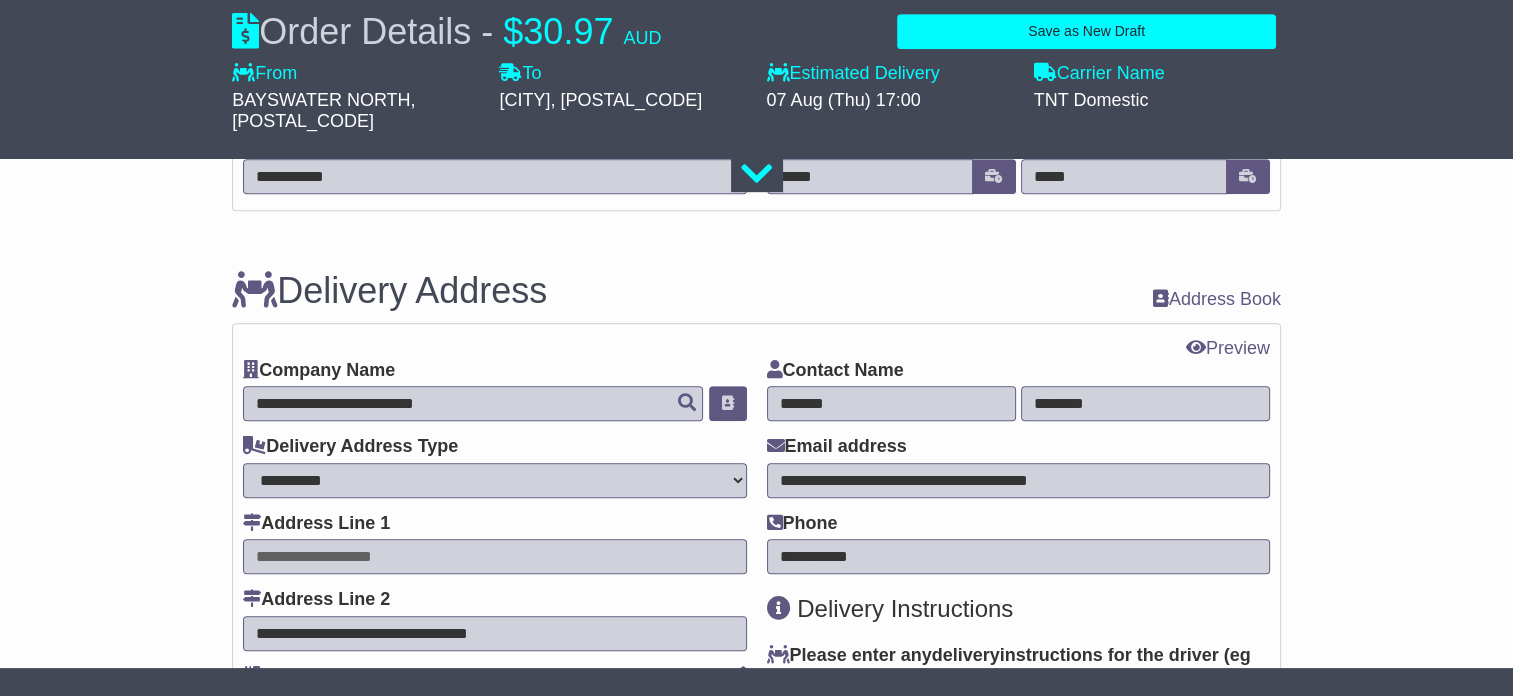 scroll, scrollTop: 1000, scrollLeft: 0, axis: vertical 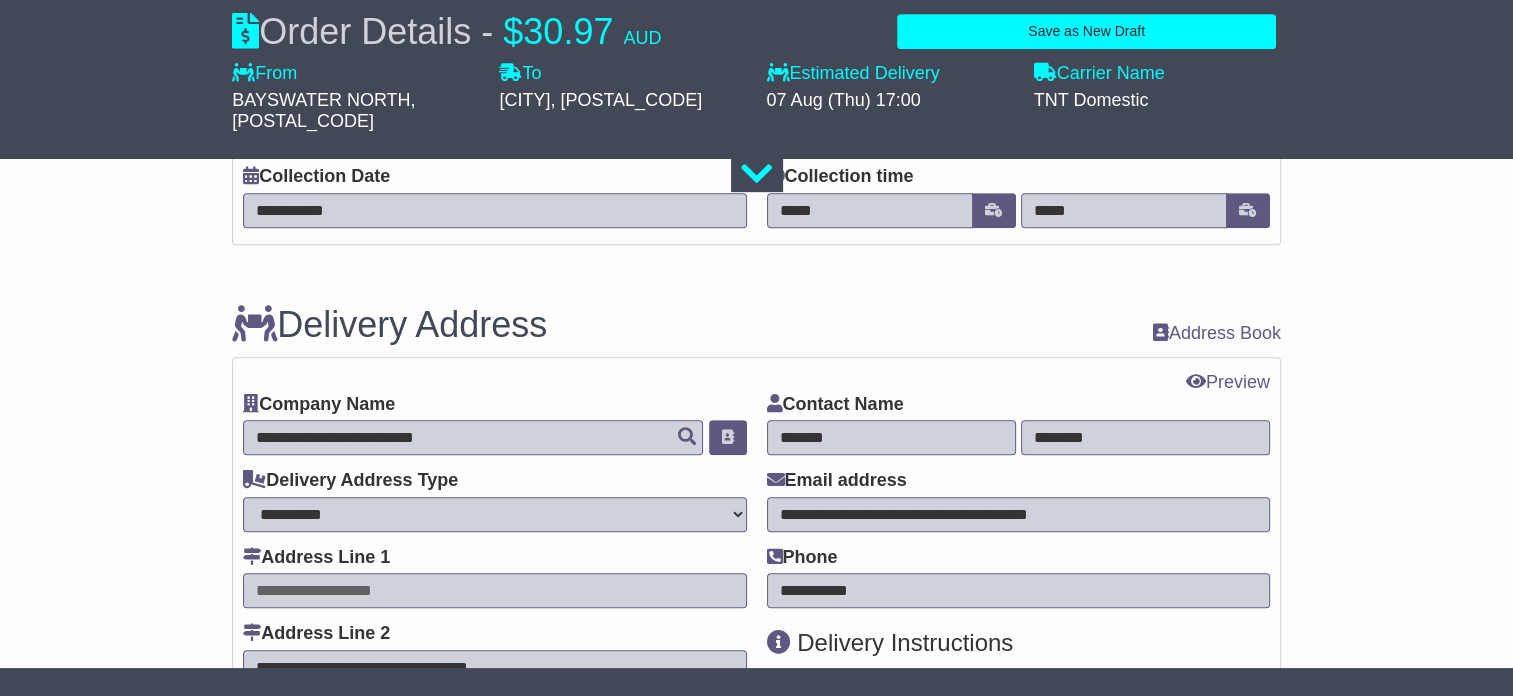 click at bounding box center [494, 590] 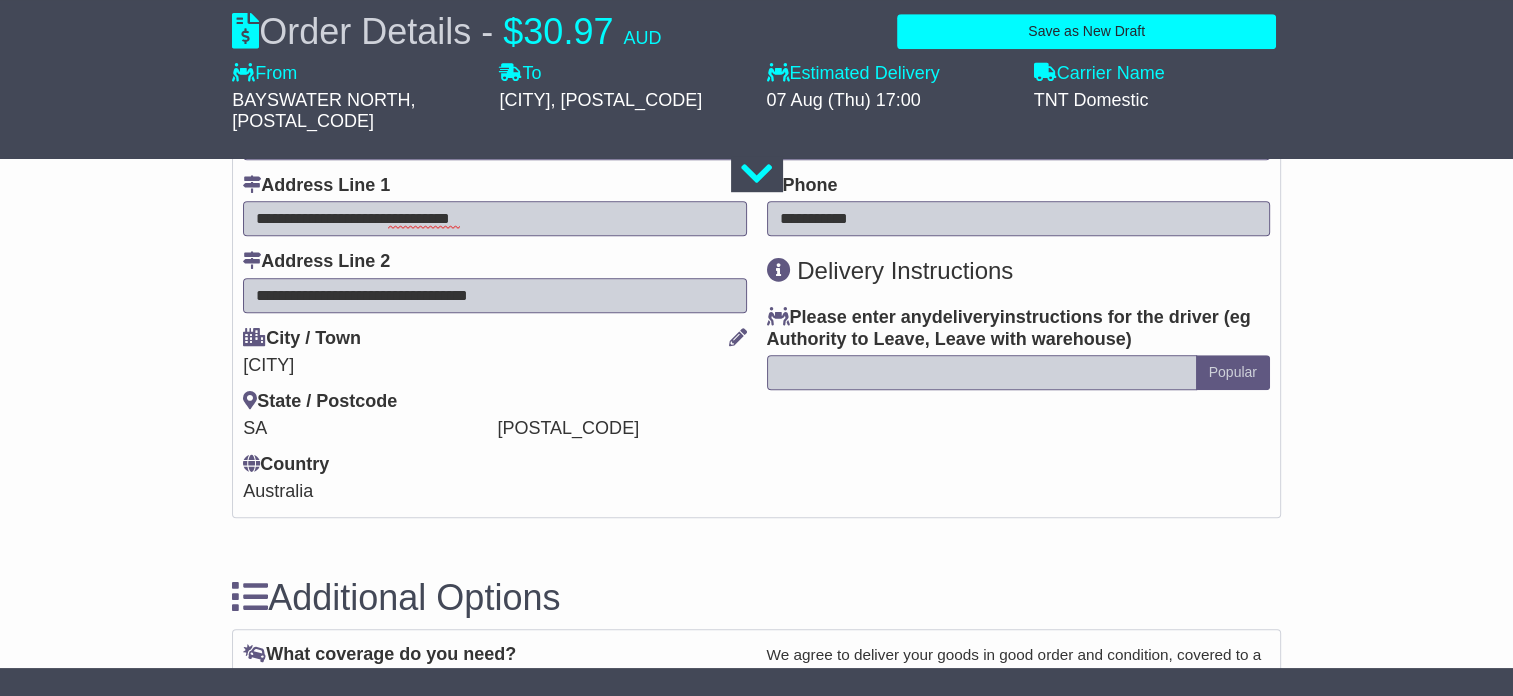 scroll, scrollTop: 1200, scrollLeft: 0, axis: vertical 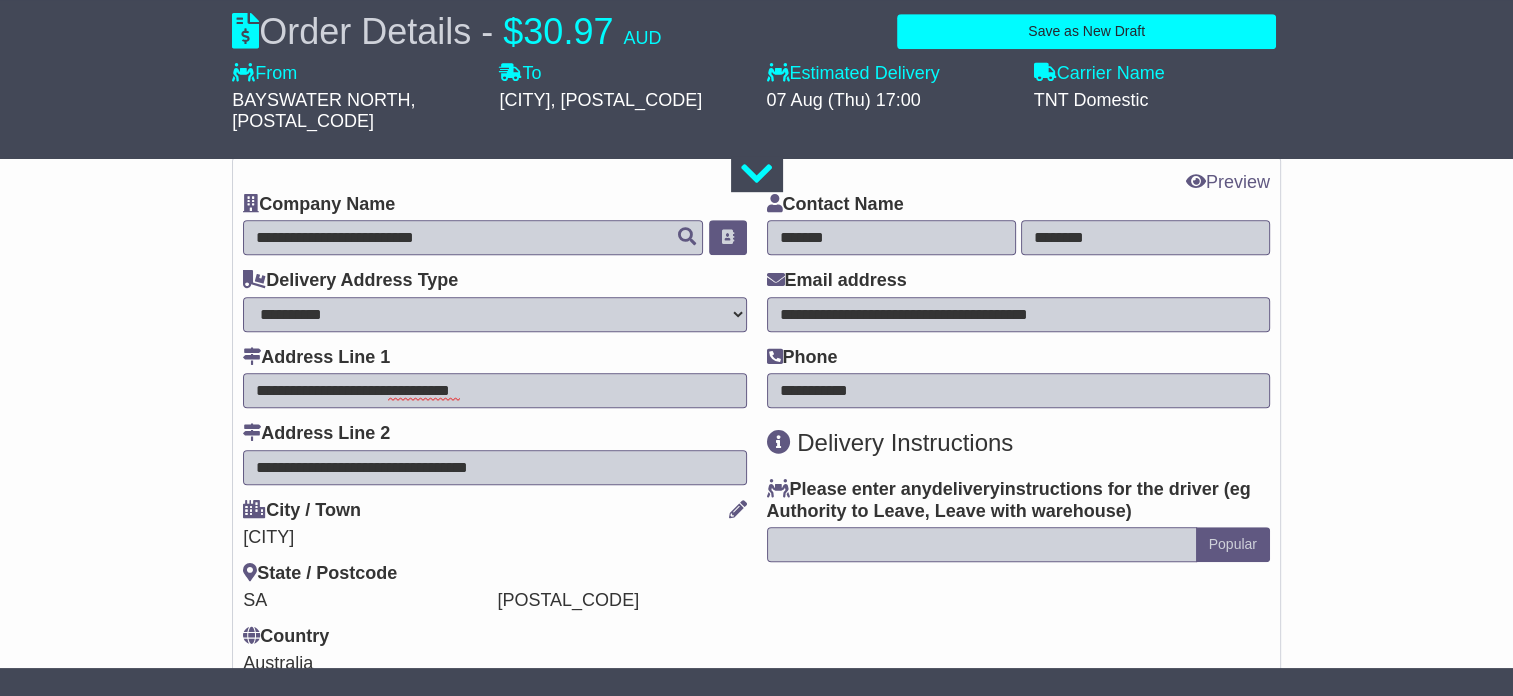 click on "**********" at bounding box center [494, 467] 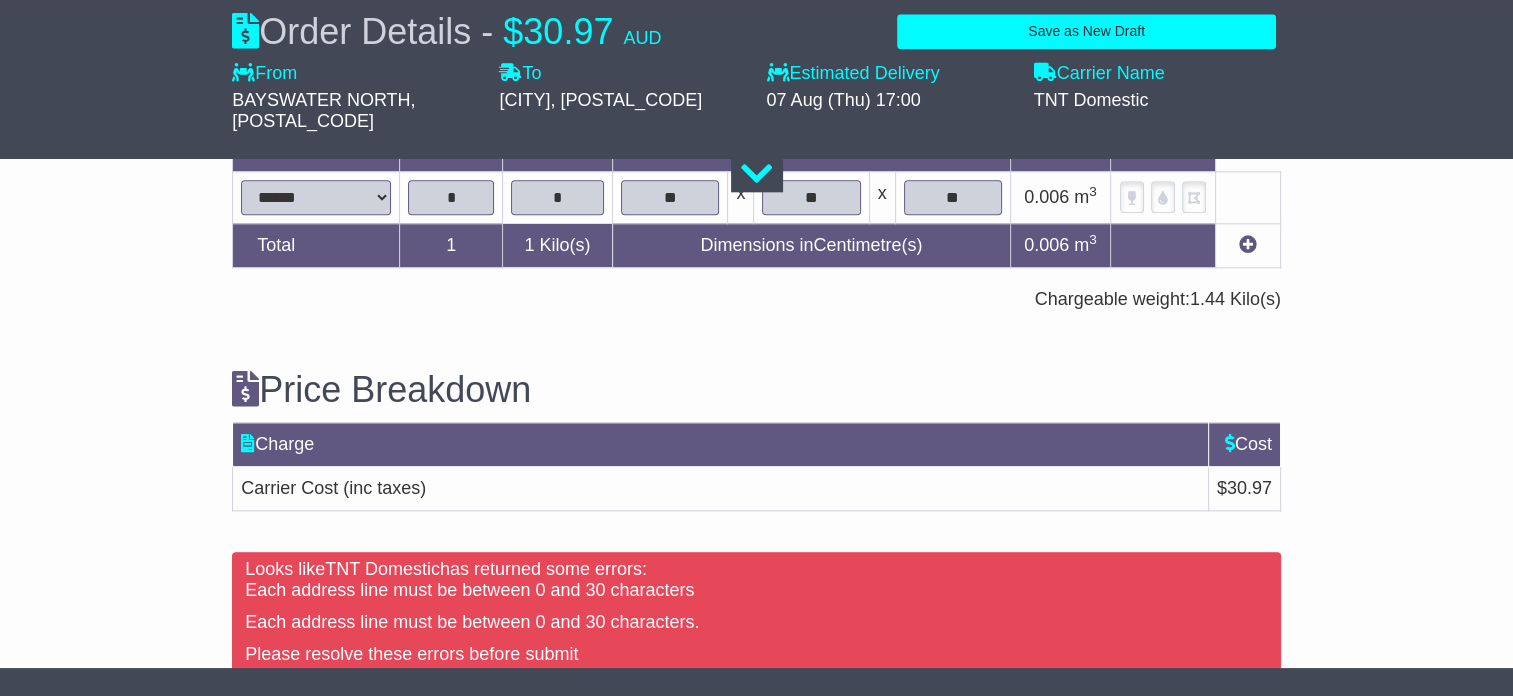 scroll, scrollTop: 2352, scrollLeft: 0, axis: vertical 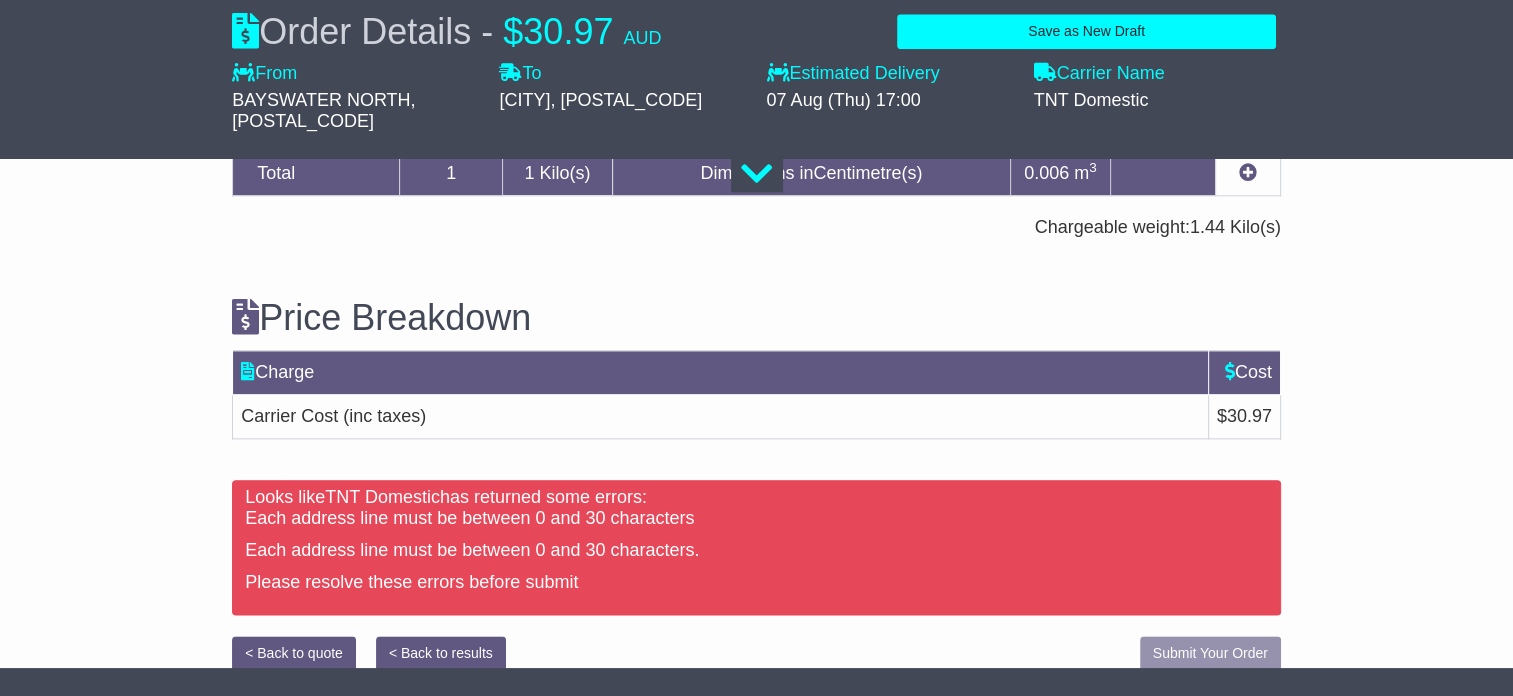 type on "**********" 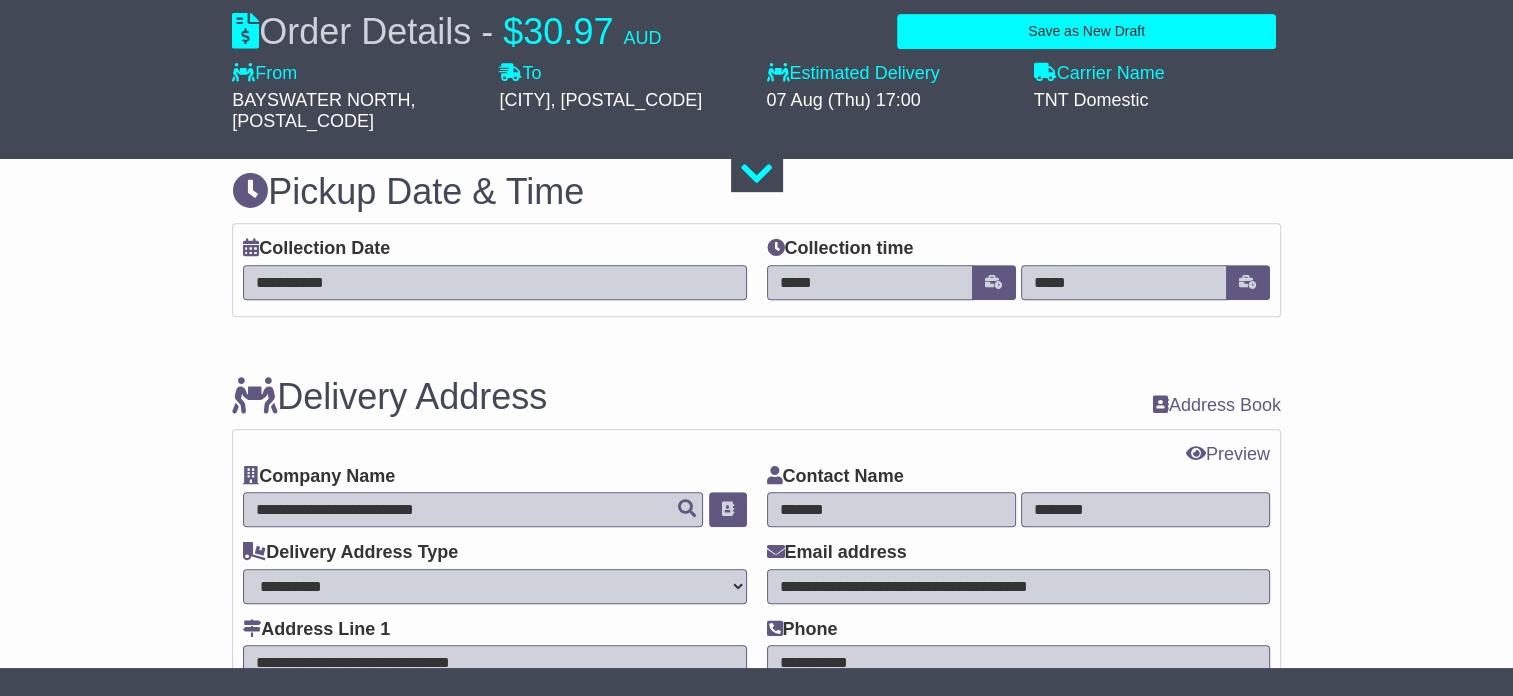 scroll, scrollTop: 1152, scrollLeft: 0, axis: vertical 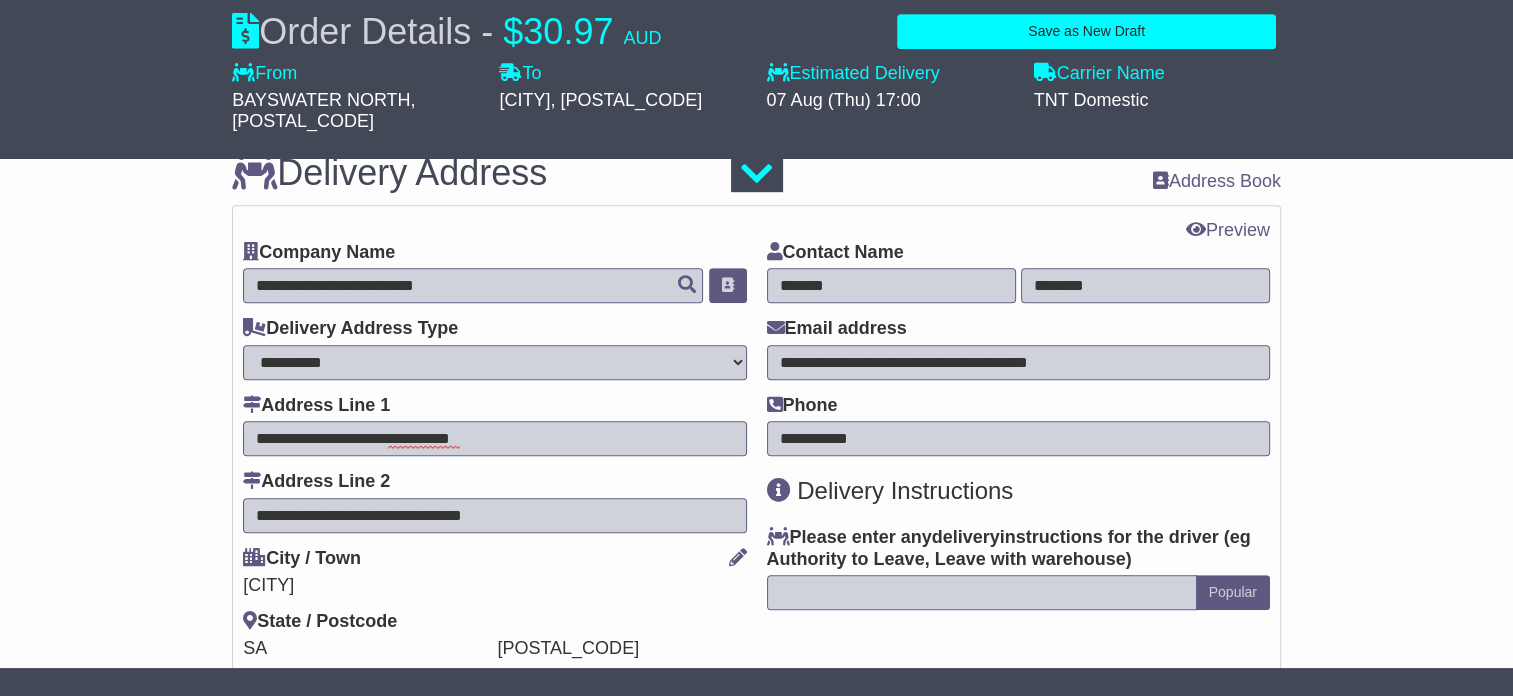 click on "**********" at bounding box center (494, 438) 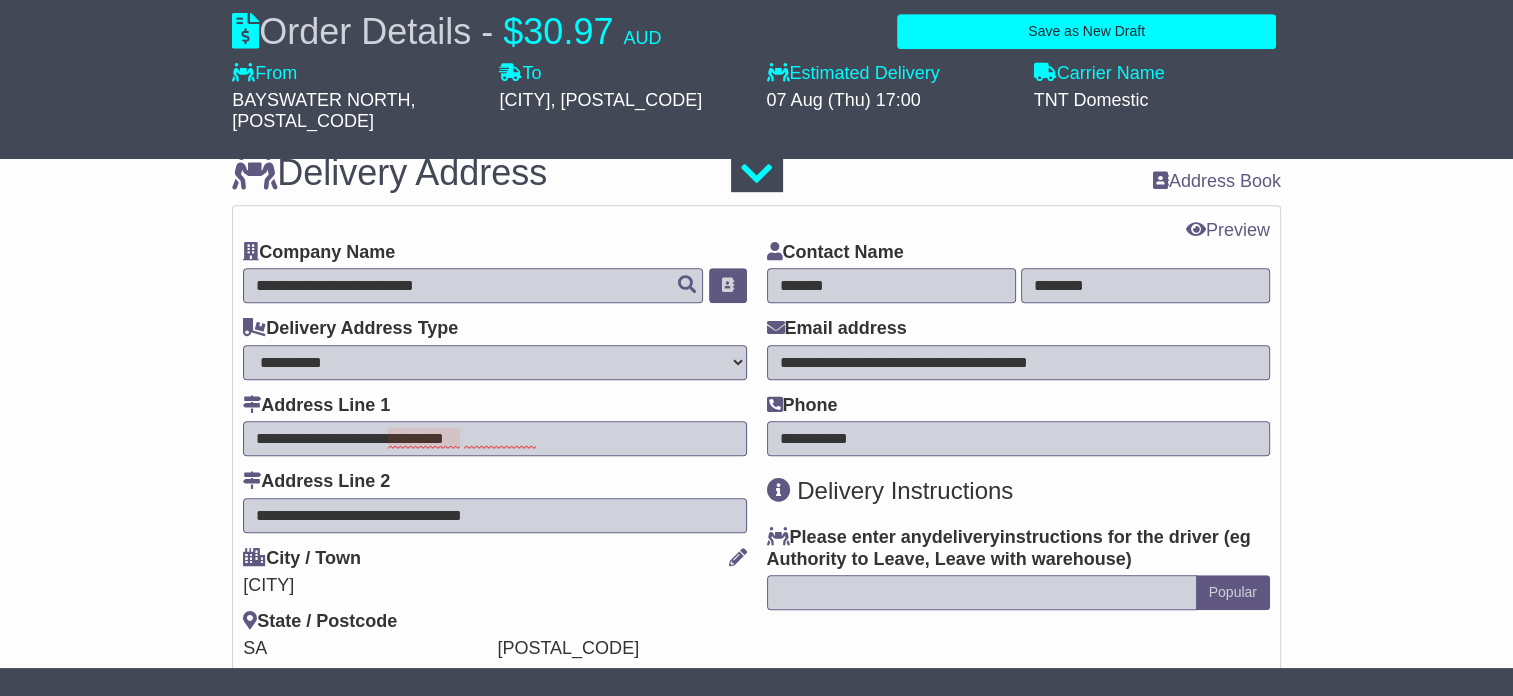 click on "**********" at bounding box center [494, 482] 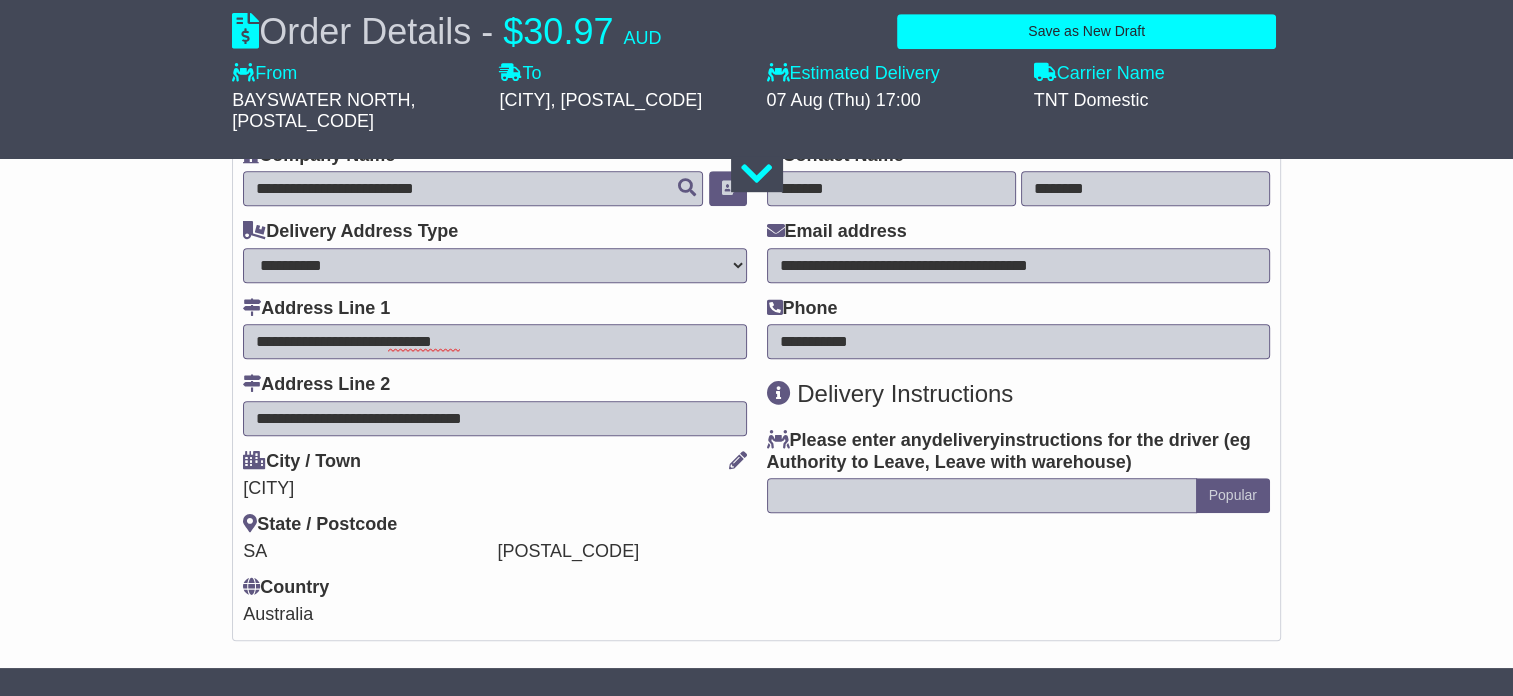 scroll, scrollTop: 1252, scrollLeft: 0, axis: vertical 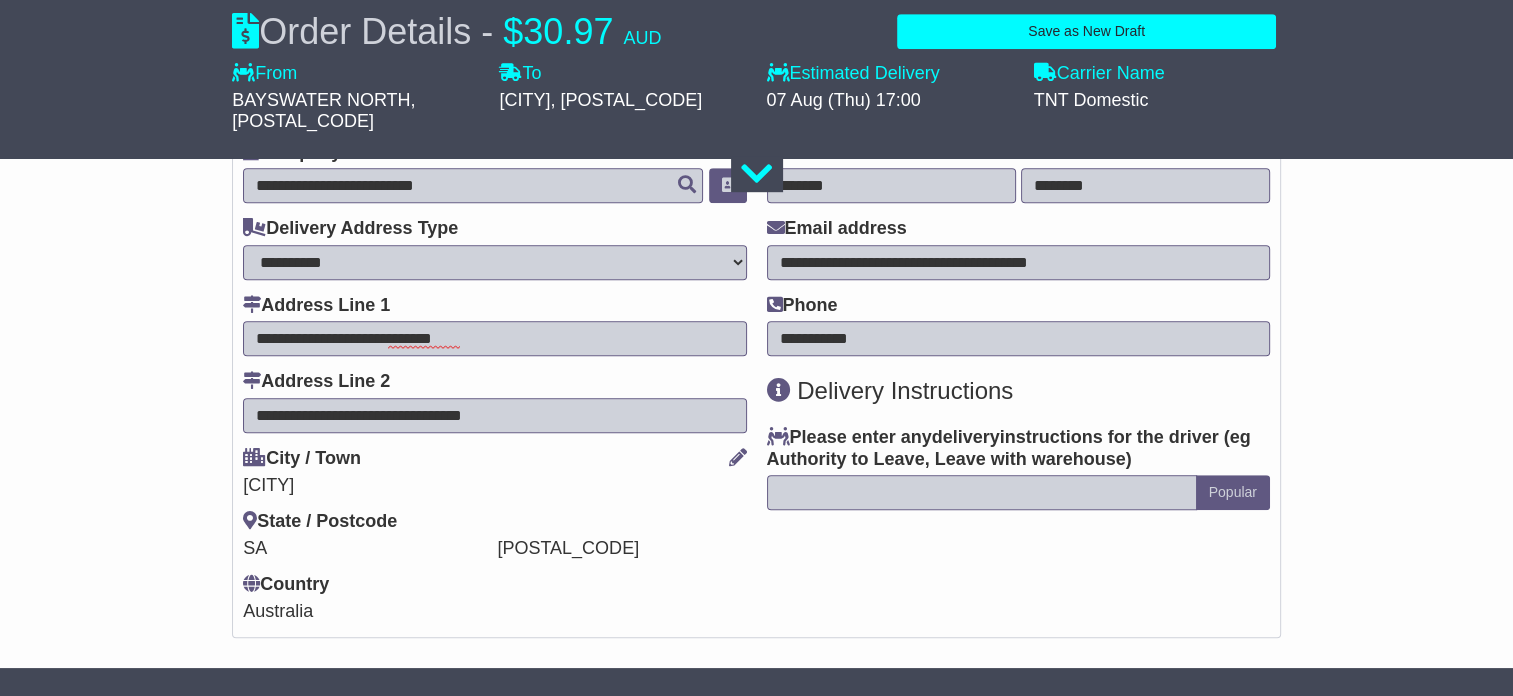 type on "**********" 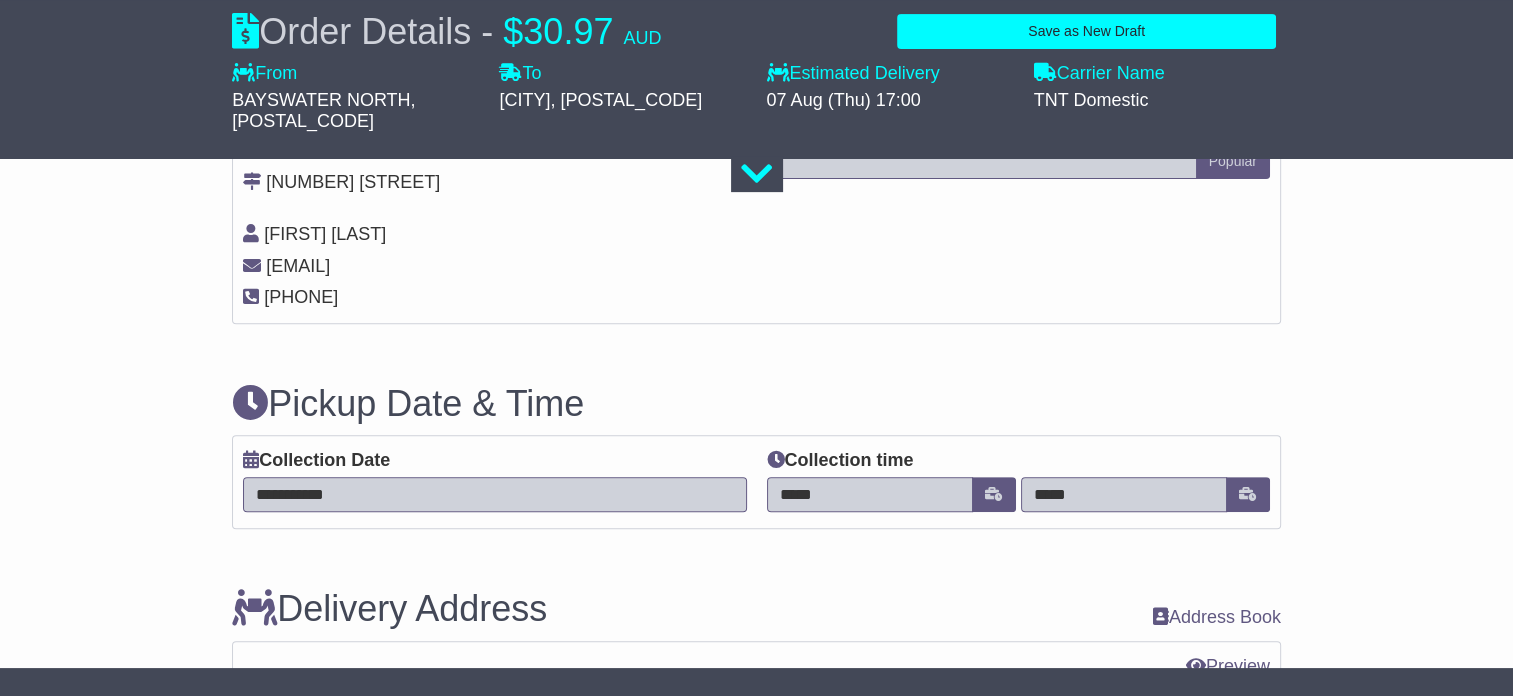 scroll, scrollTop: 152, scrollLeft: 0, axis: vertical 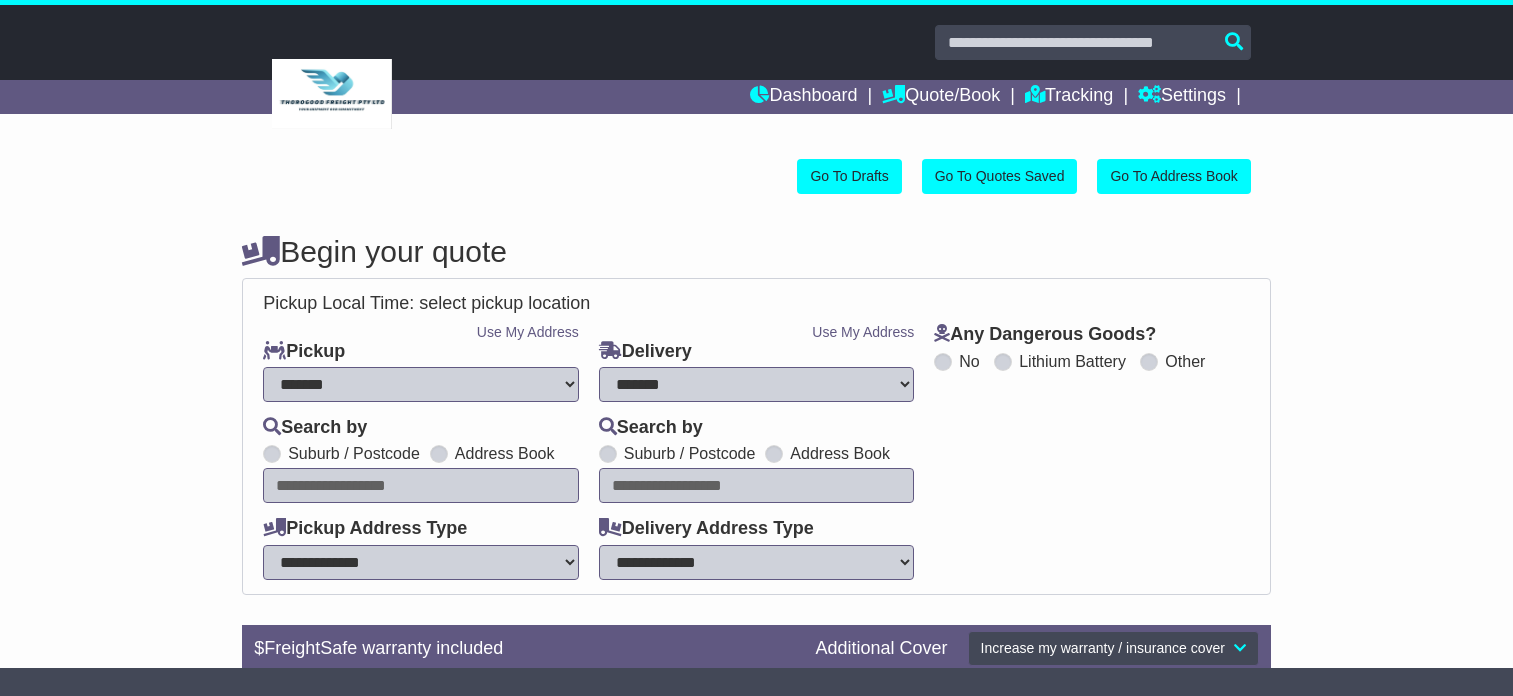 select on "**" 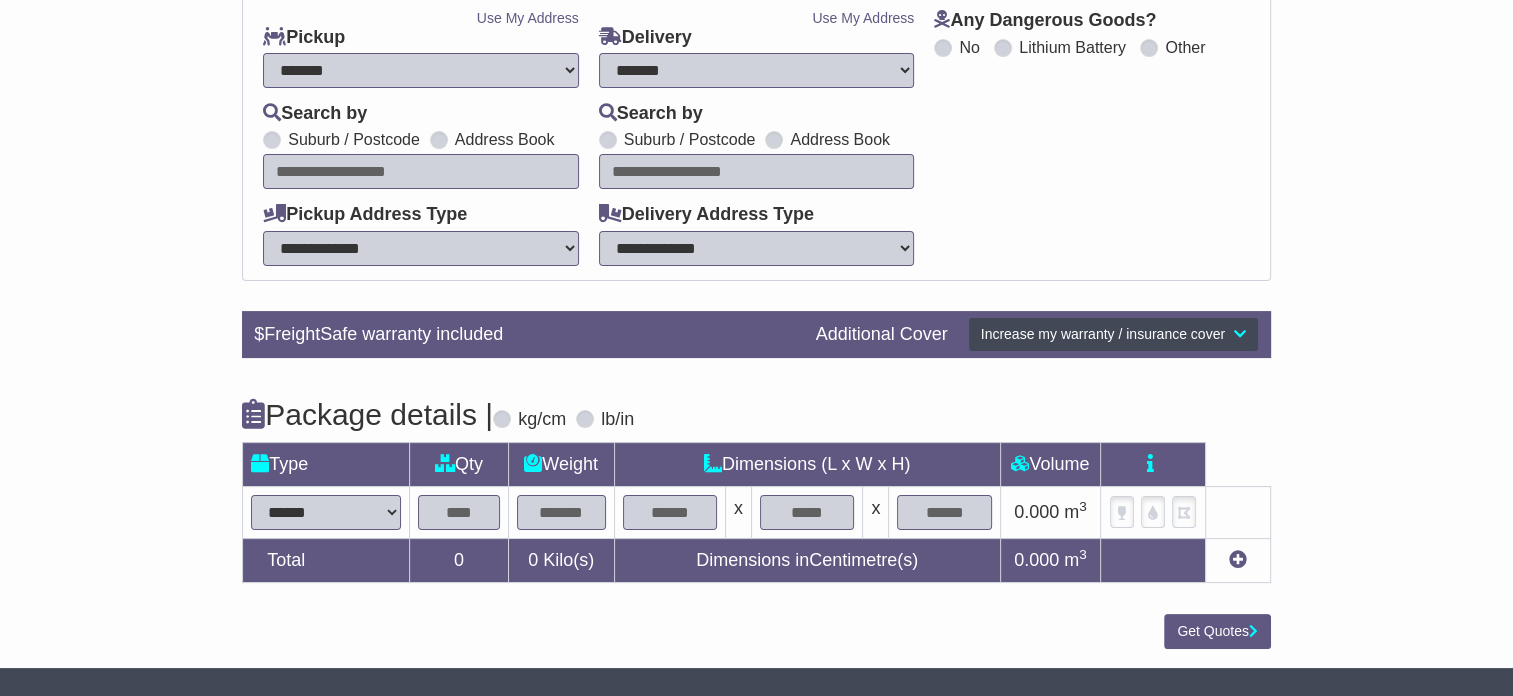 scroll, scrollTop: 0, scrollLeft: 0, axis: both 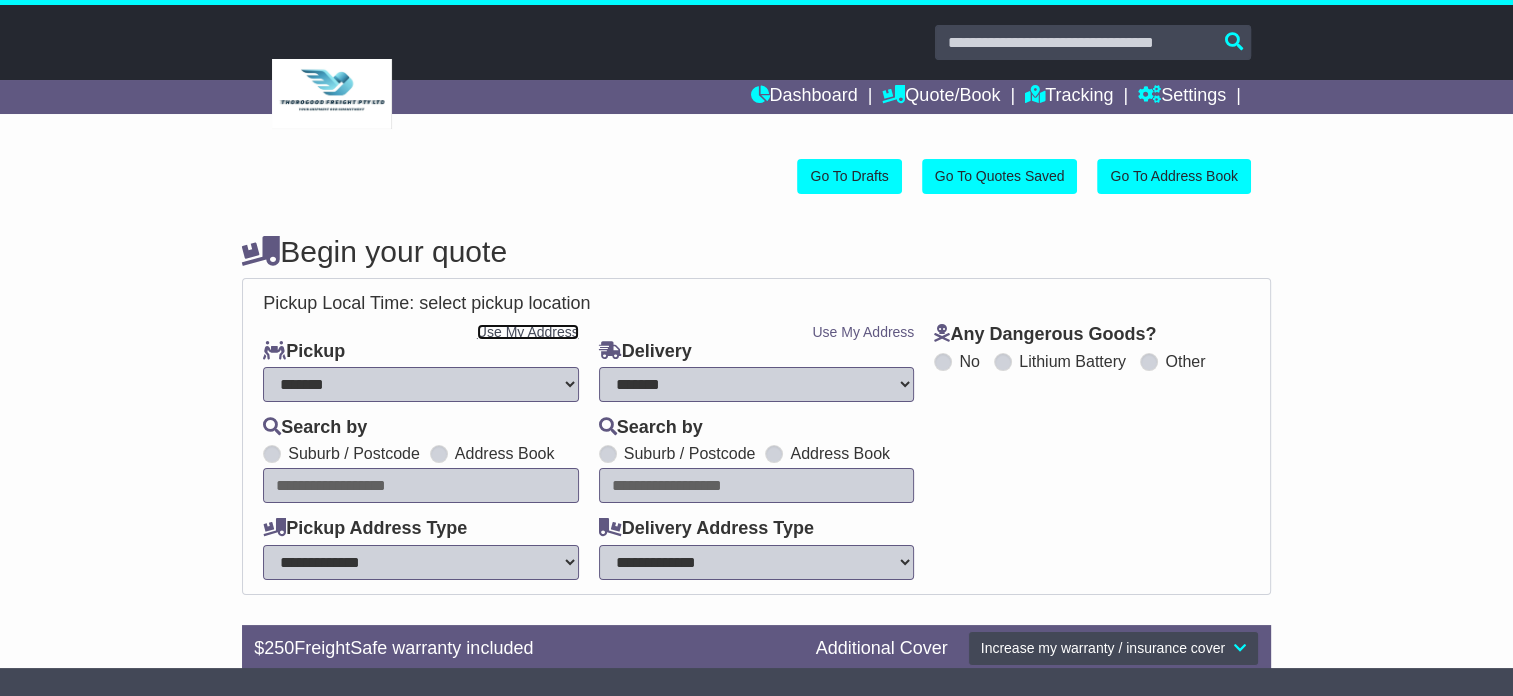 click on "Use My Address" at bounding box center (528, 332) 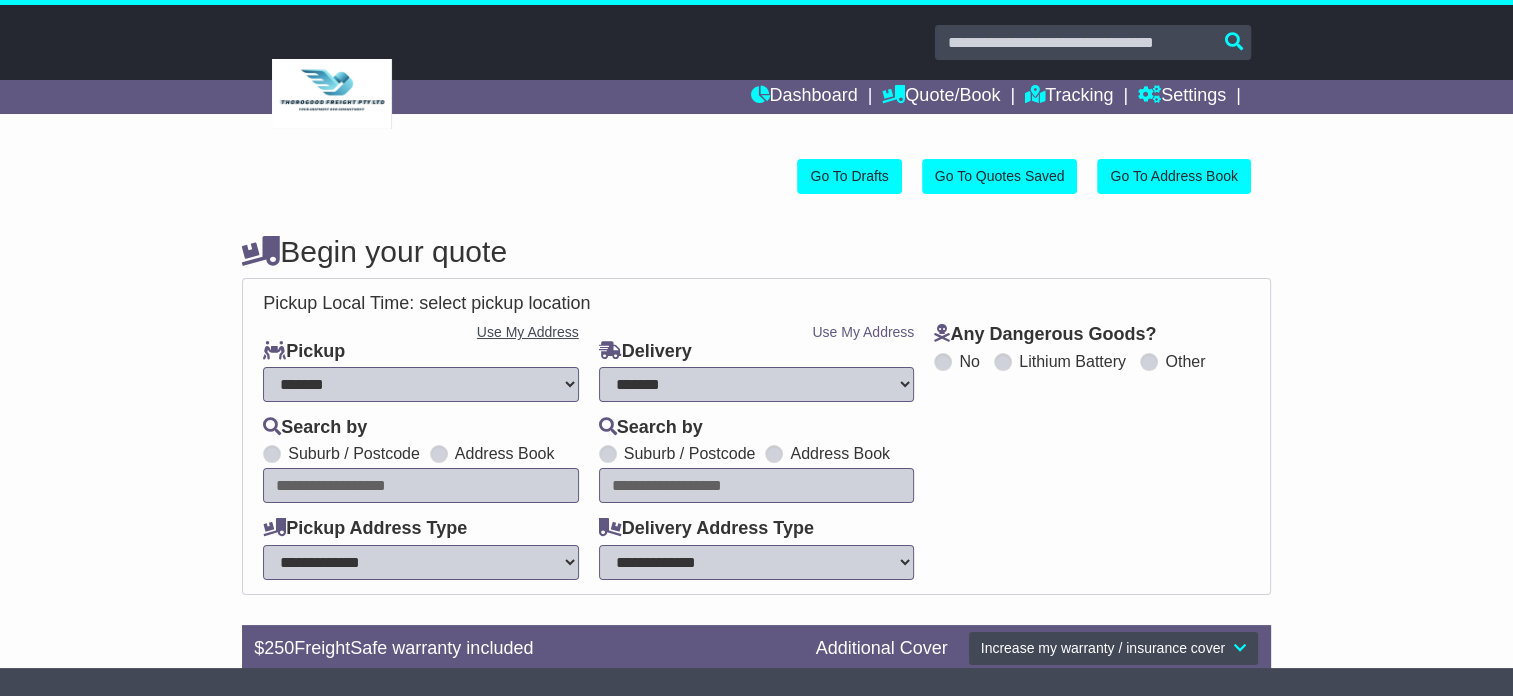type on "**********" 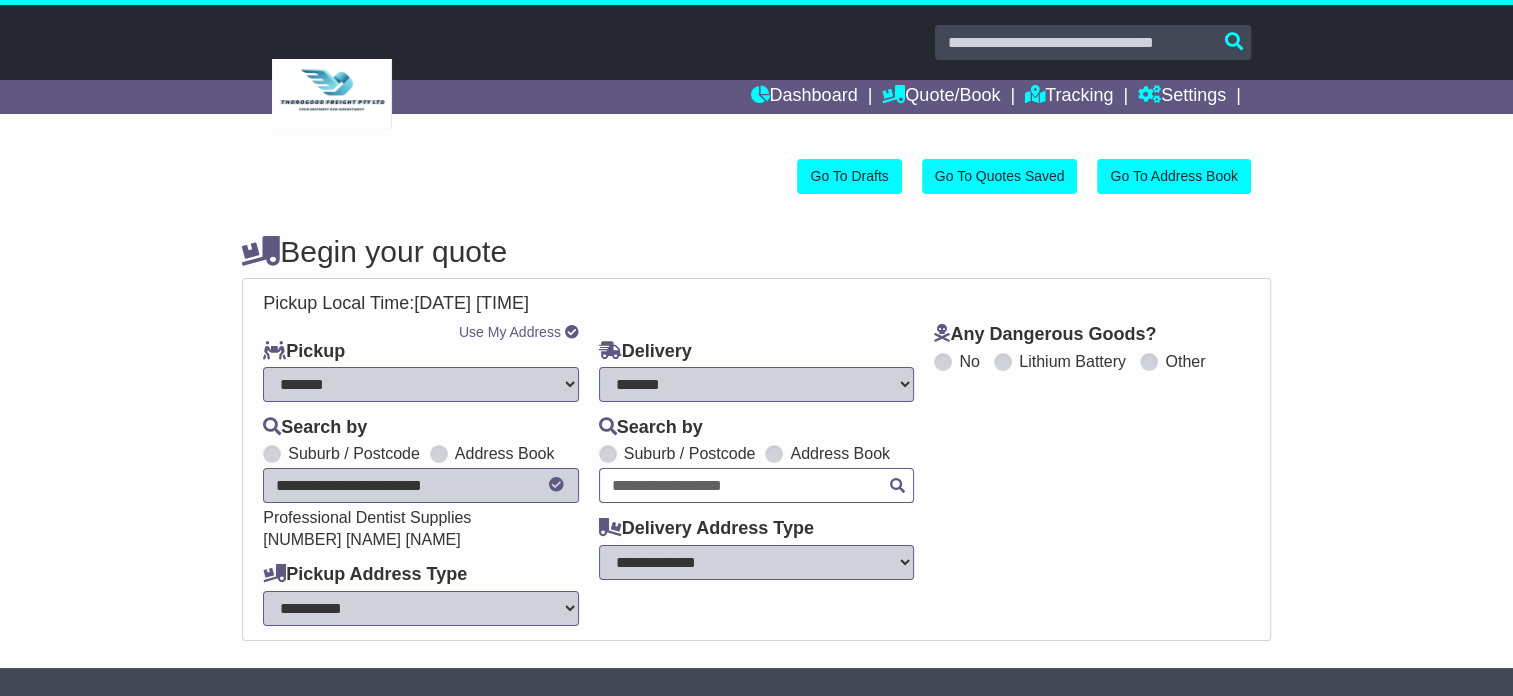 click at bounding box center [757, 485] 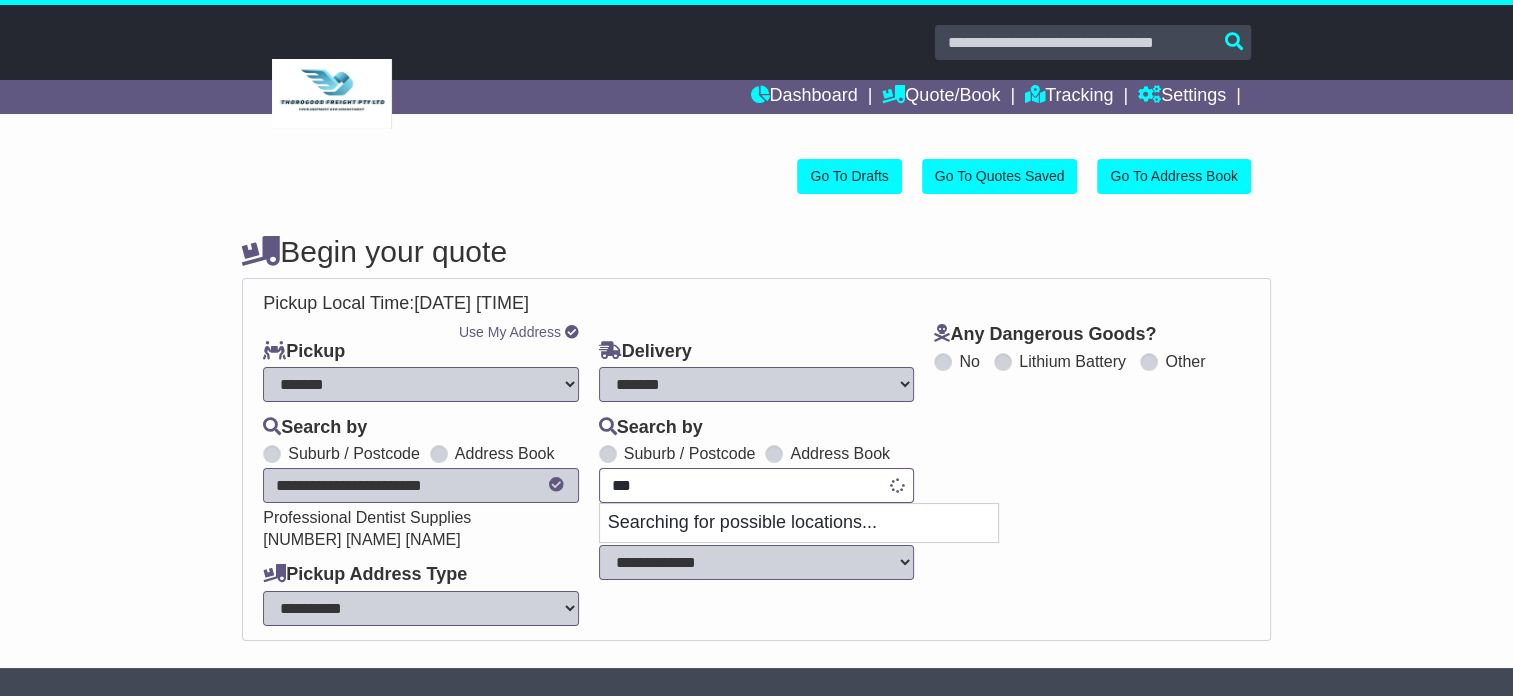 type on "****" 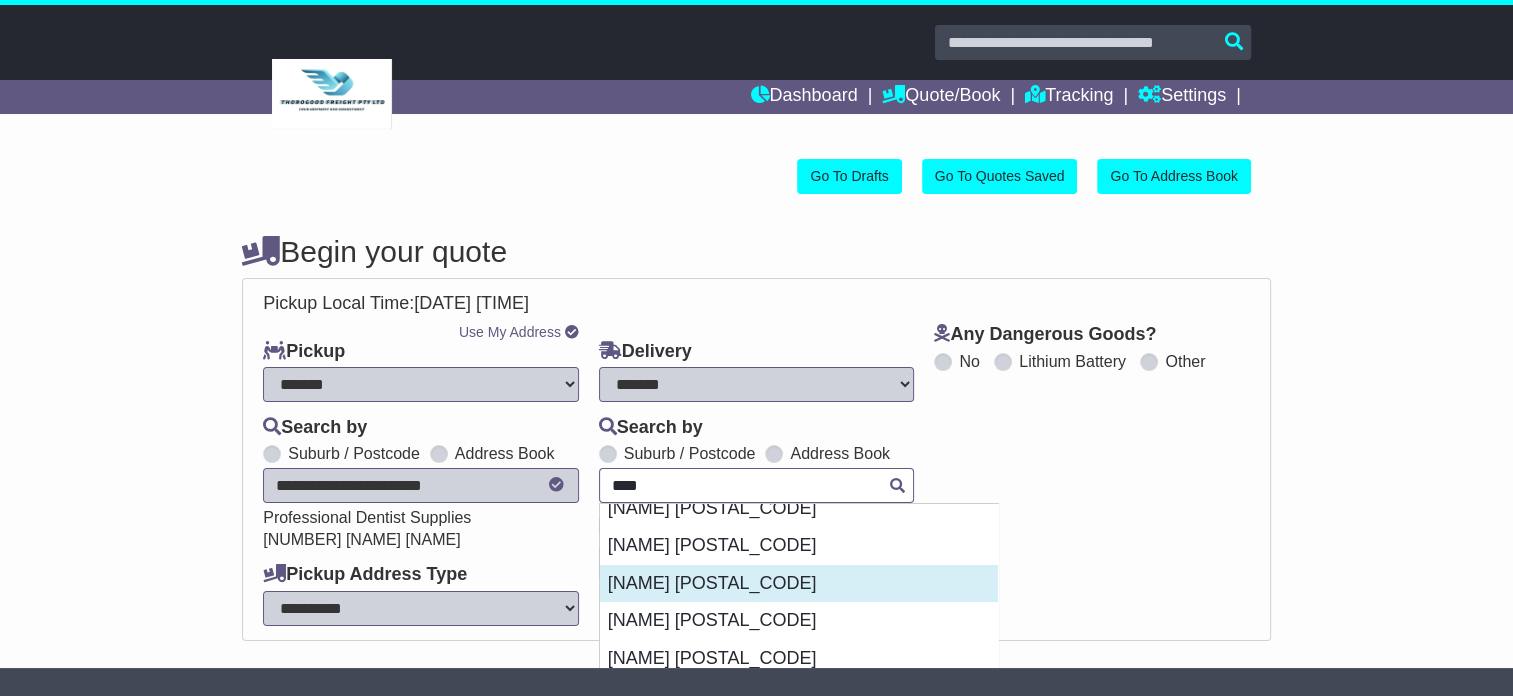 scroll, scrollTop: 178, scrollLeft: 0, axis: vertical 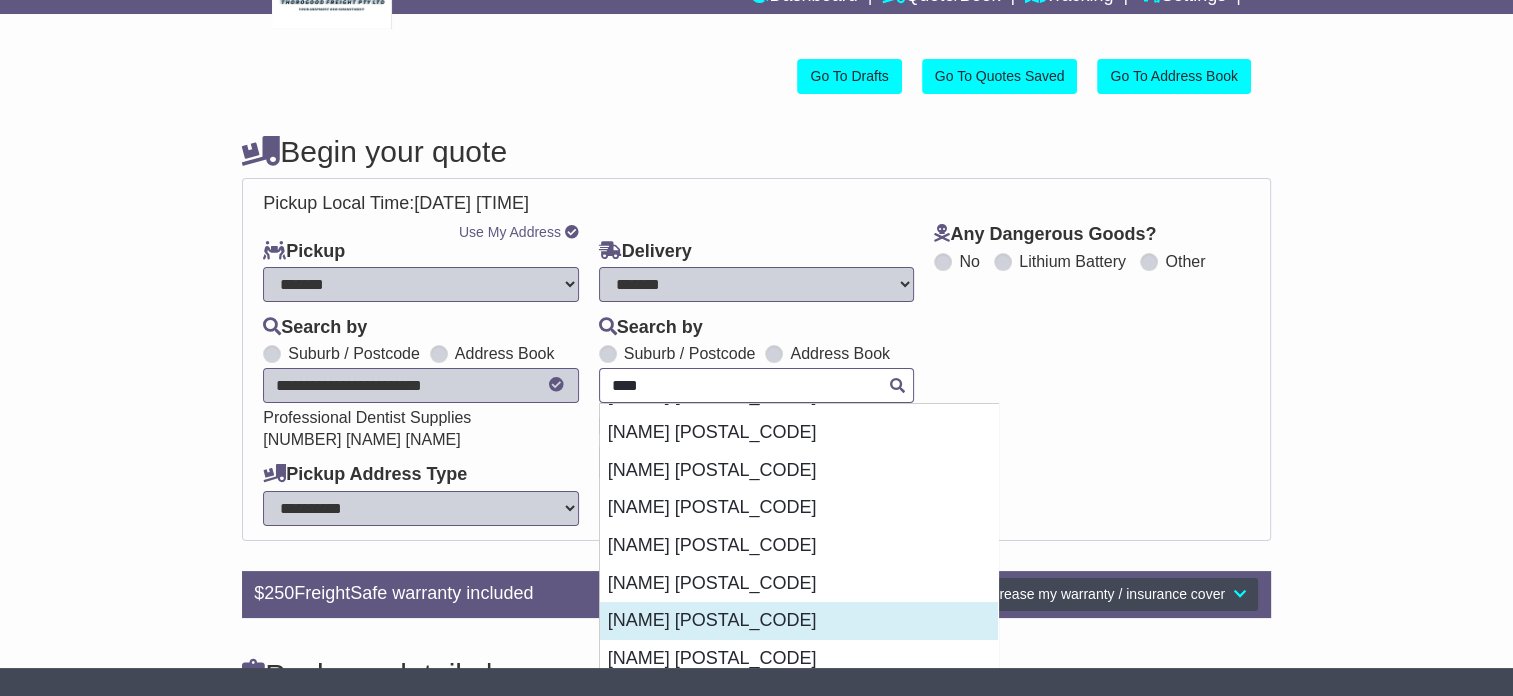 click on "[NAME] [POSTAL_CODE]" at bounding box center (799, 621) 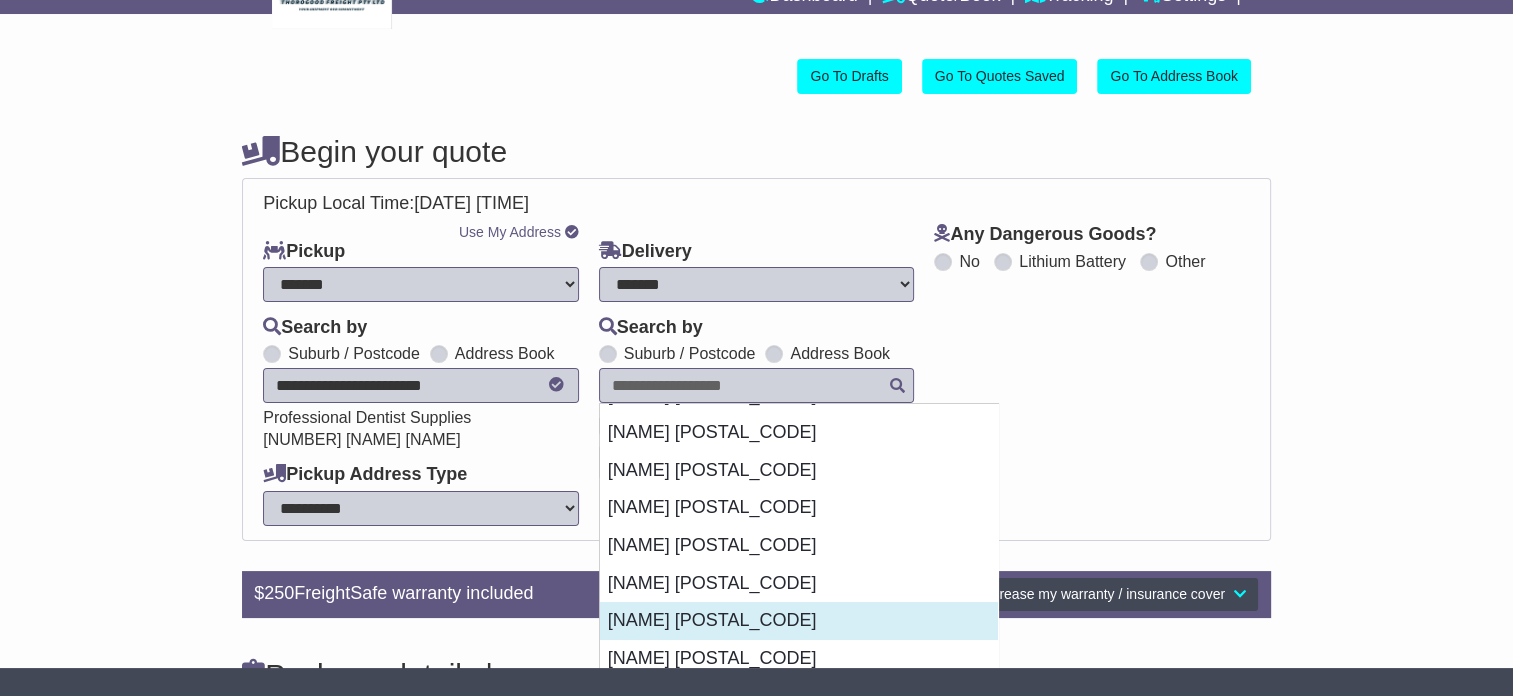 type on "**********" 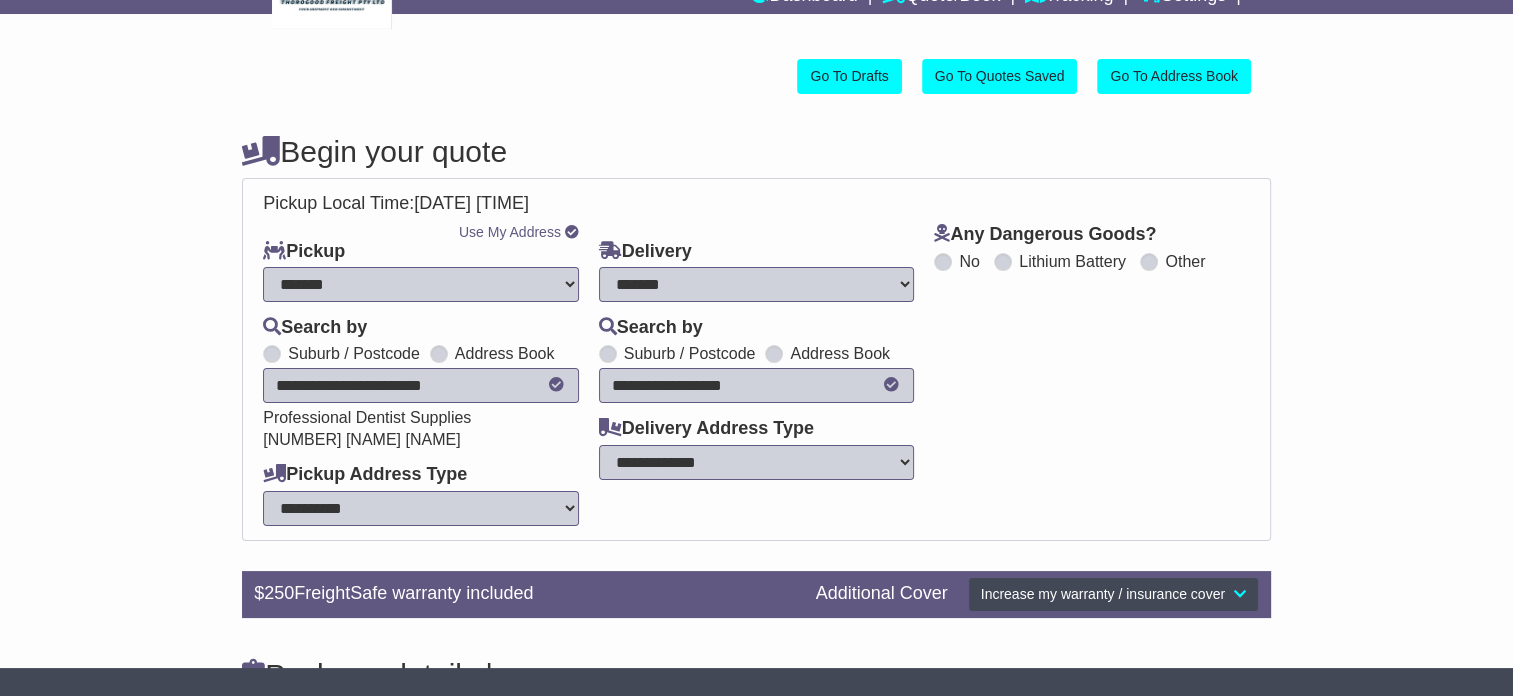 click on "**********" at bounding box center [757, 462] 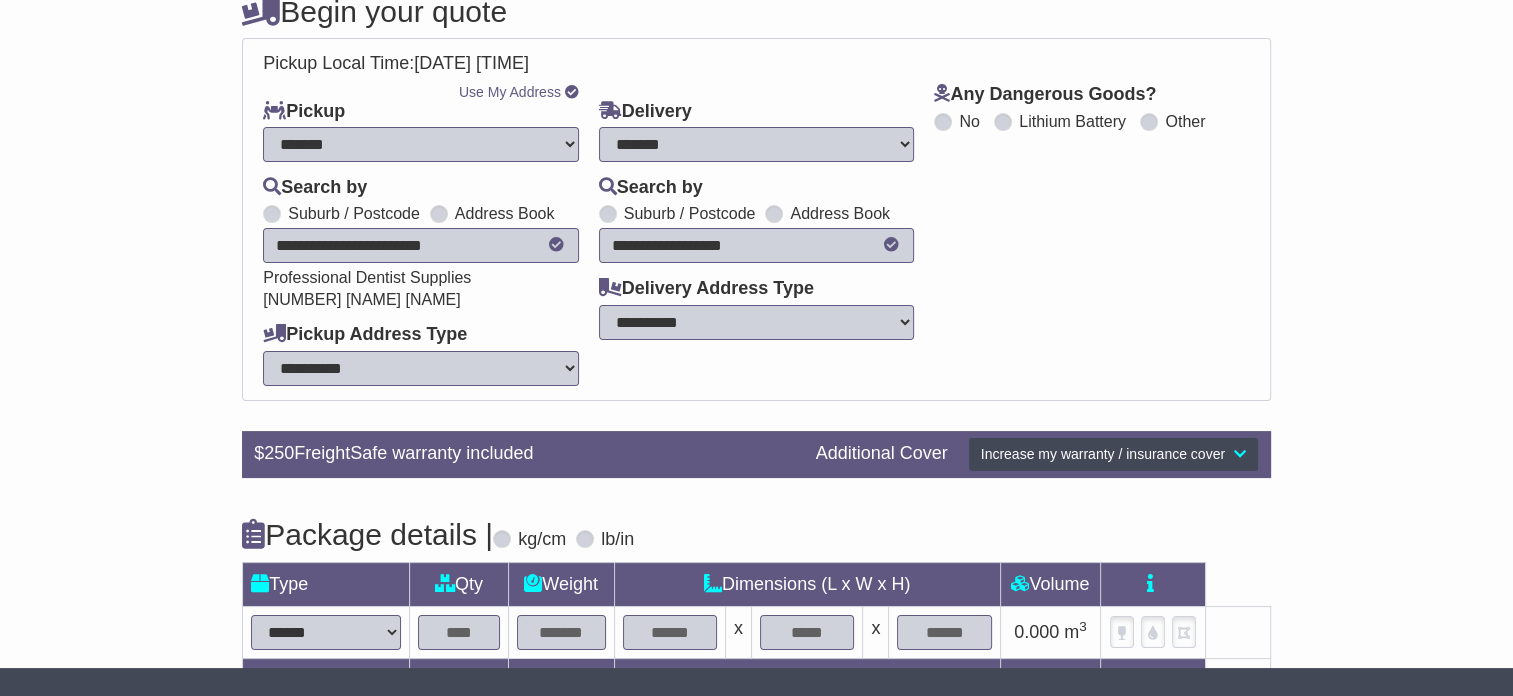scroll, scrollTop: 360, scrollLeft: 0, axis: vertical 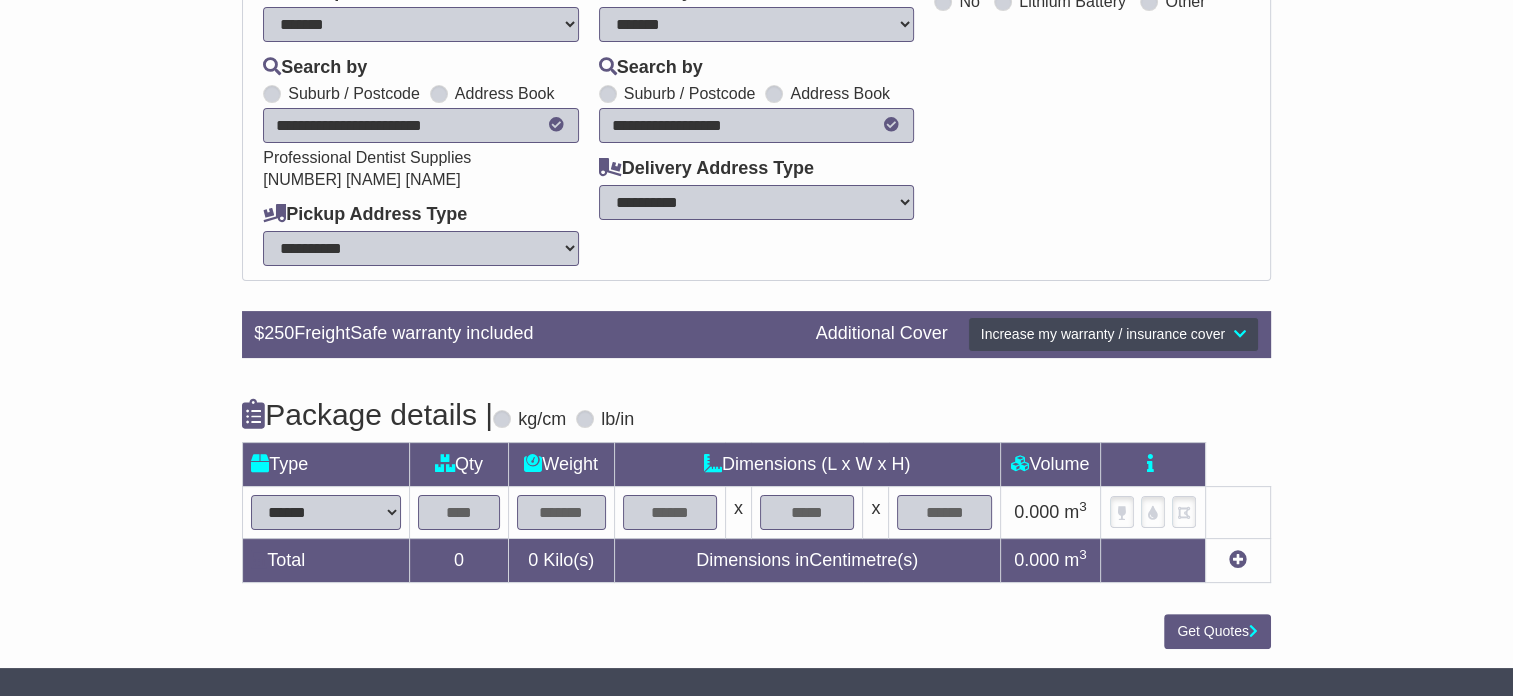click on "****** ****** *** ******** ***** **** **** ****** *** *******" at bounding box center [326, 512] 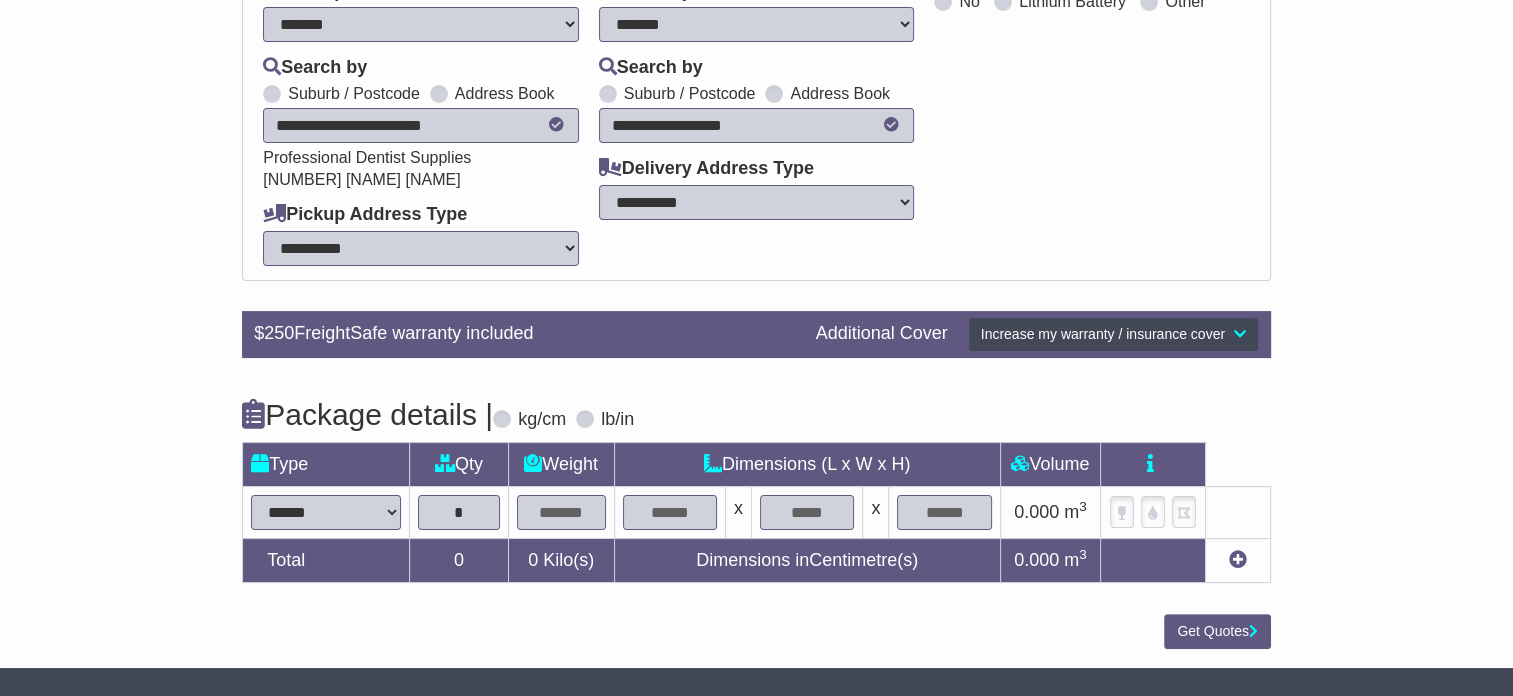type on "*" 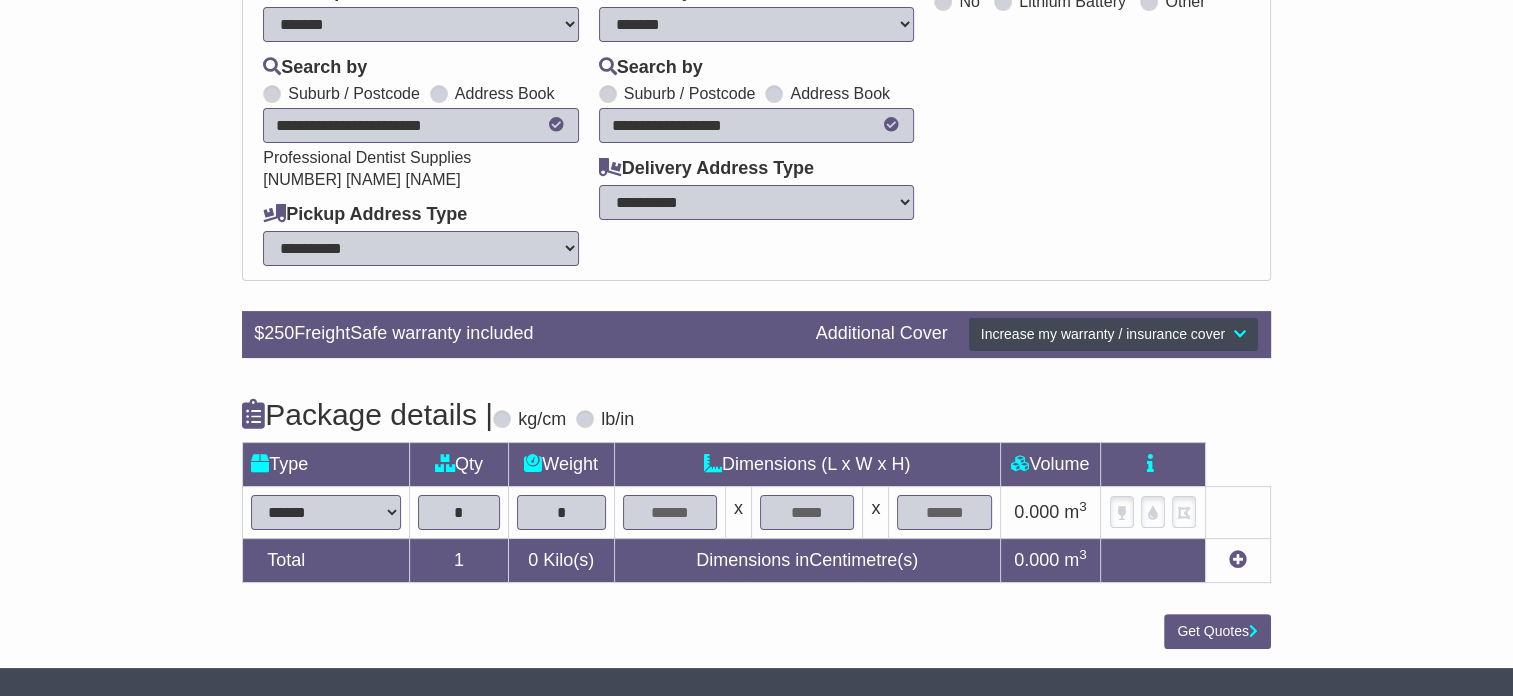 type on "*" 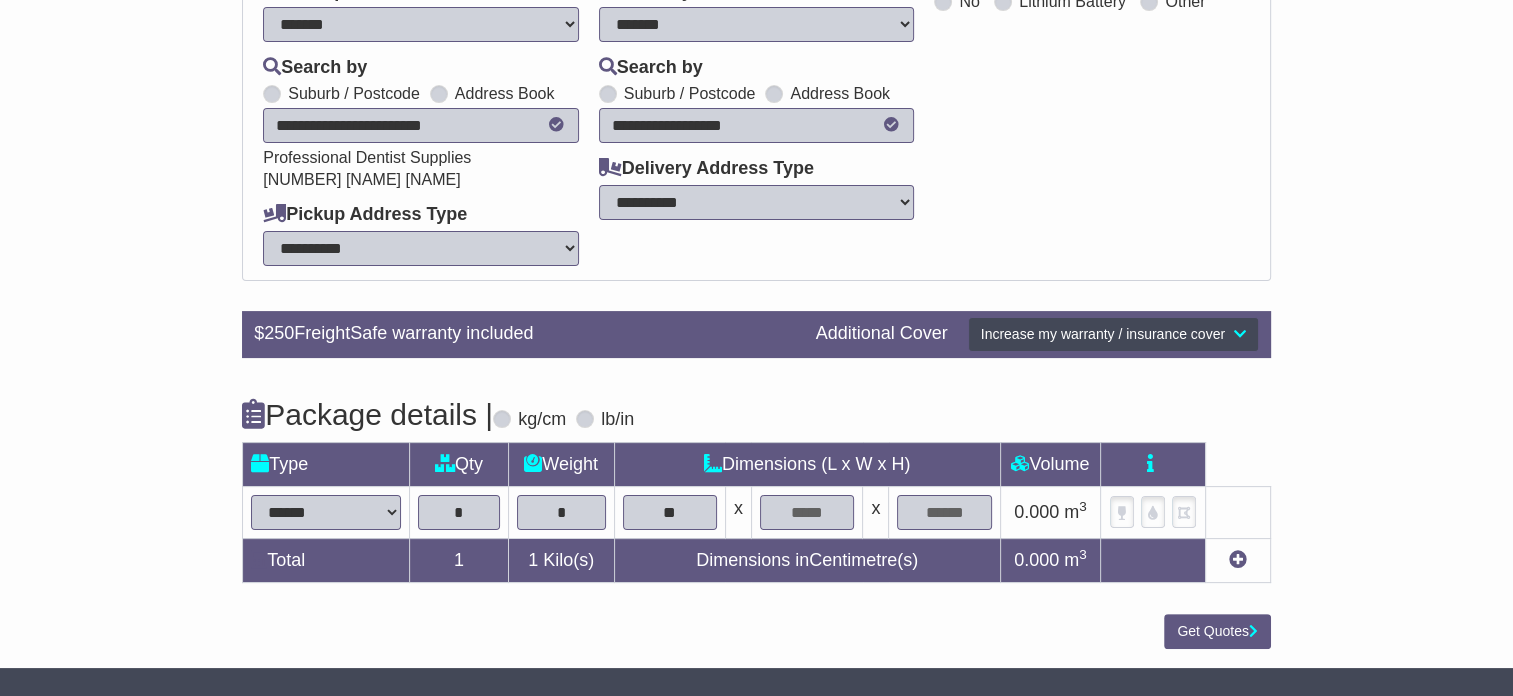 type on "**" 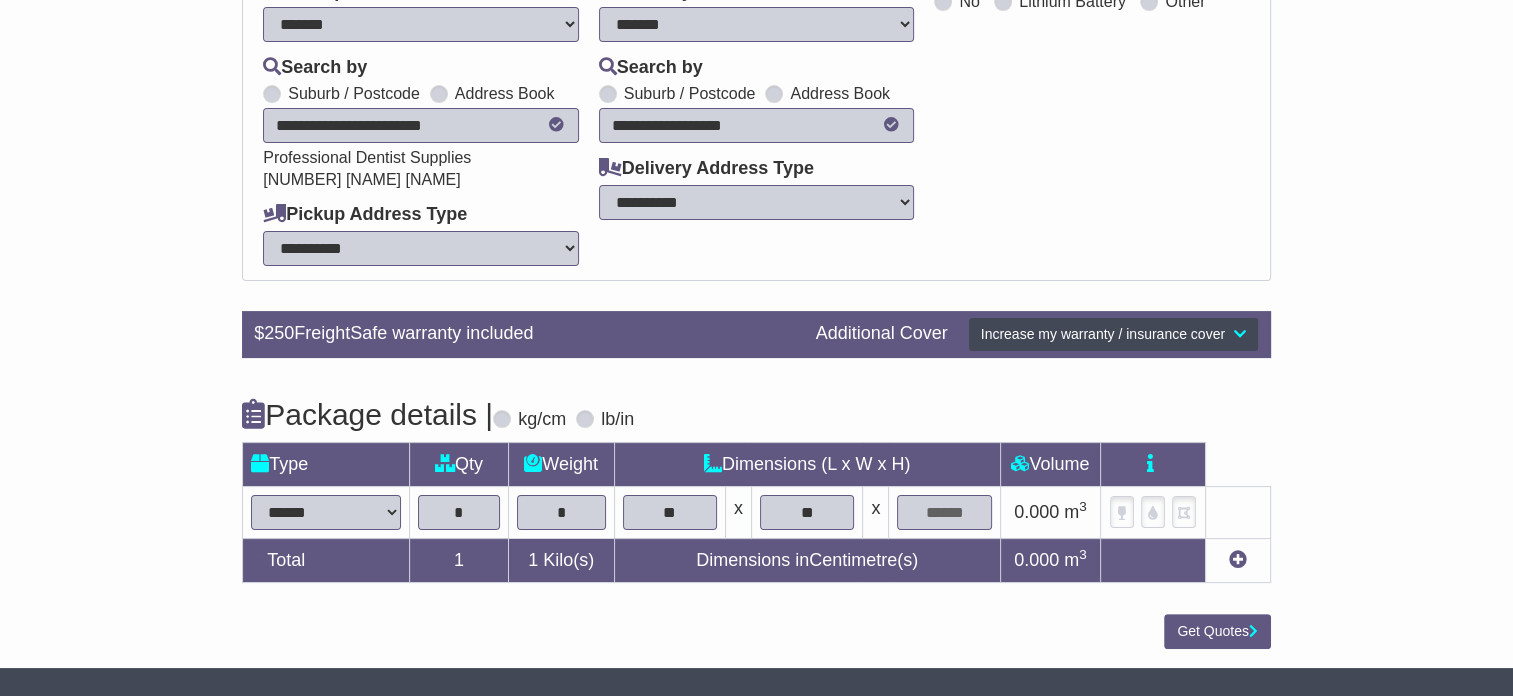 type on "**" 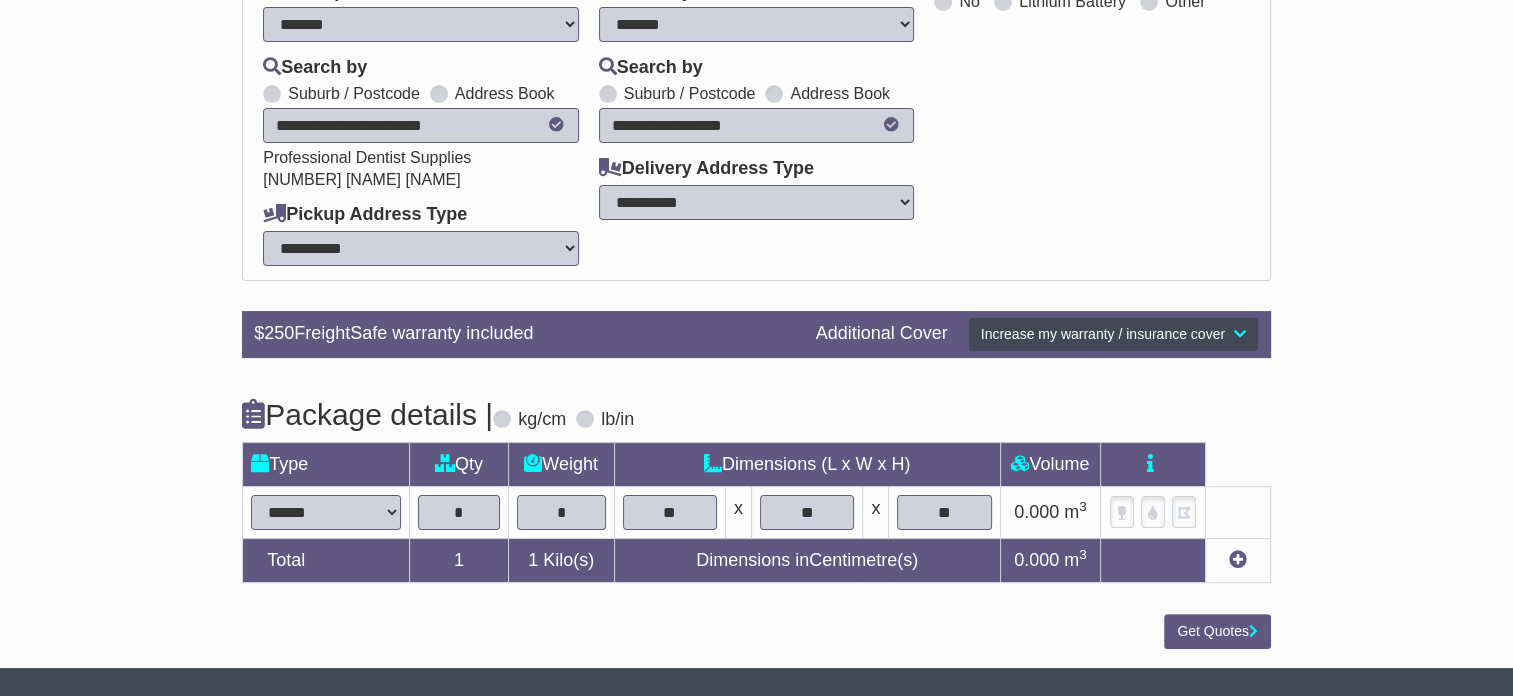 type on "**" 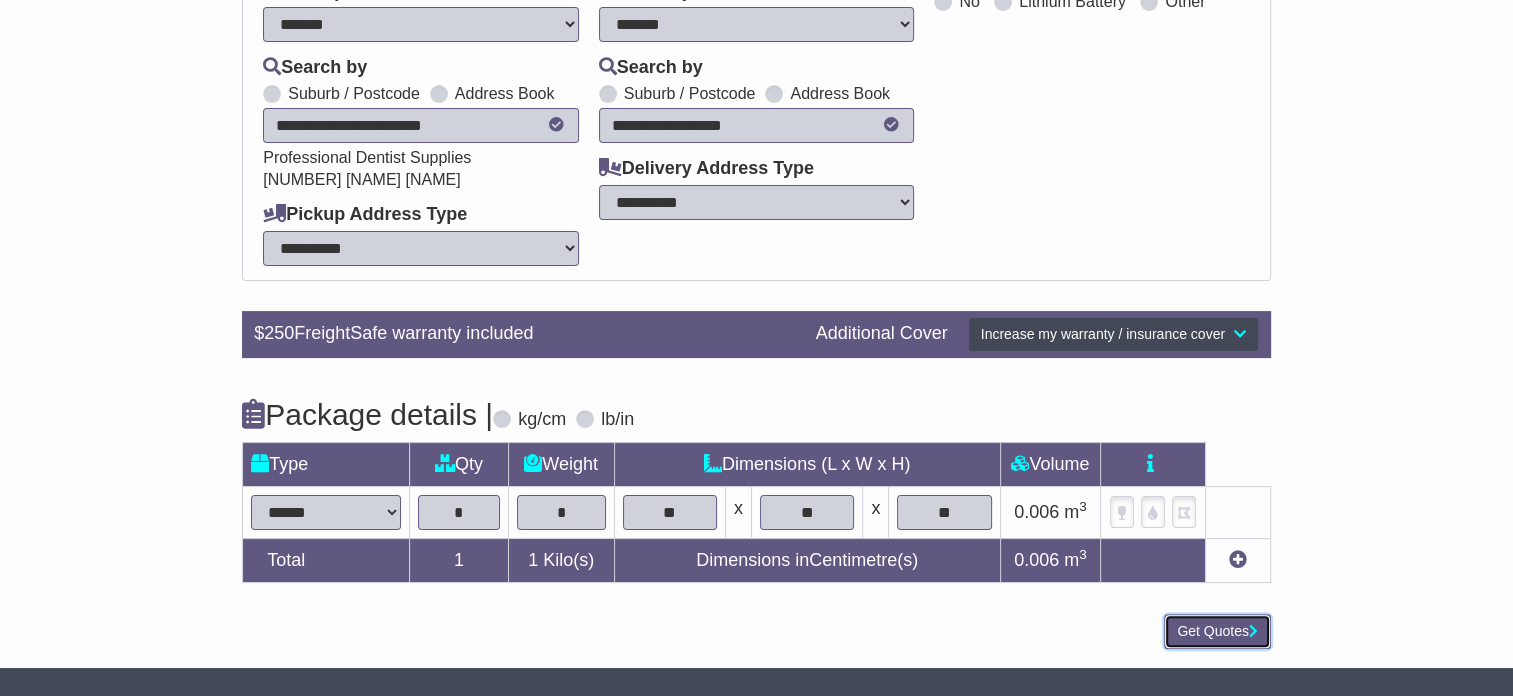 type 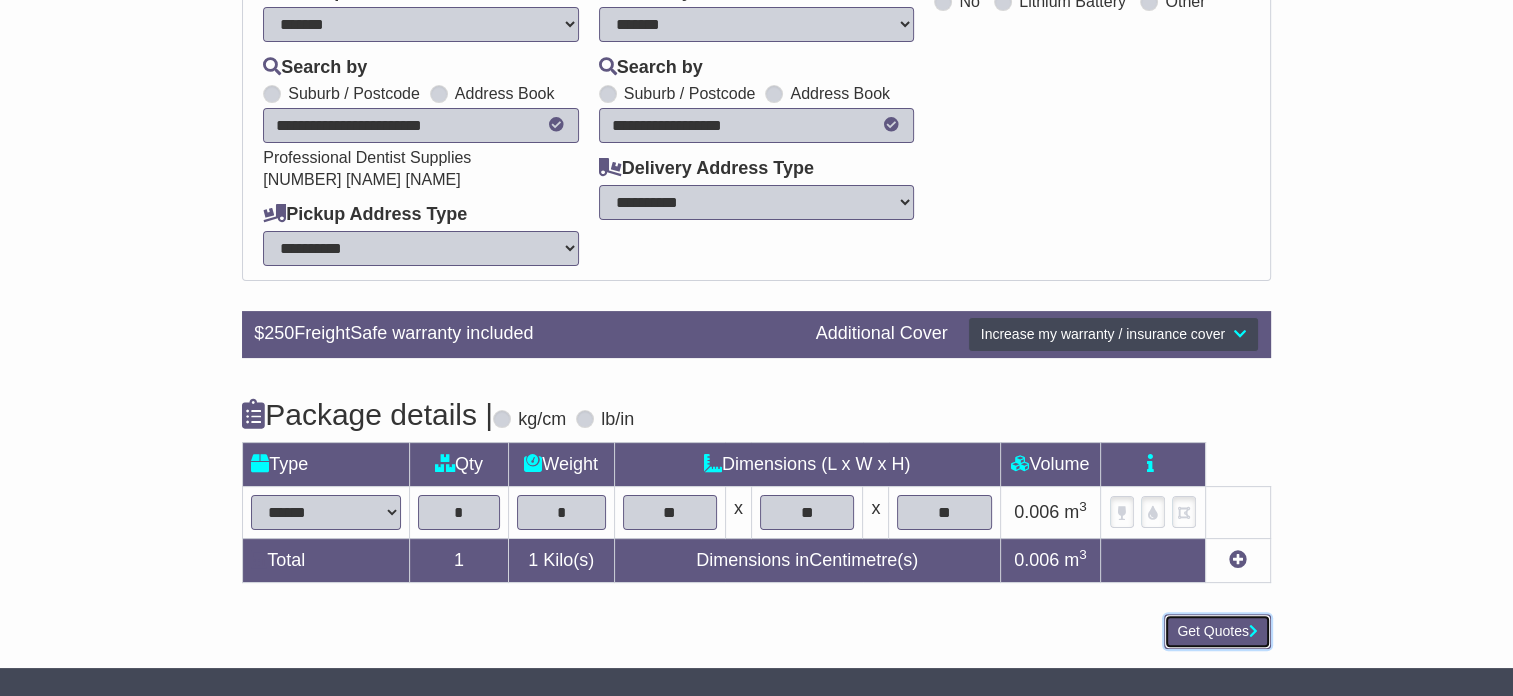click on "Get Quotes" at bounding box center [1217, 631] 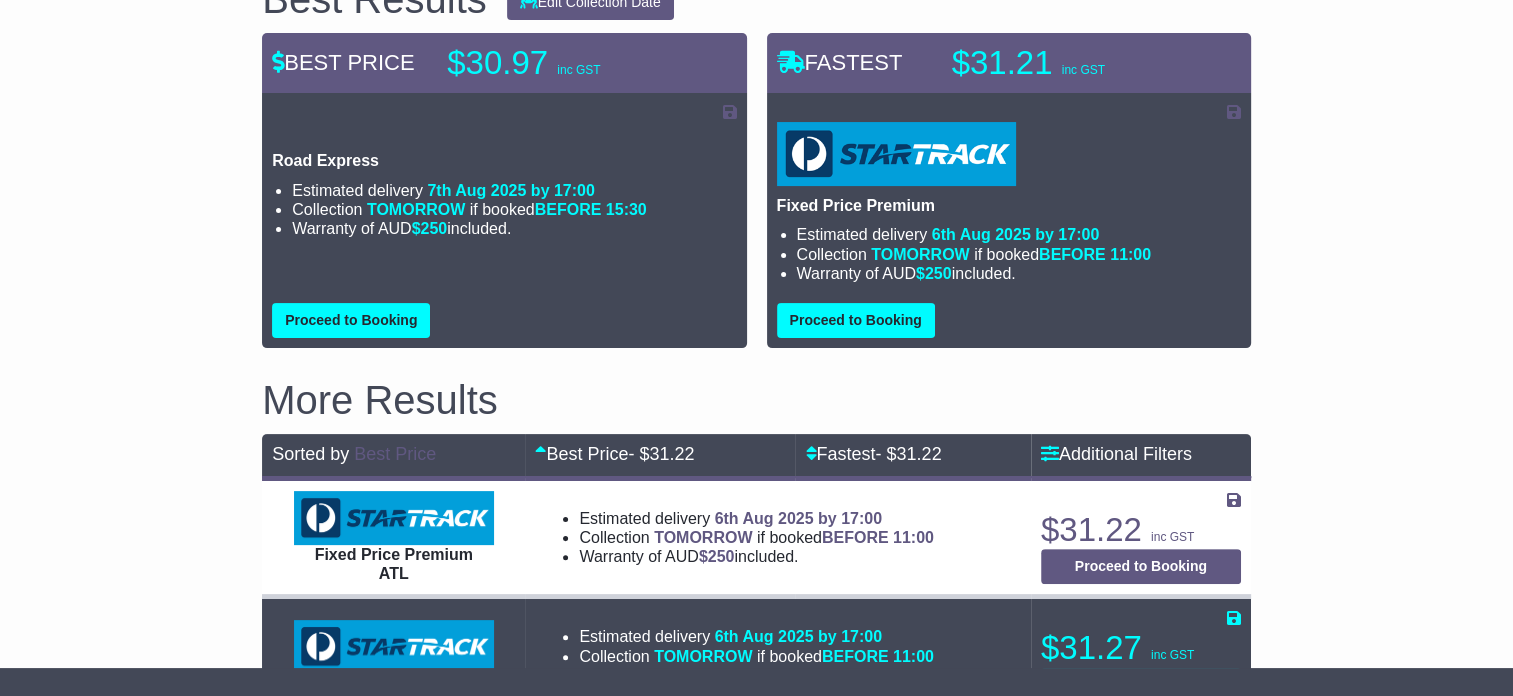 scroll, scrollTop: 500, scrollLeft: 0, axis: vertical 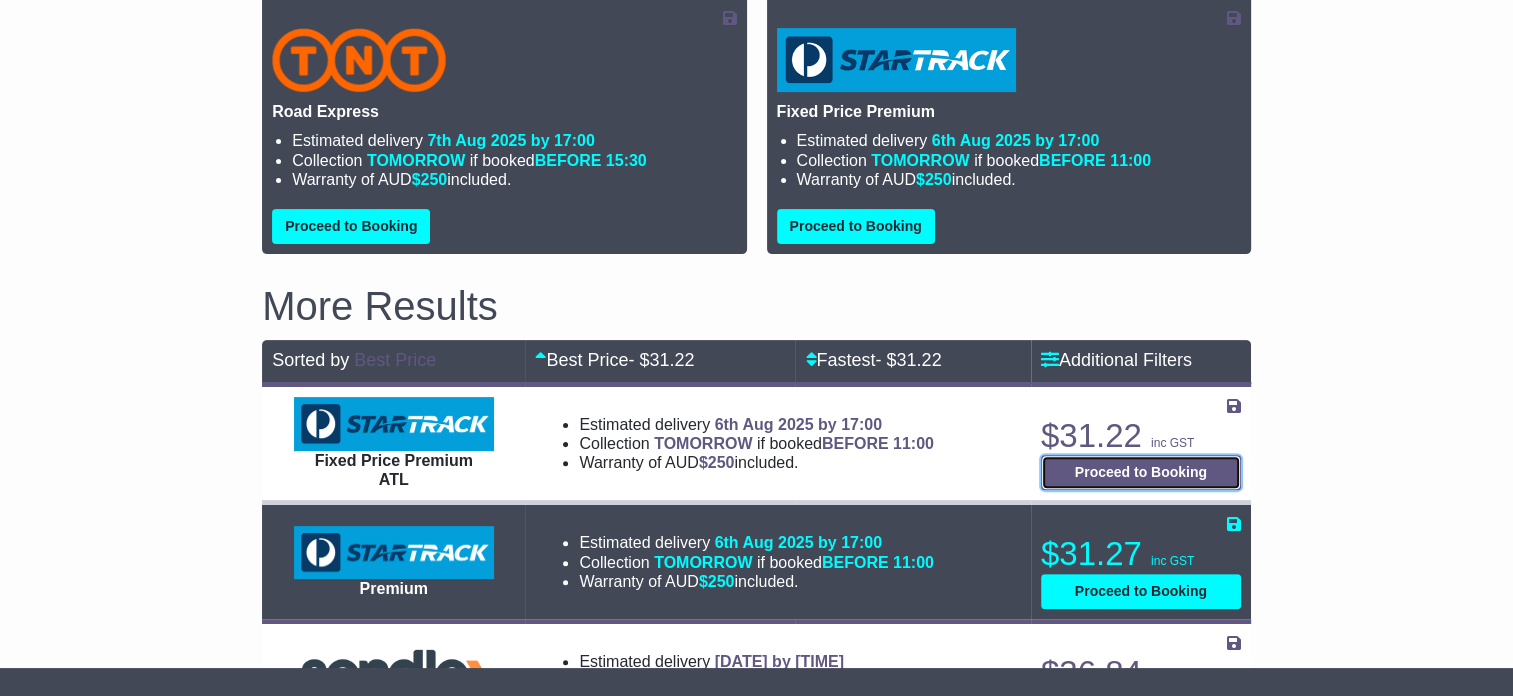 click on "Proceed to Booking" at bounding box center [1141, 472] 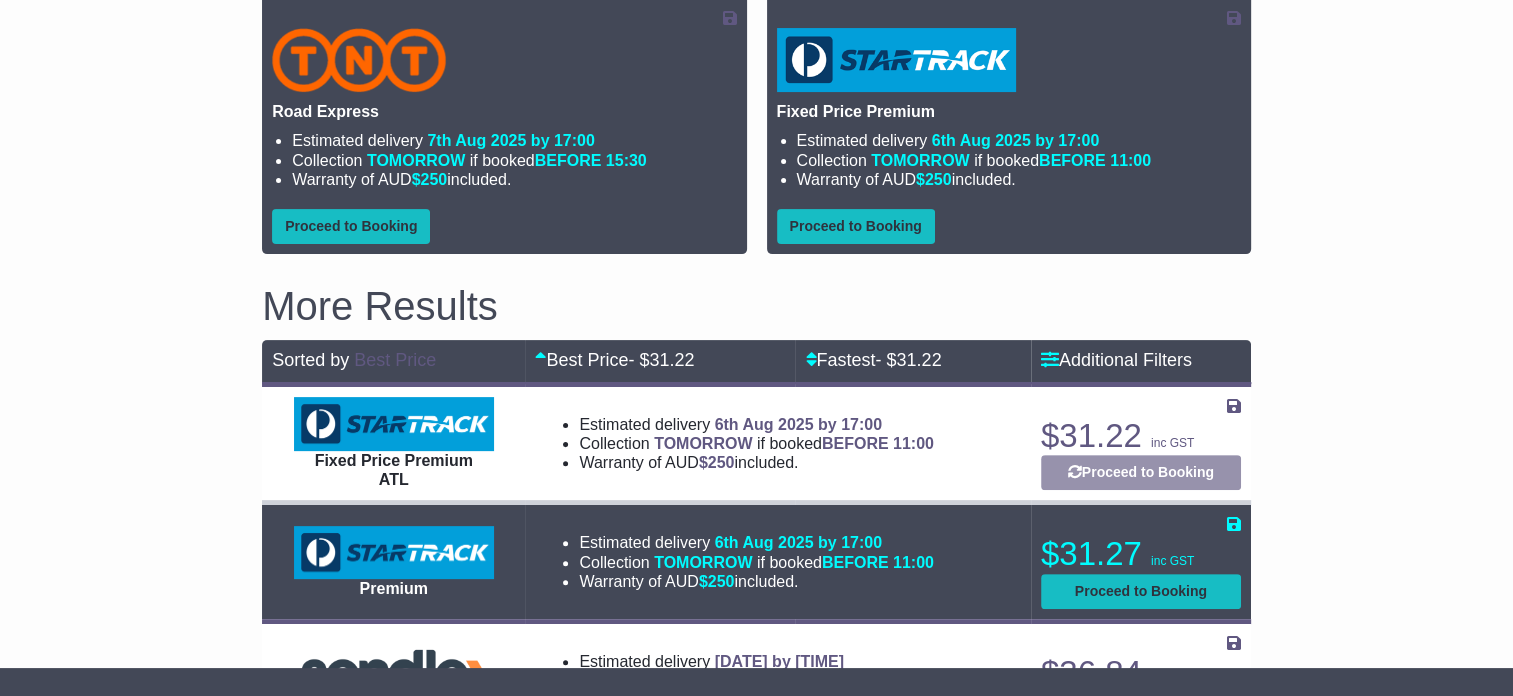 select on "****" 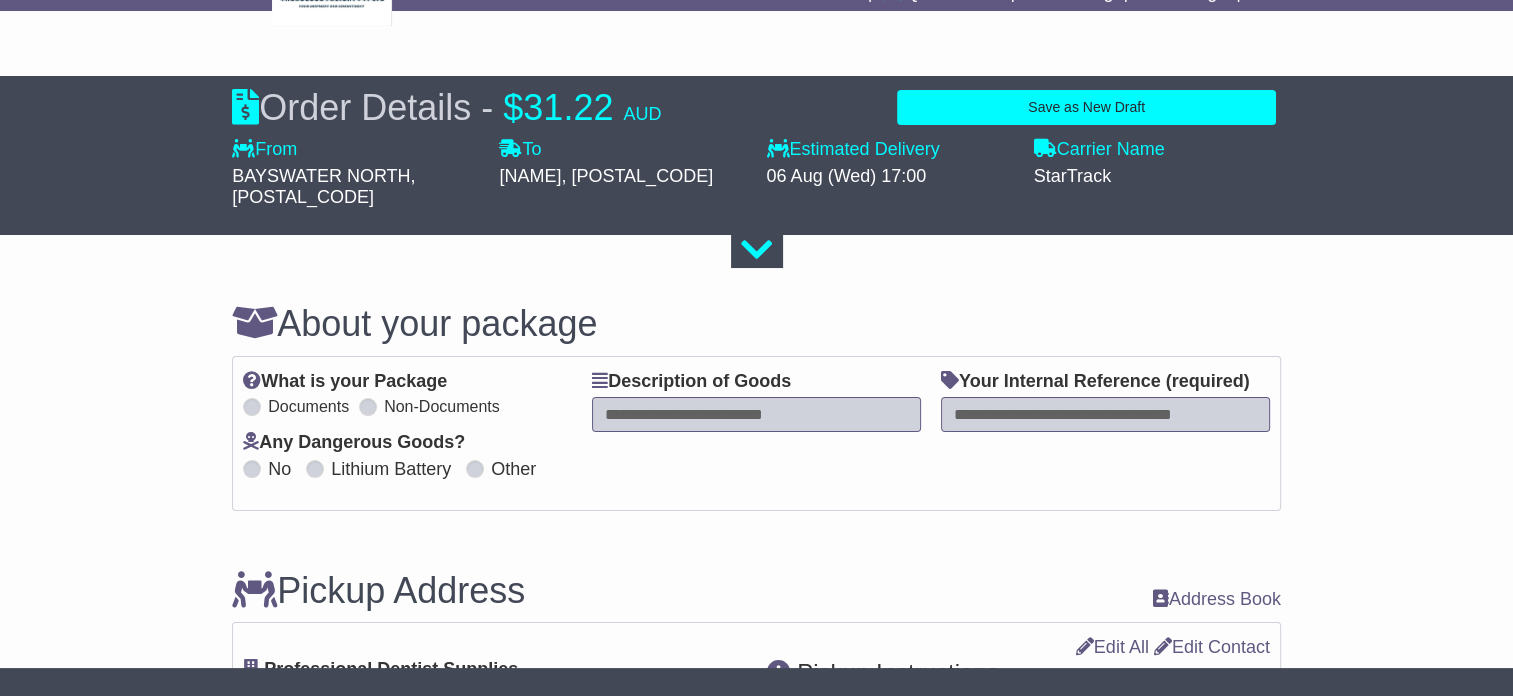 scroll, scrollTop: 0, scrollLeft: 0, axis: both 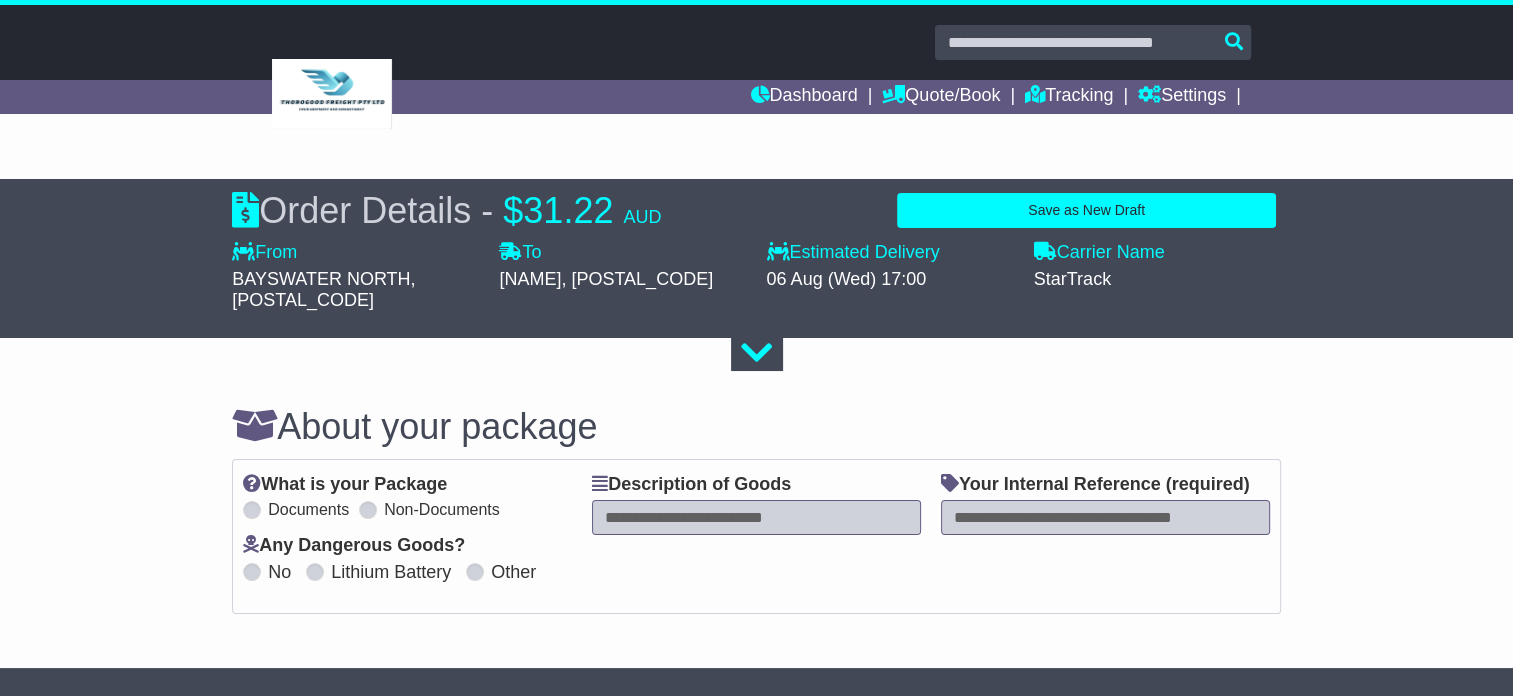 click at bounding box center [756, 517] 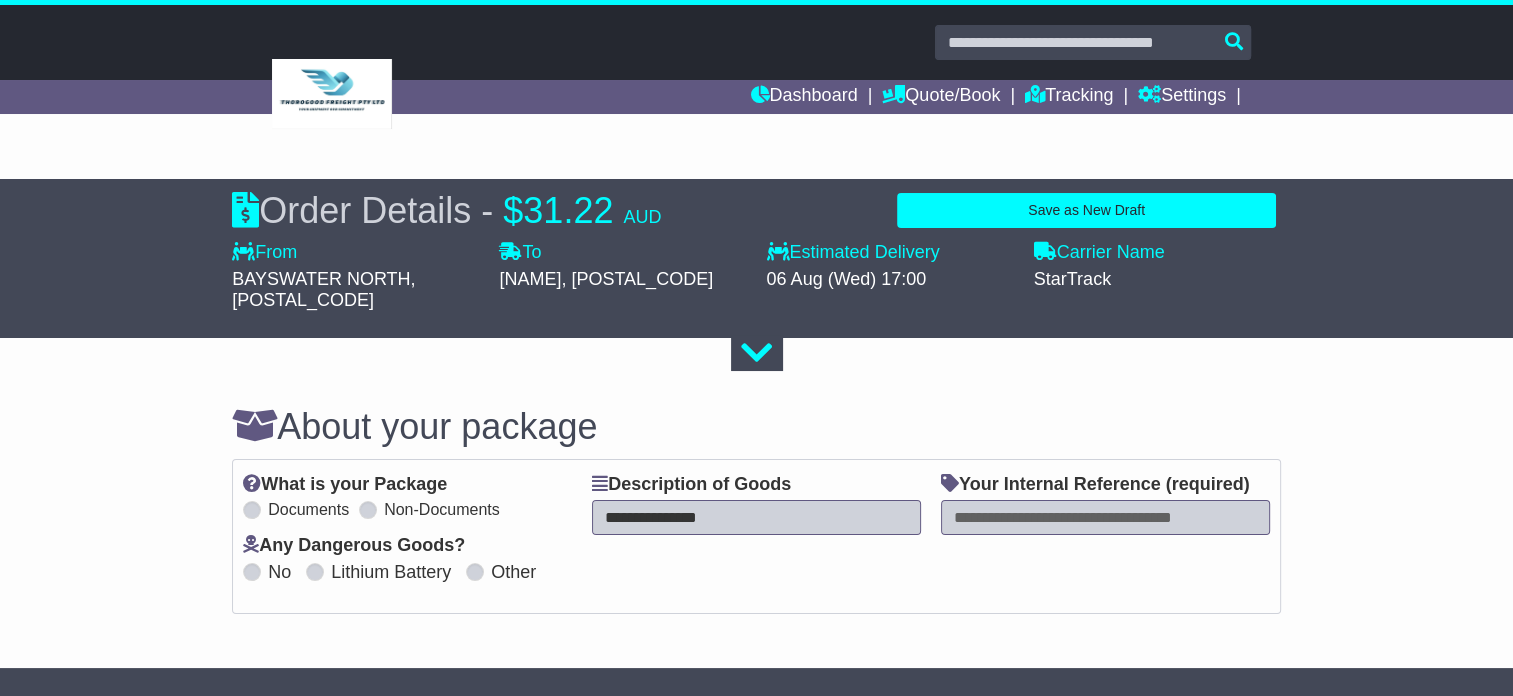 type on "**********" 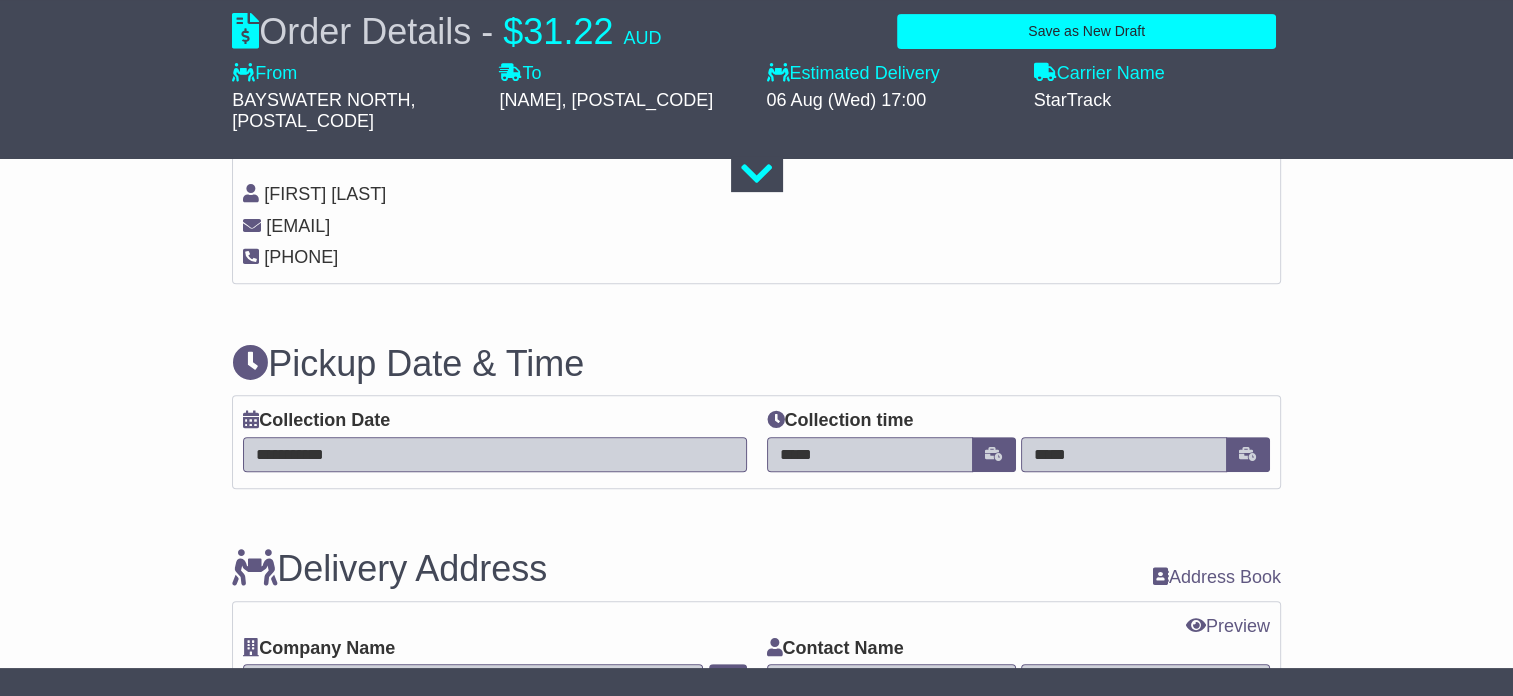 scroll, scrollTop: 800, scrollLeft: 0, axis: vertical 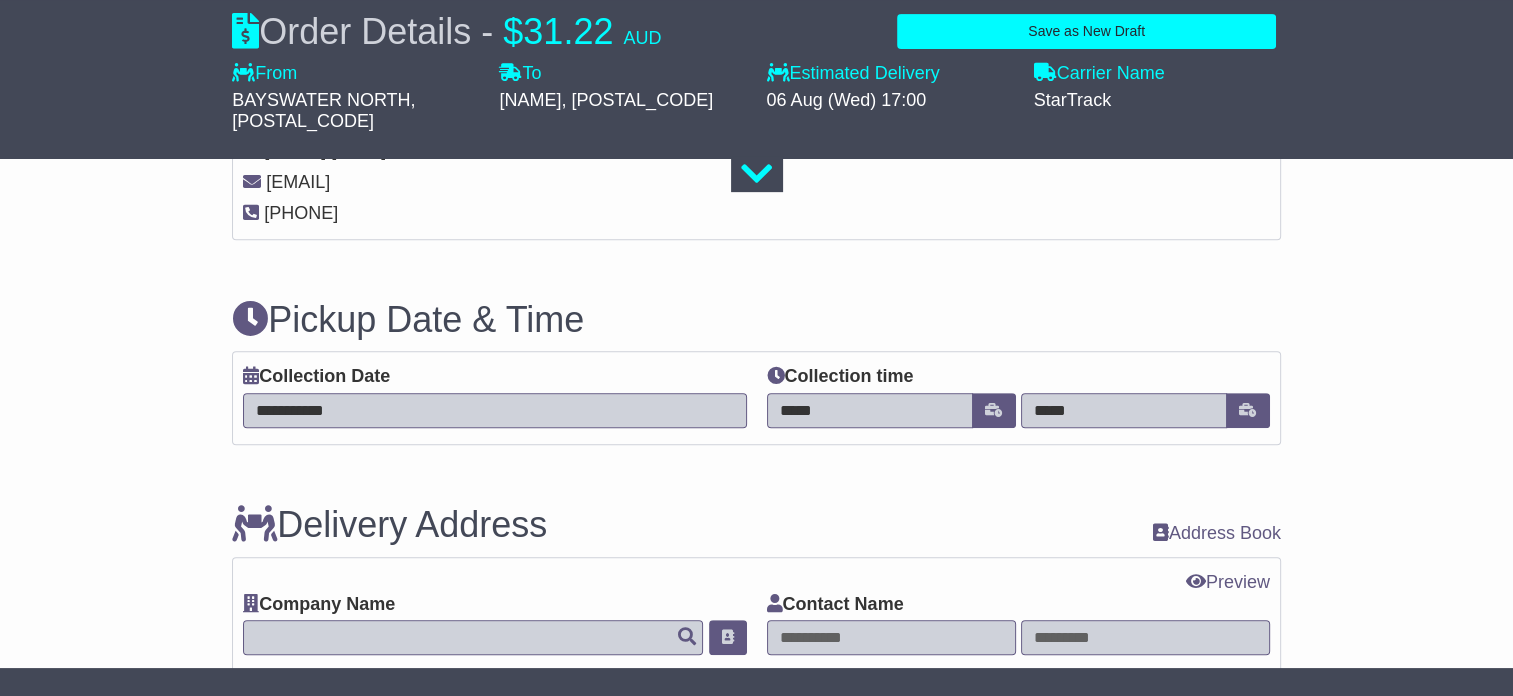 type on "*****" 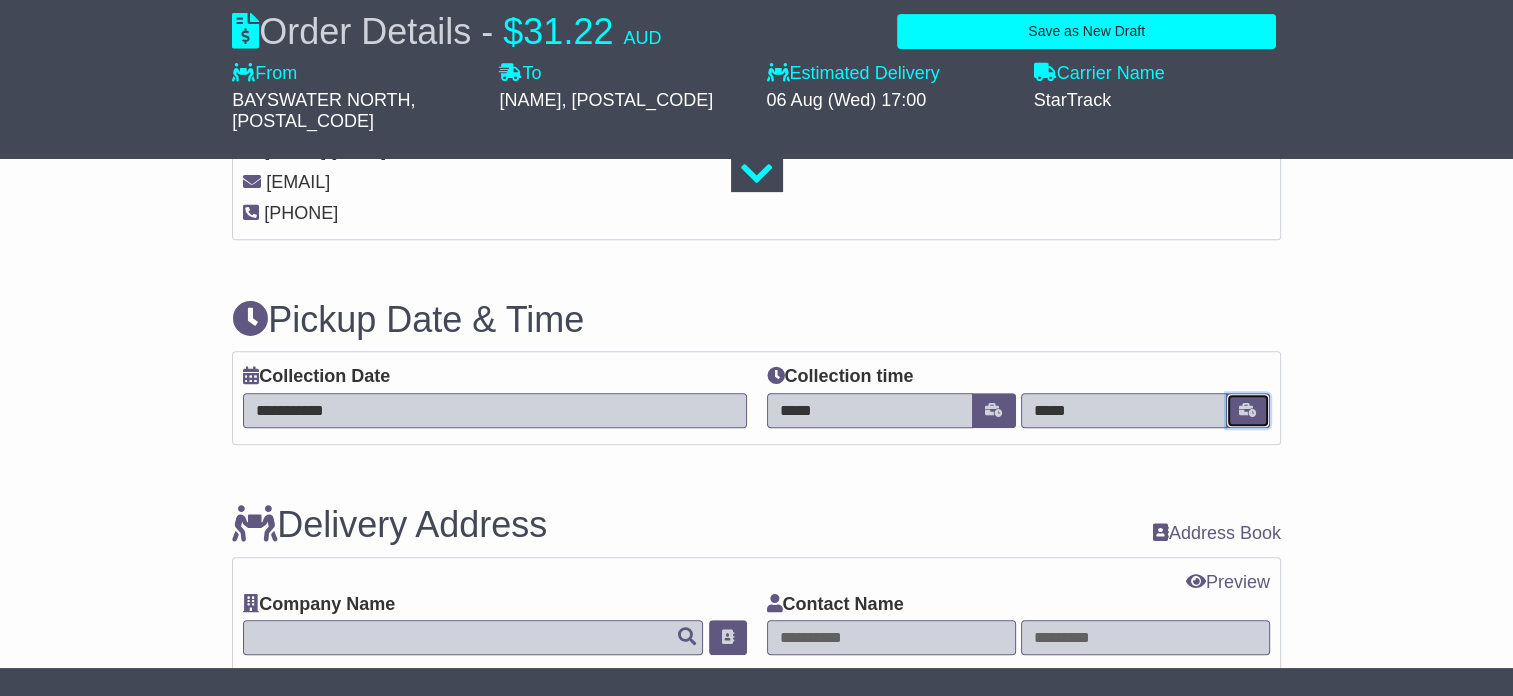 click at bounding box center (1248, 410) 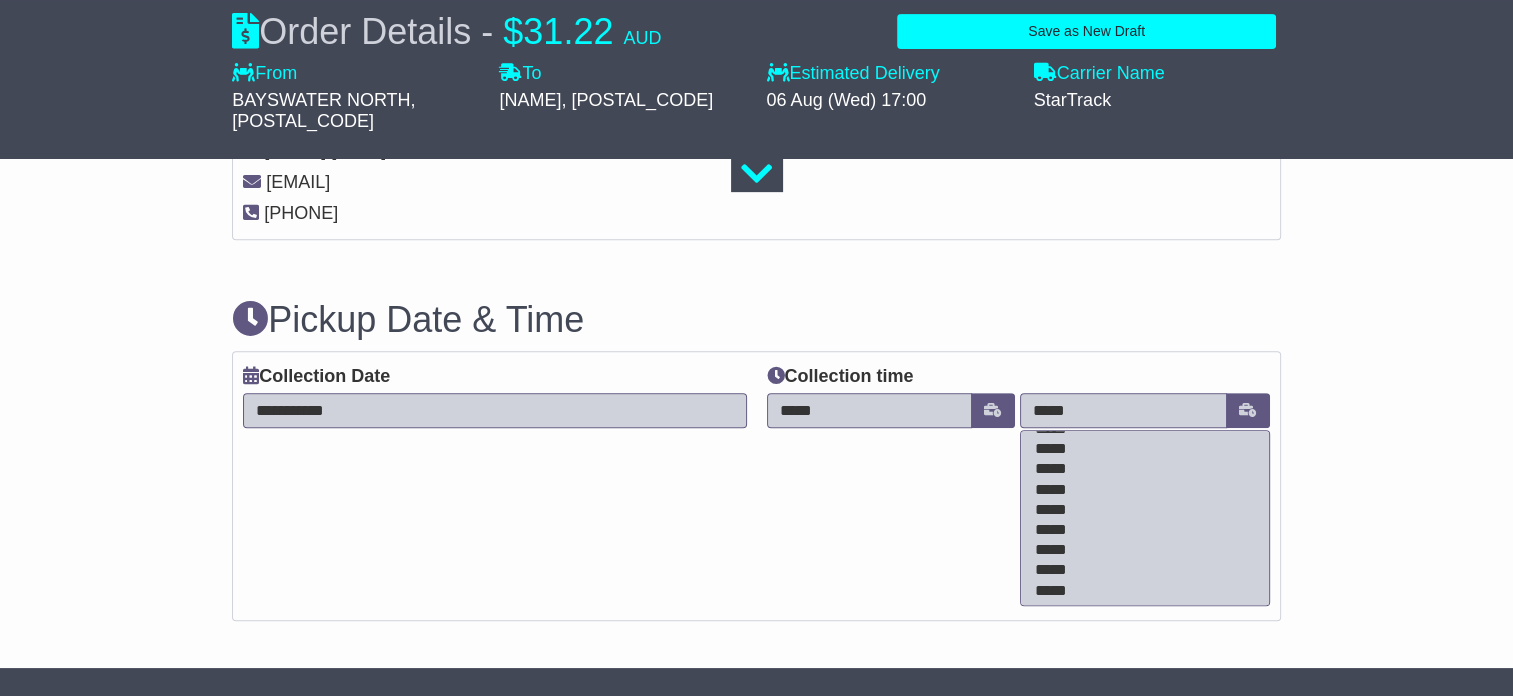 scroll, scrollTop: 300, scrollLeft: 0, axis: vertical 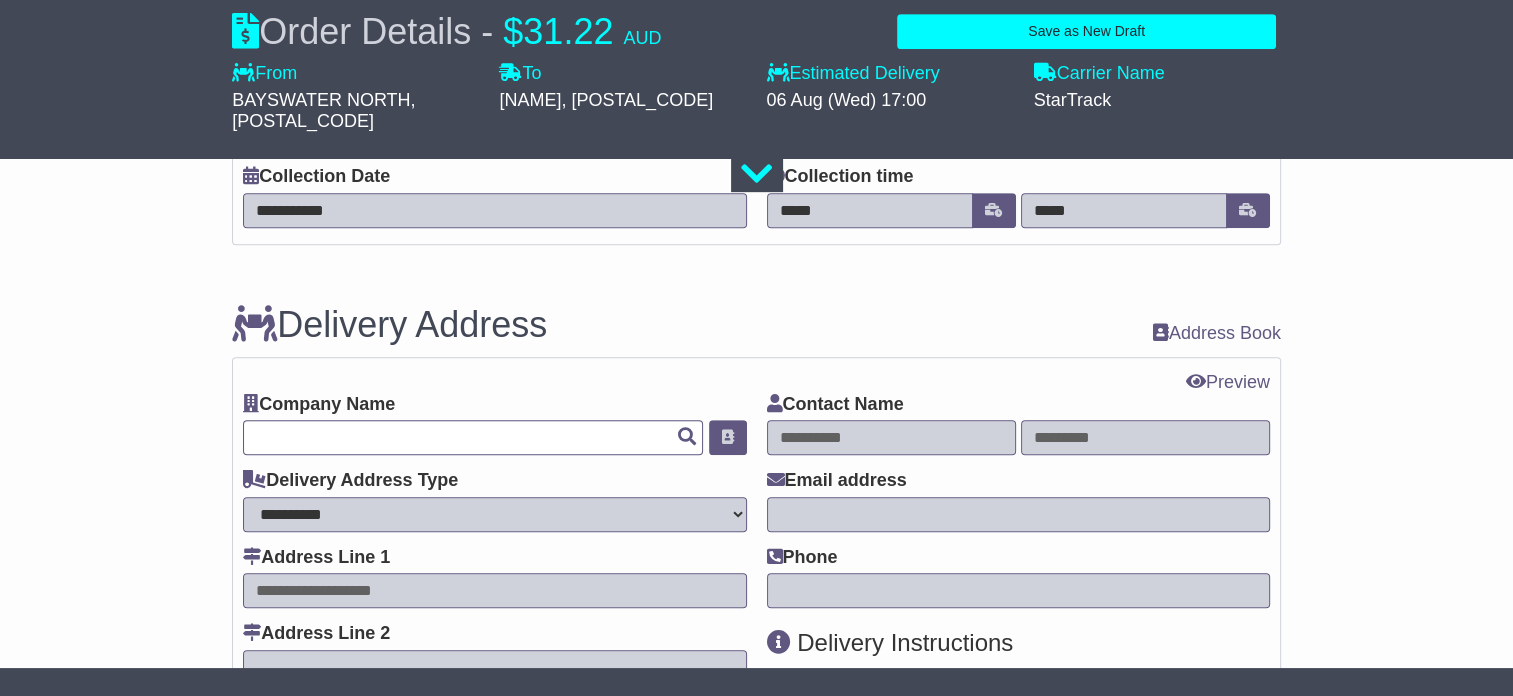 click at bounding box center (473, 437) 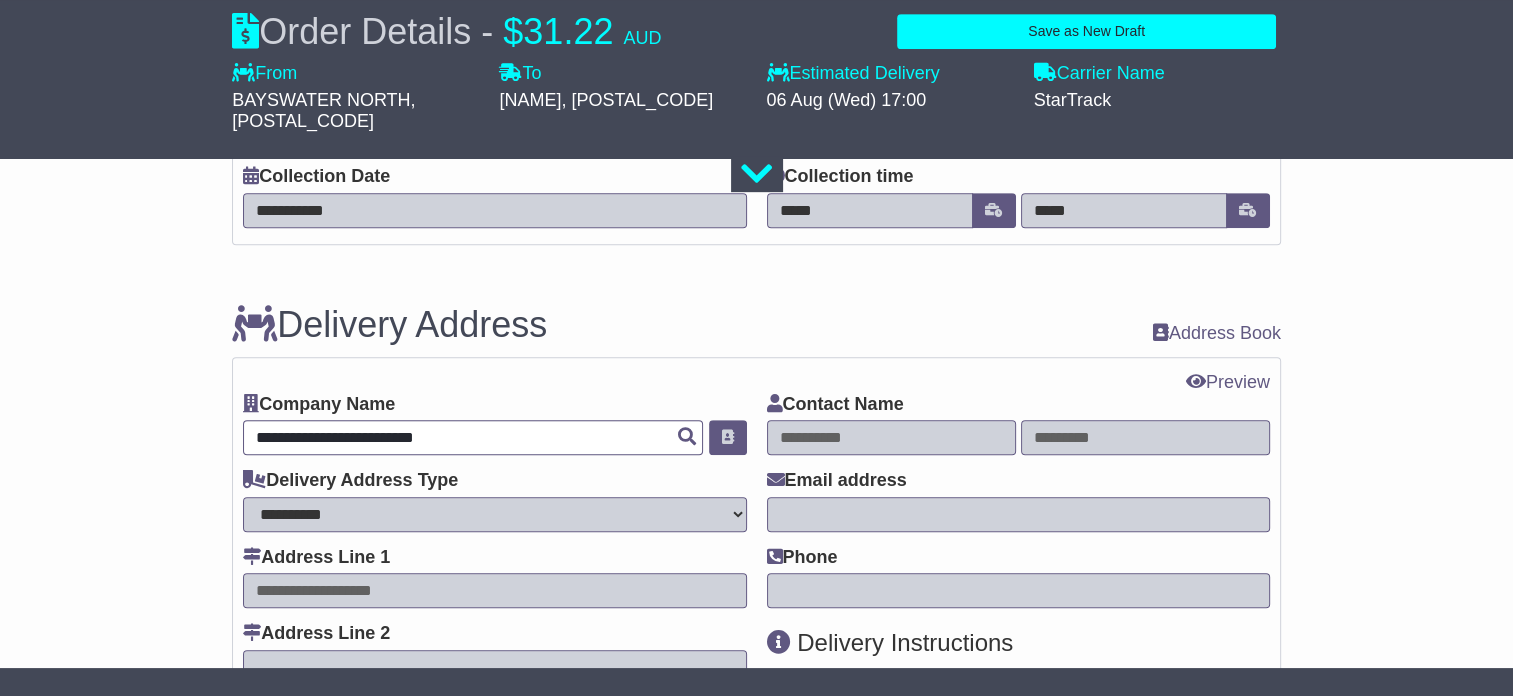 type on "**********" 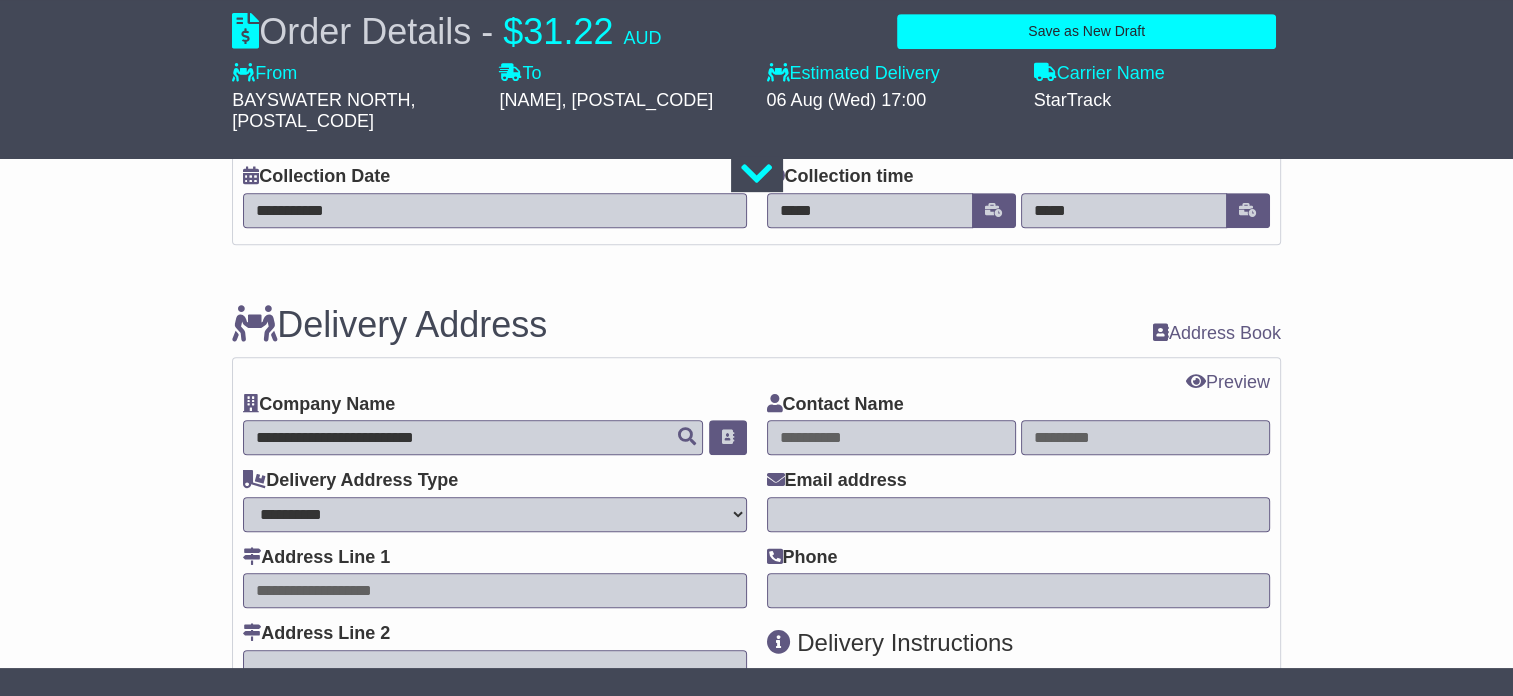 click at bounding box center (494, 590) 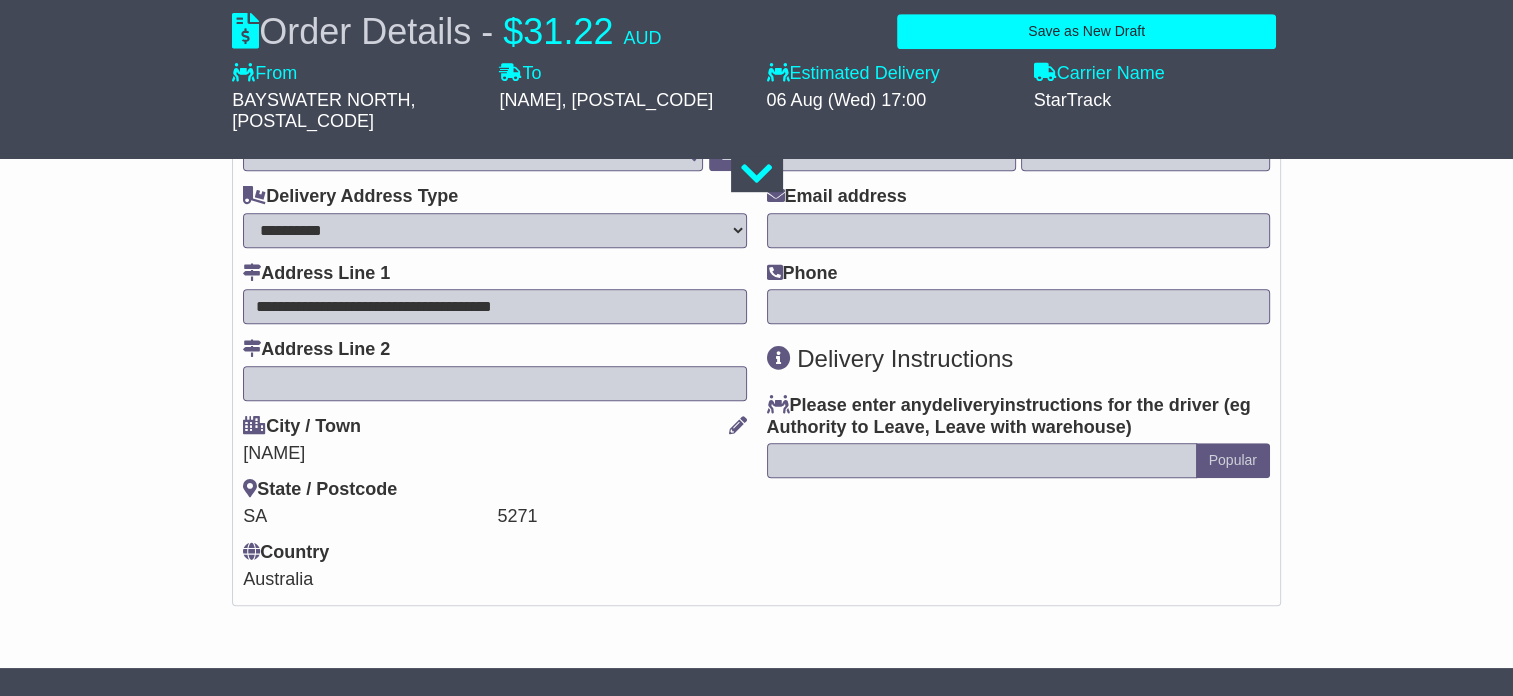 scroll, scrollTop: 1300, scrollLeft: 0, axis: vertical 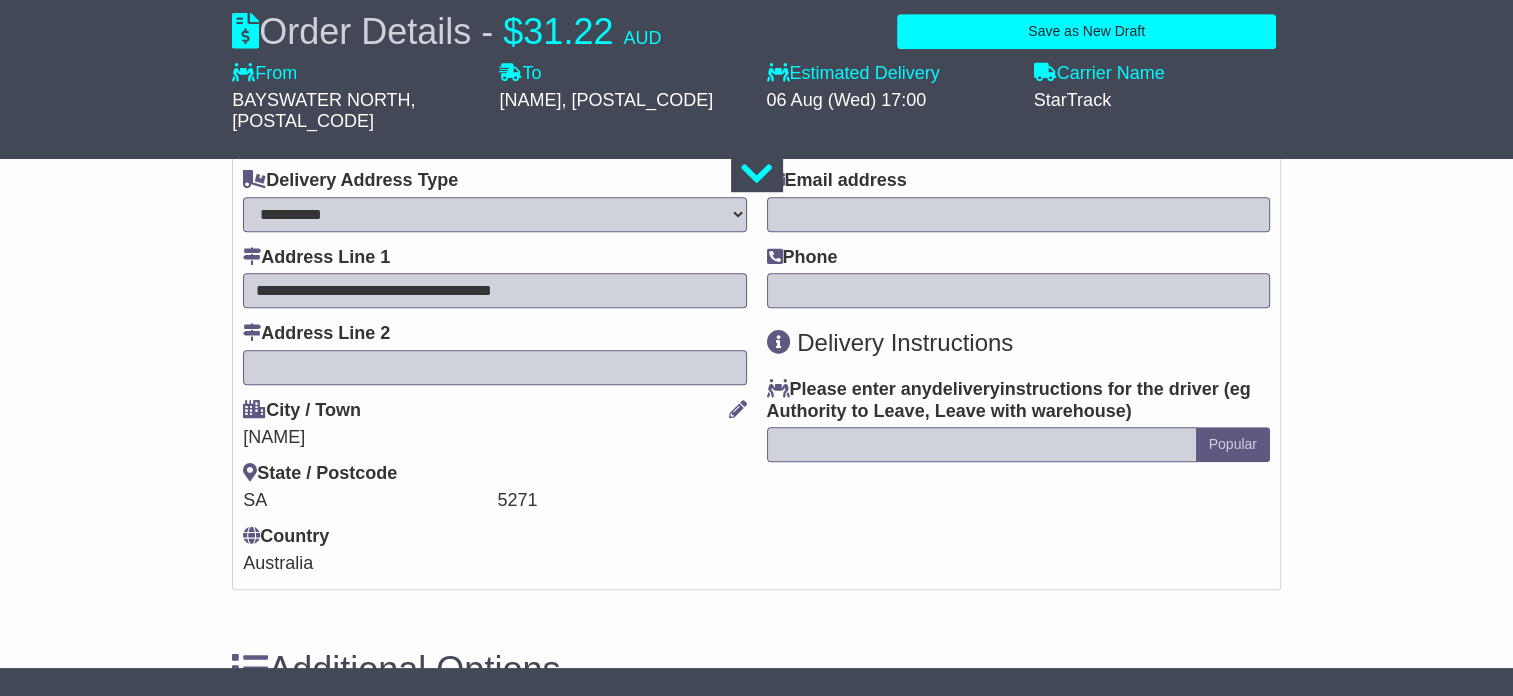 type on "**********" 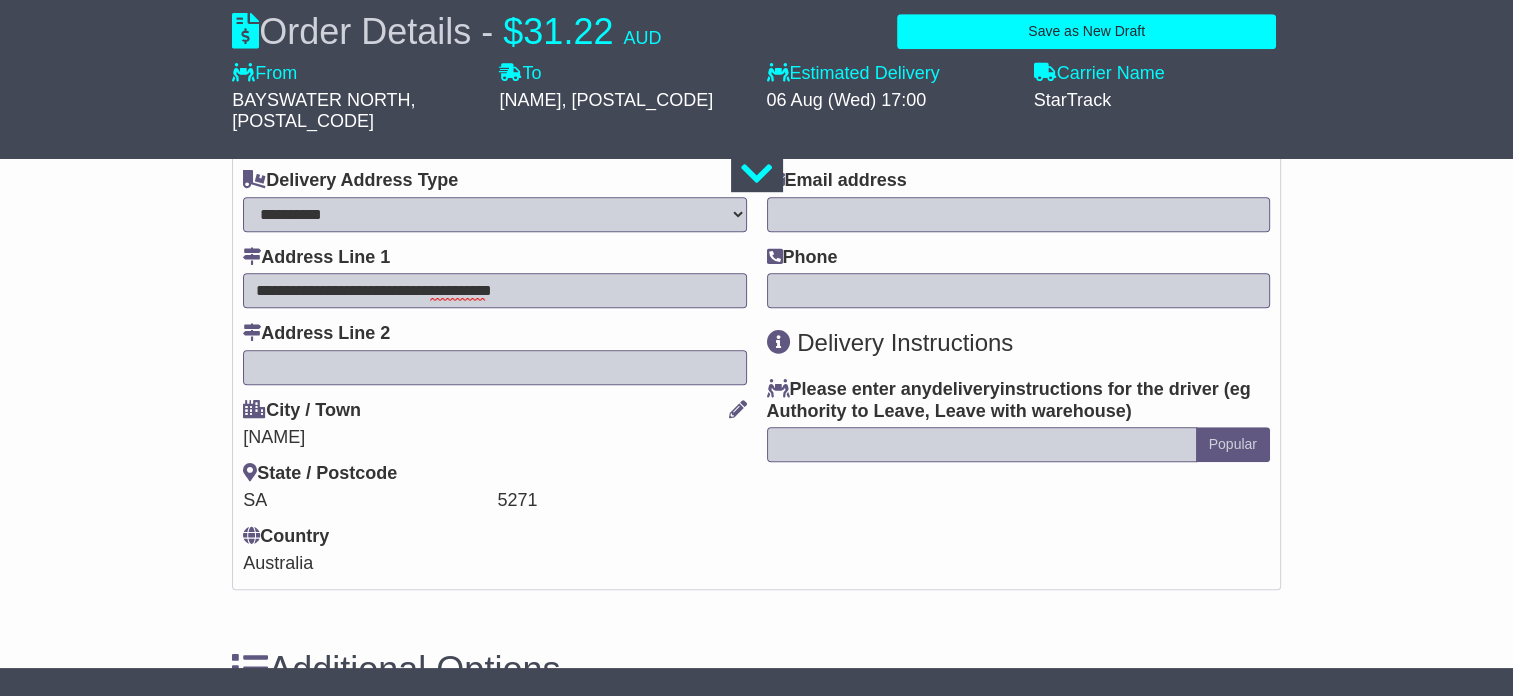 paste on "**********" 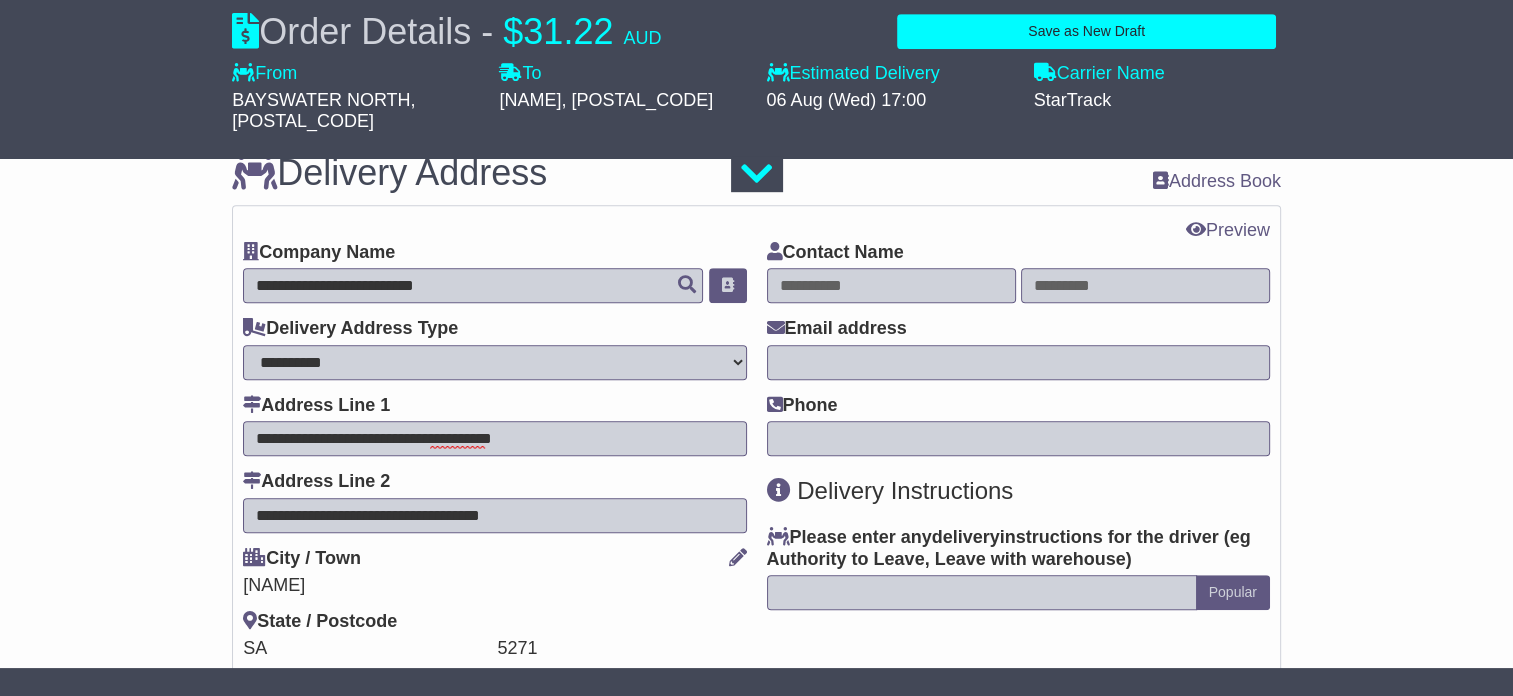 scroll, scrollTop: 1000, scrollLeft: 0, axis: vertical 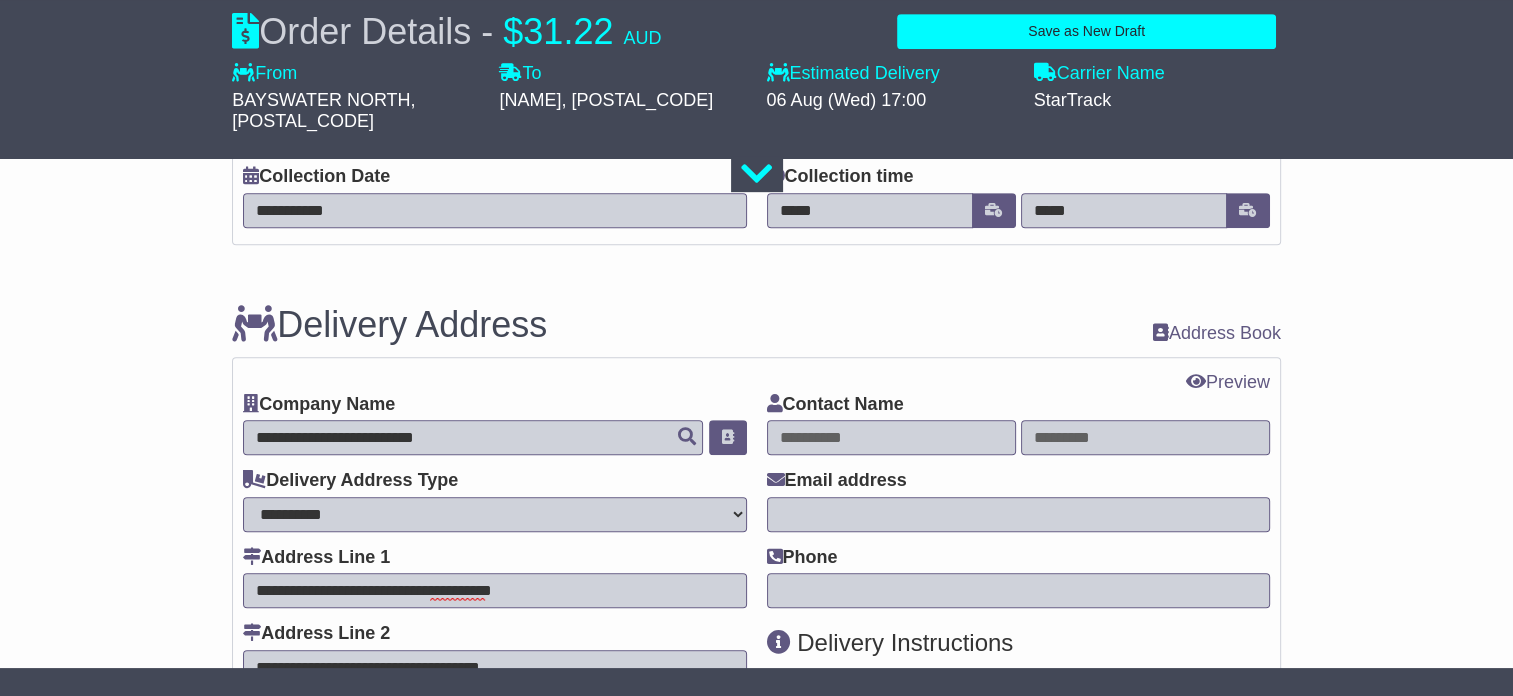 type on "**********" 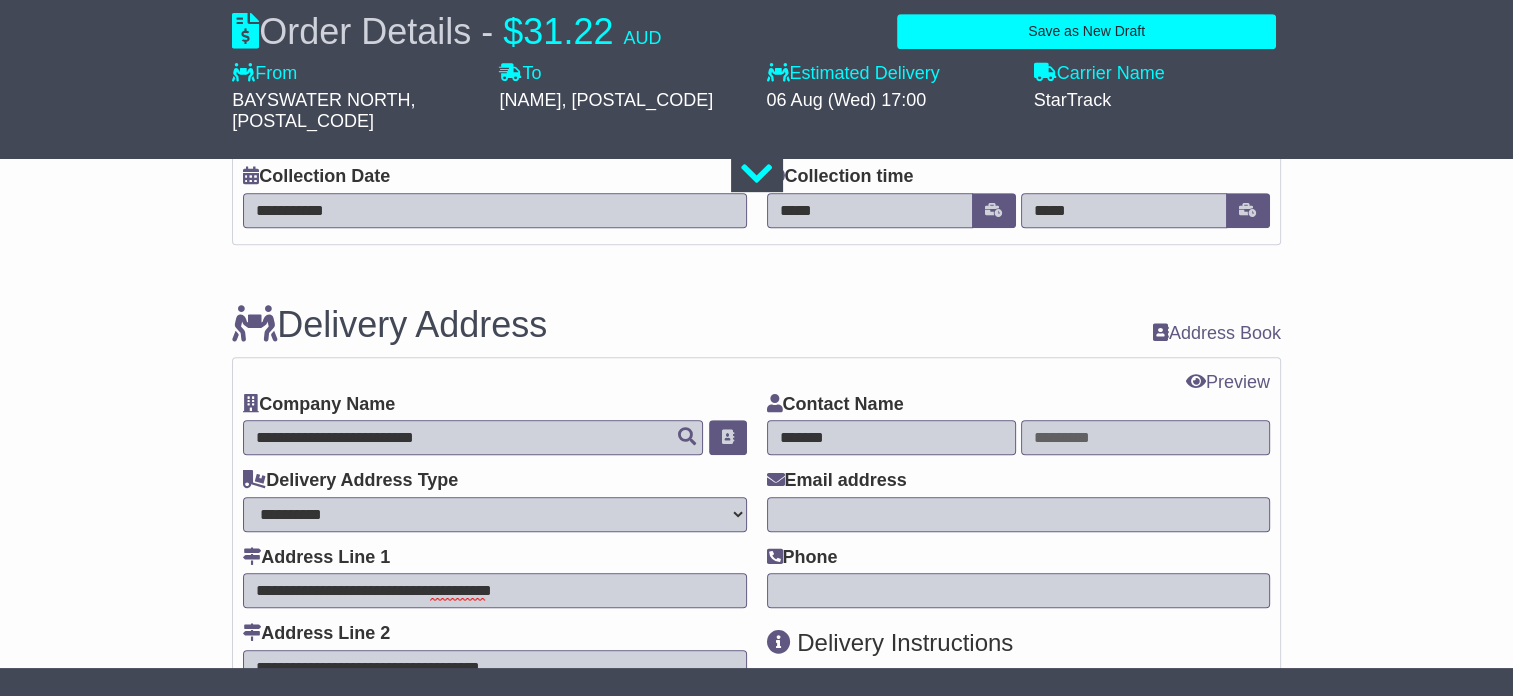 type on "*******" 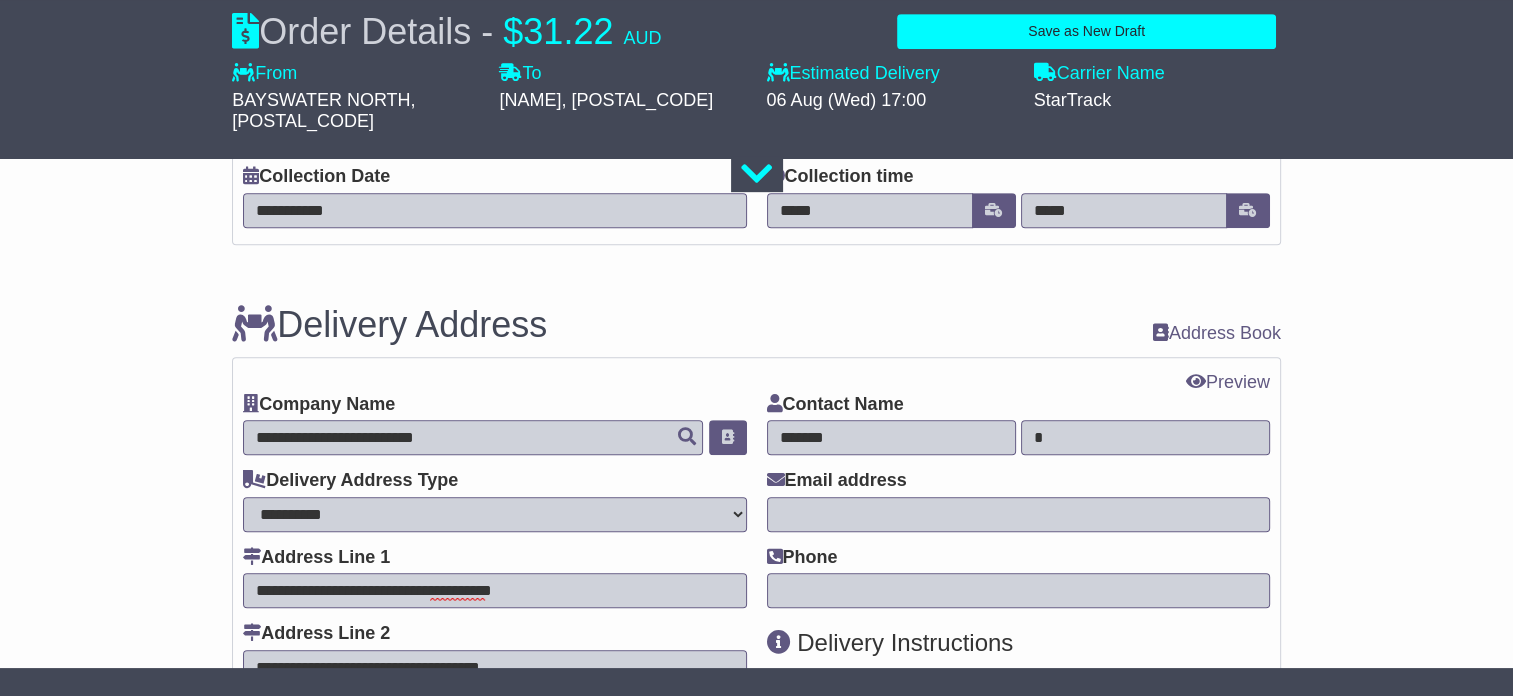 type on "*" 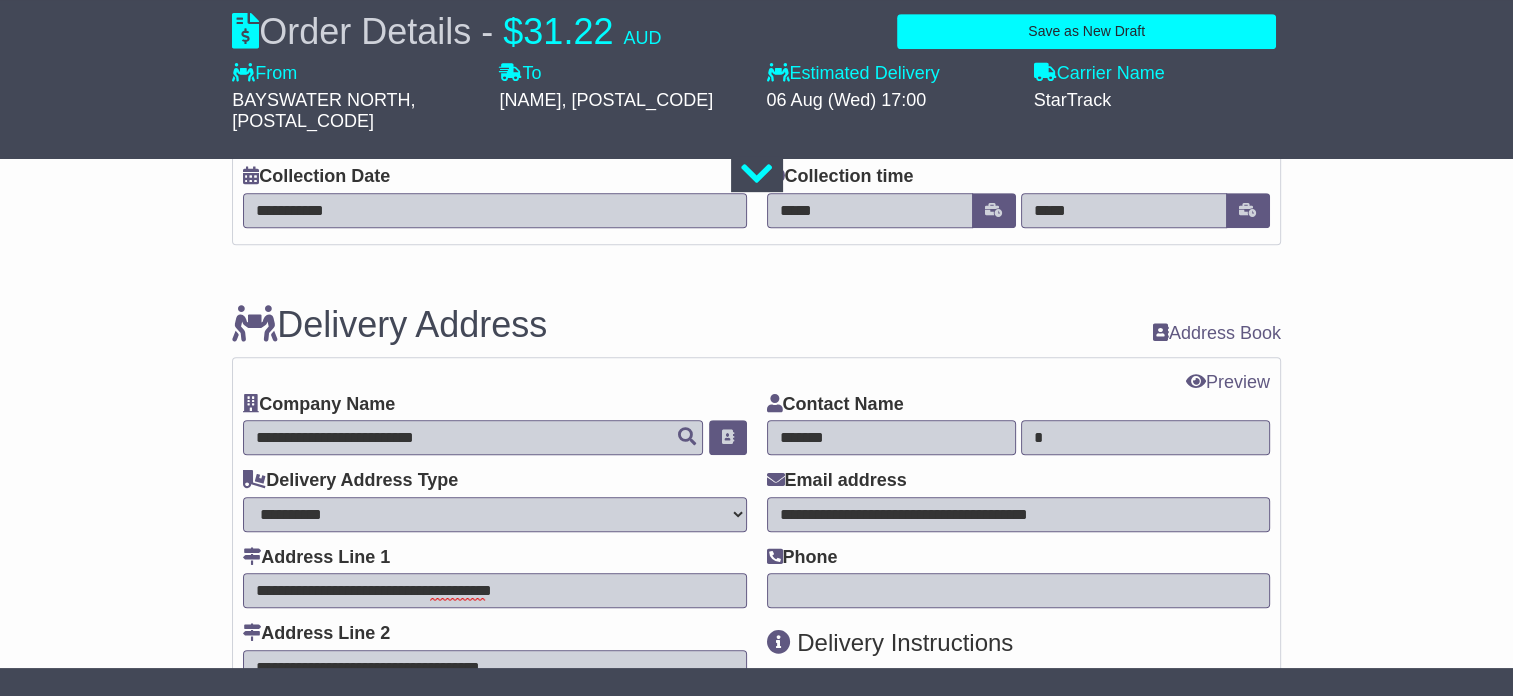 type on "**********" 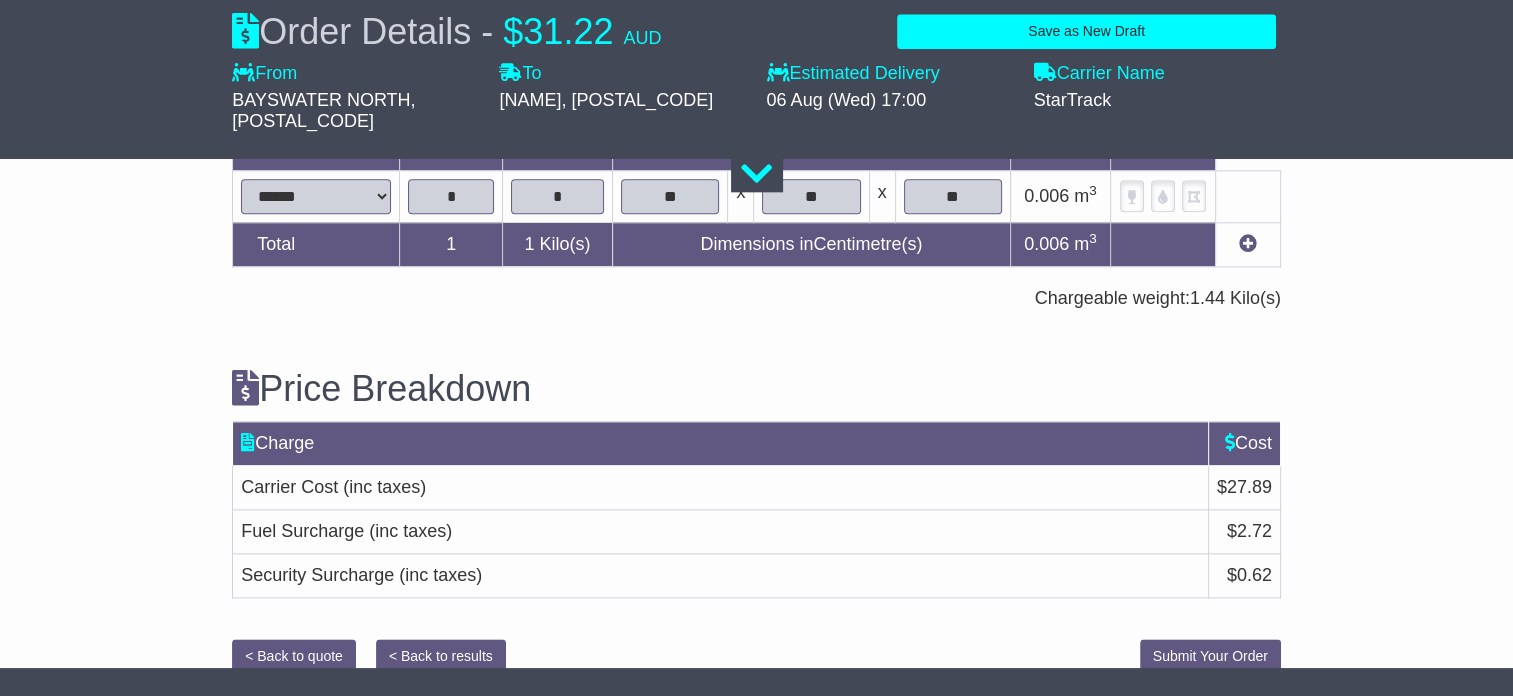 scroll, scrollTop: 2283, scrollLeft: 0, axis: vertical 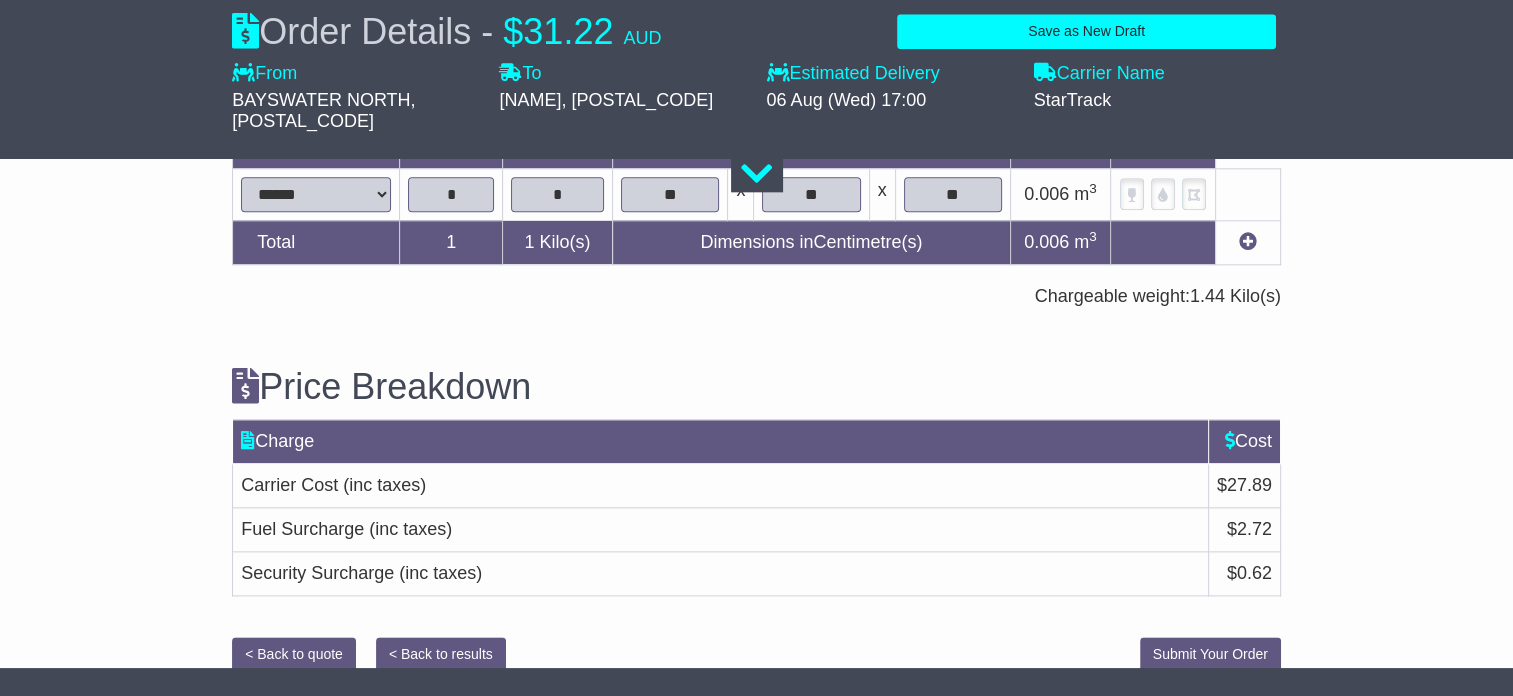 type on "**********" 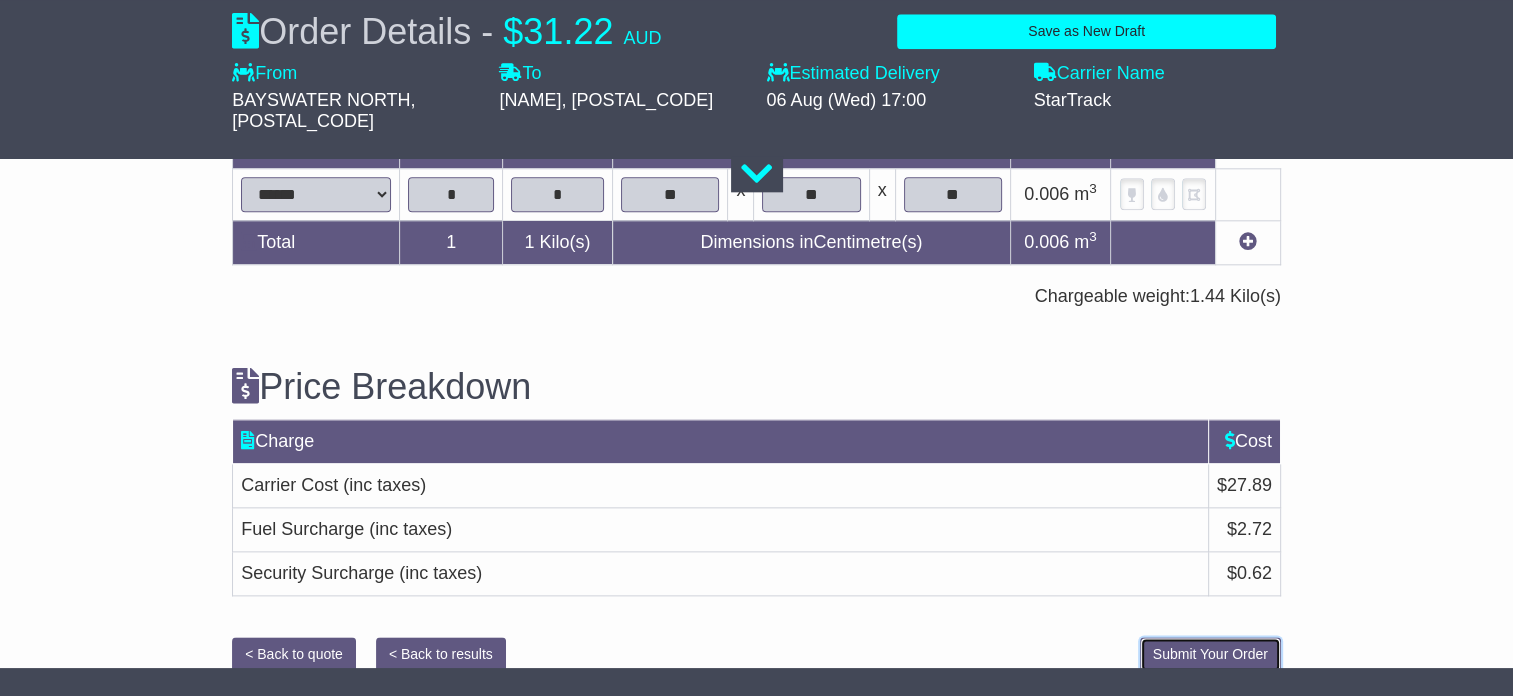 click on "Submit Your Order" at bounding box center (1210, 654) 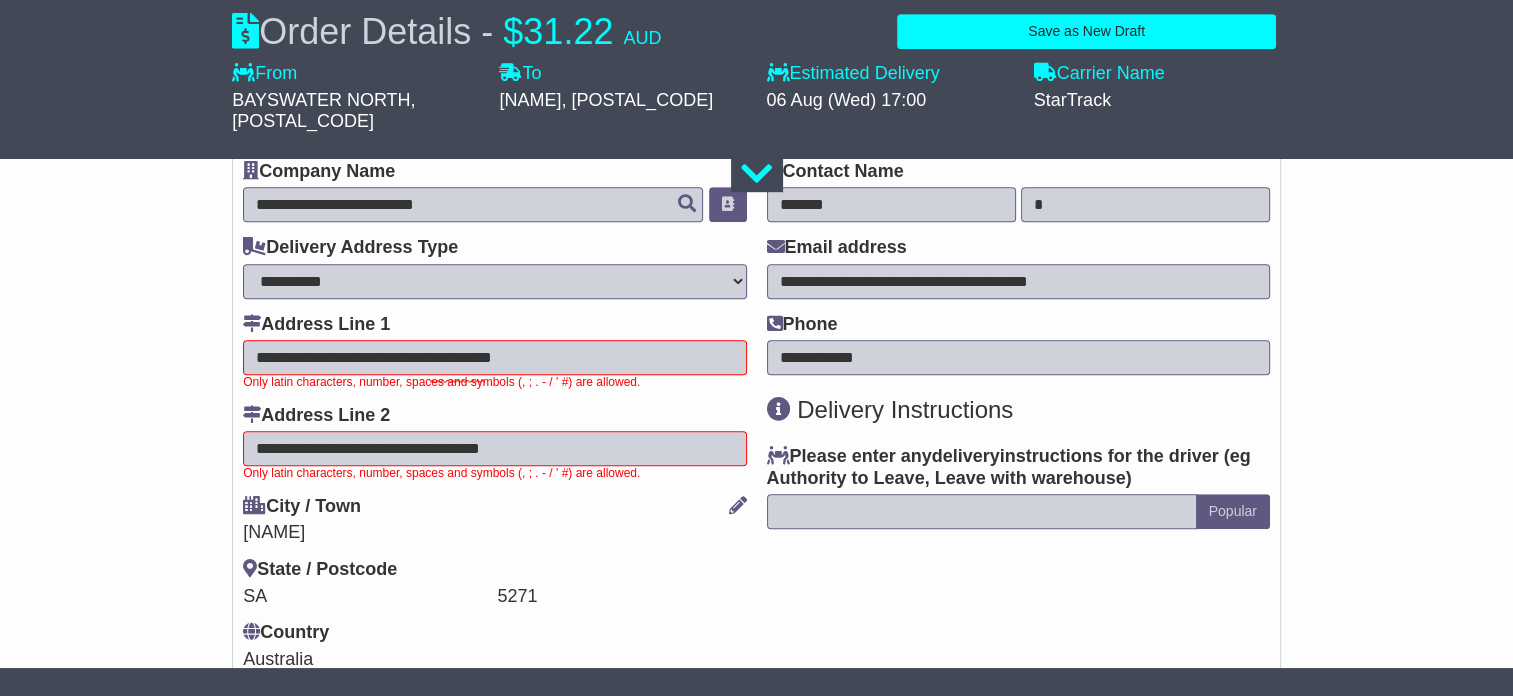 scroll, scrollTop: 1264, scrollLeft: 0, axis: vertical 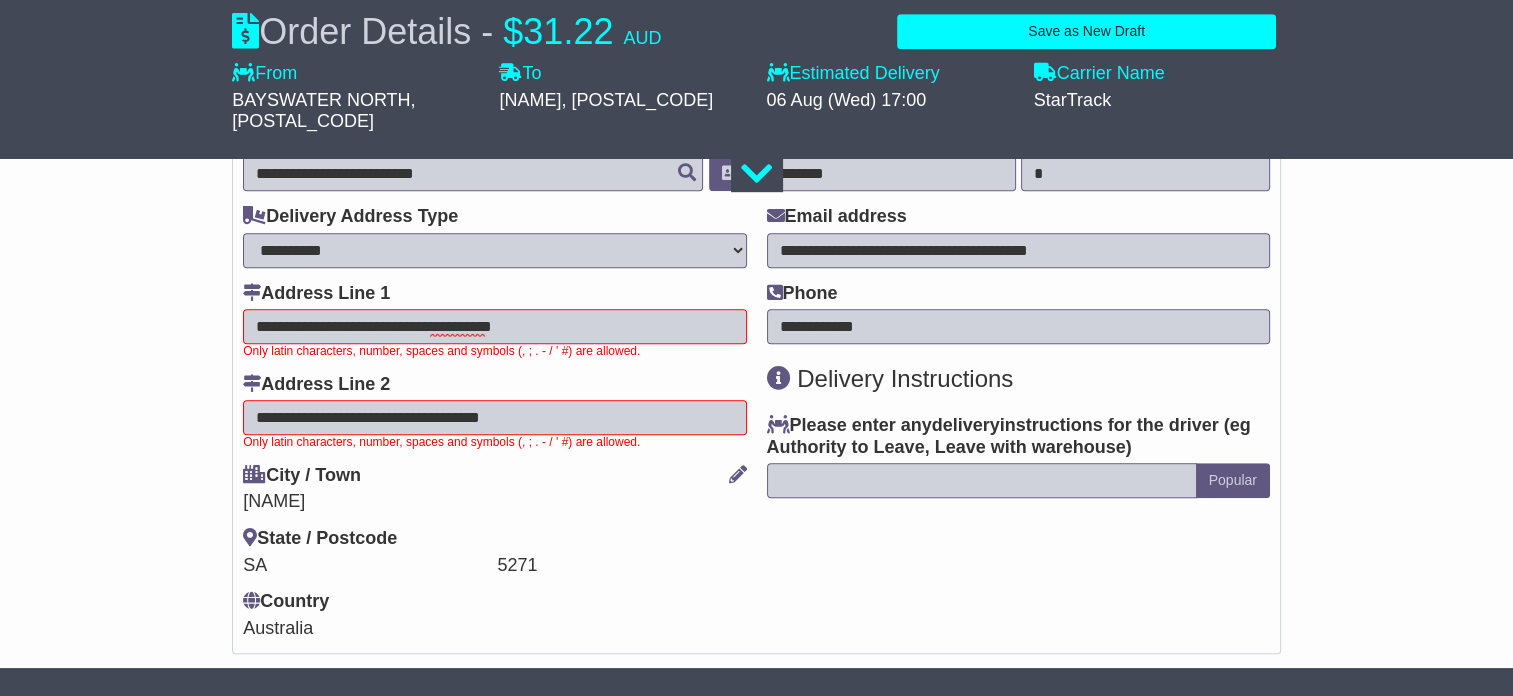 click on "**********" at bounding box center (494, 326) 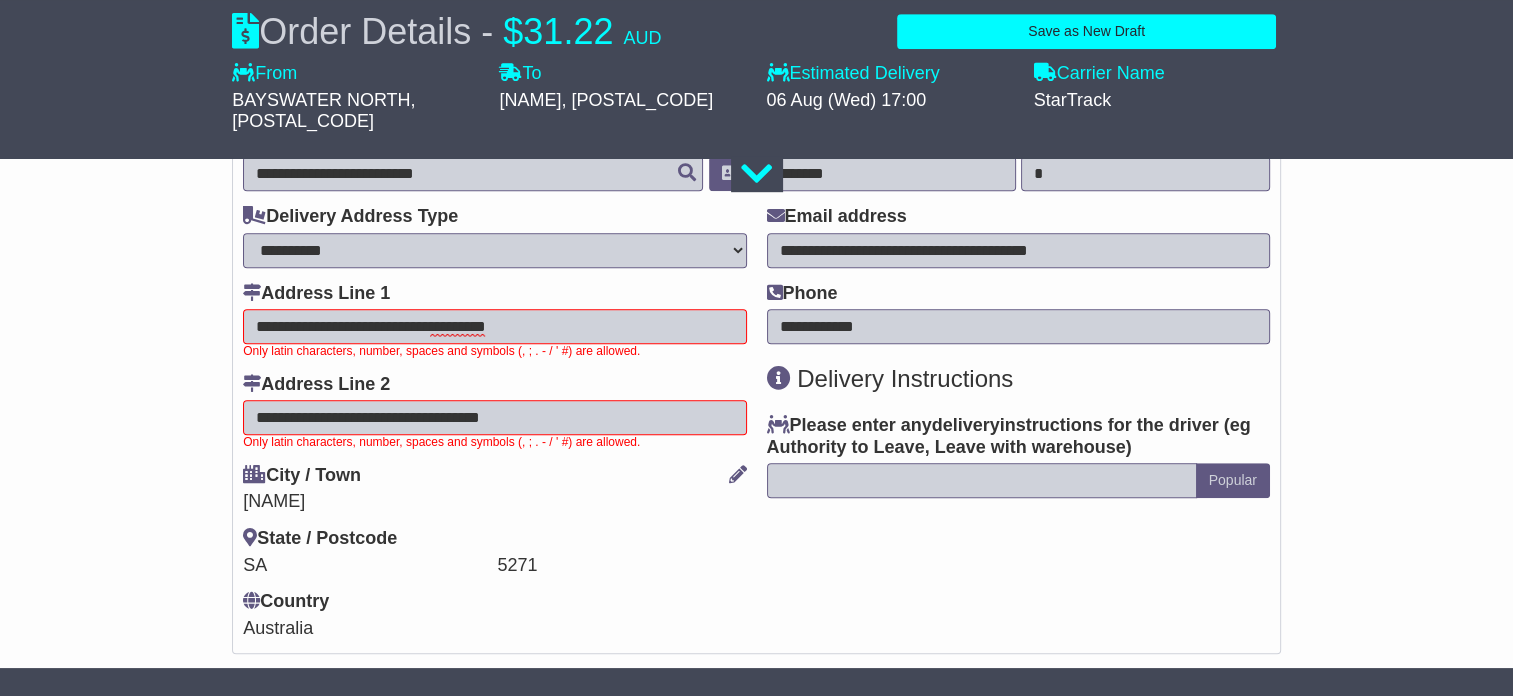 type on "**********" 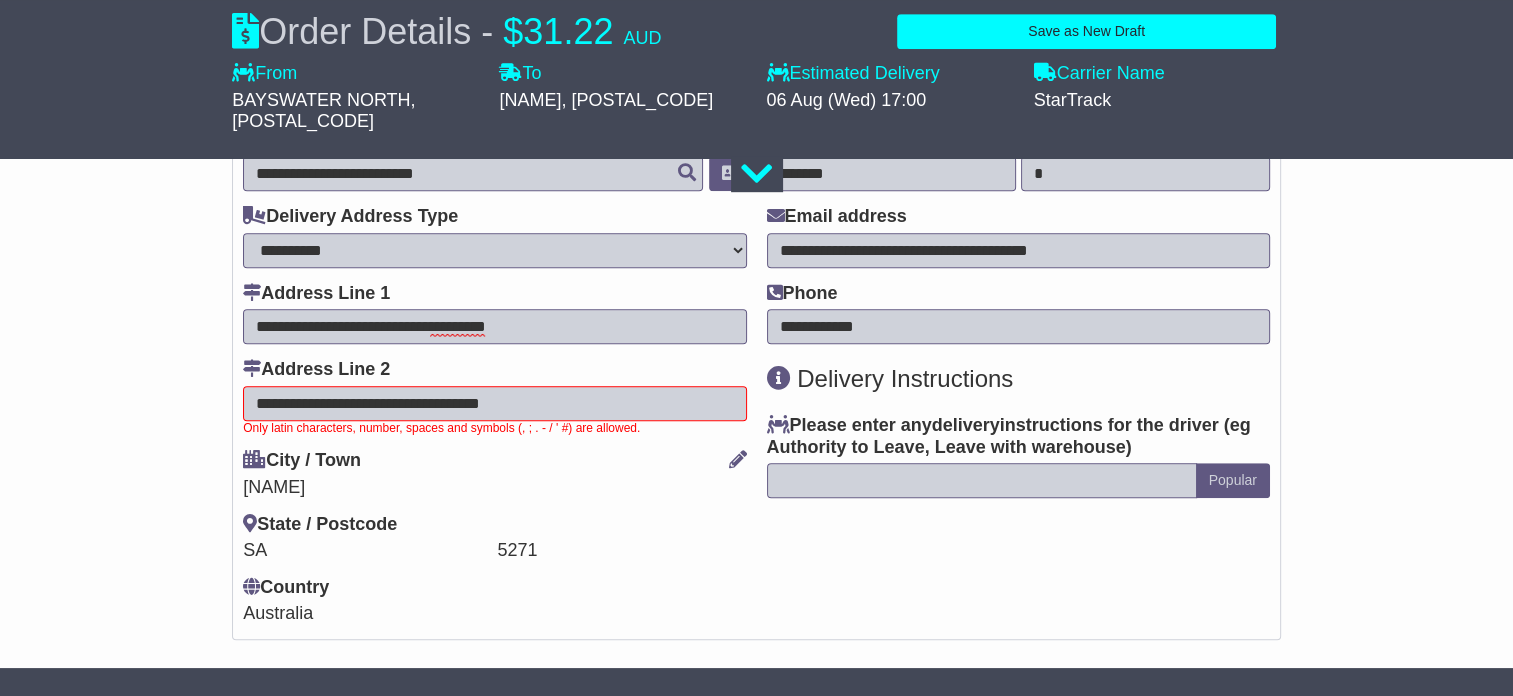 click on "**********" at bounding box center (494, 403) 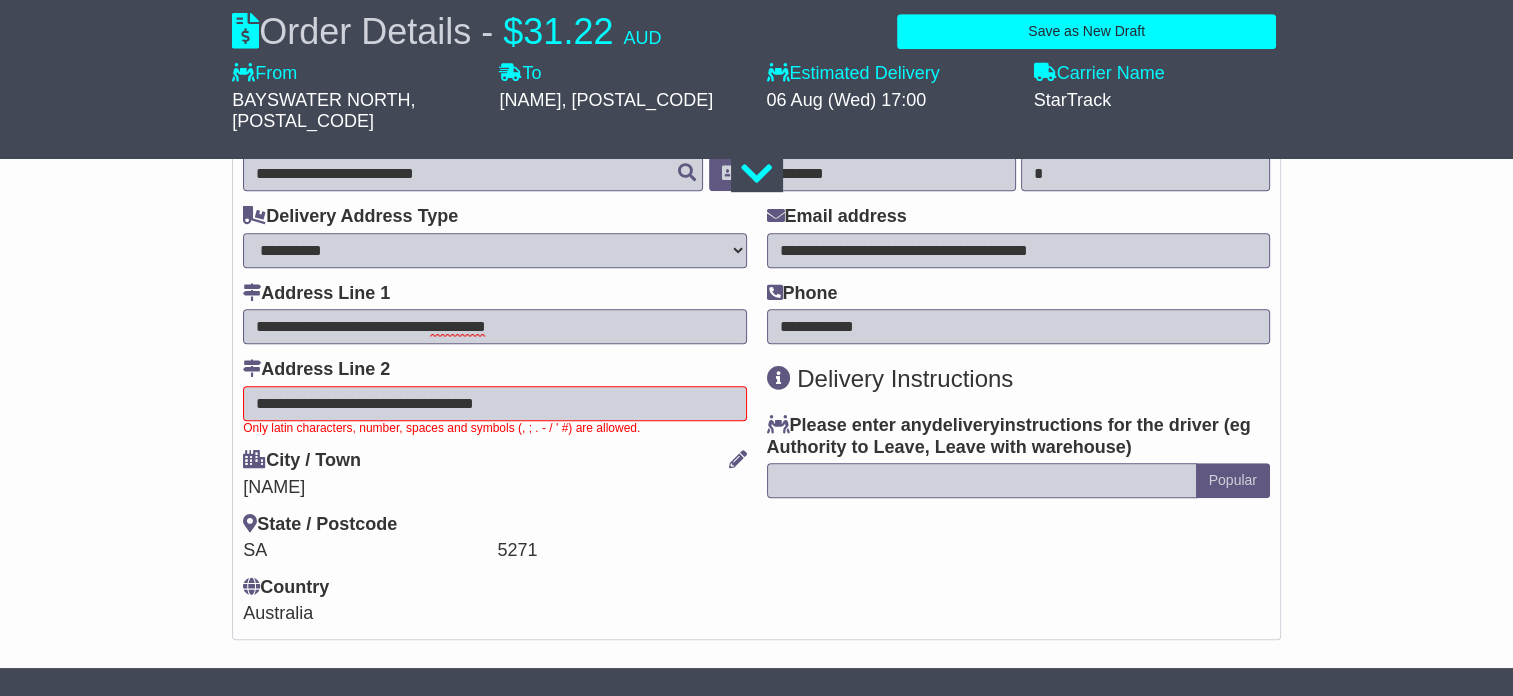 click on "**********" at bounding box center (494, 403) 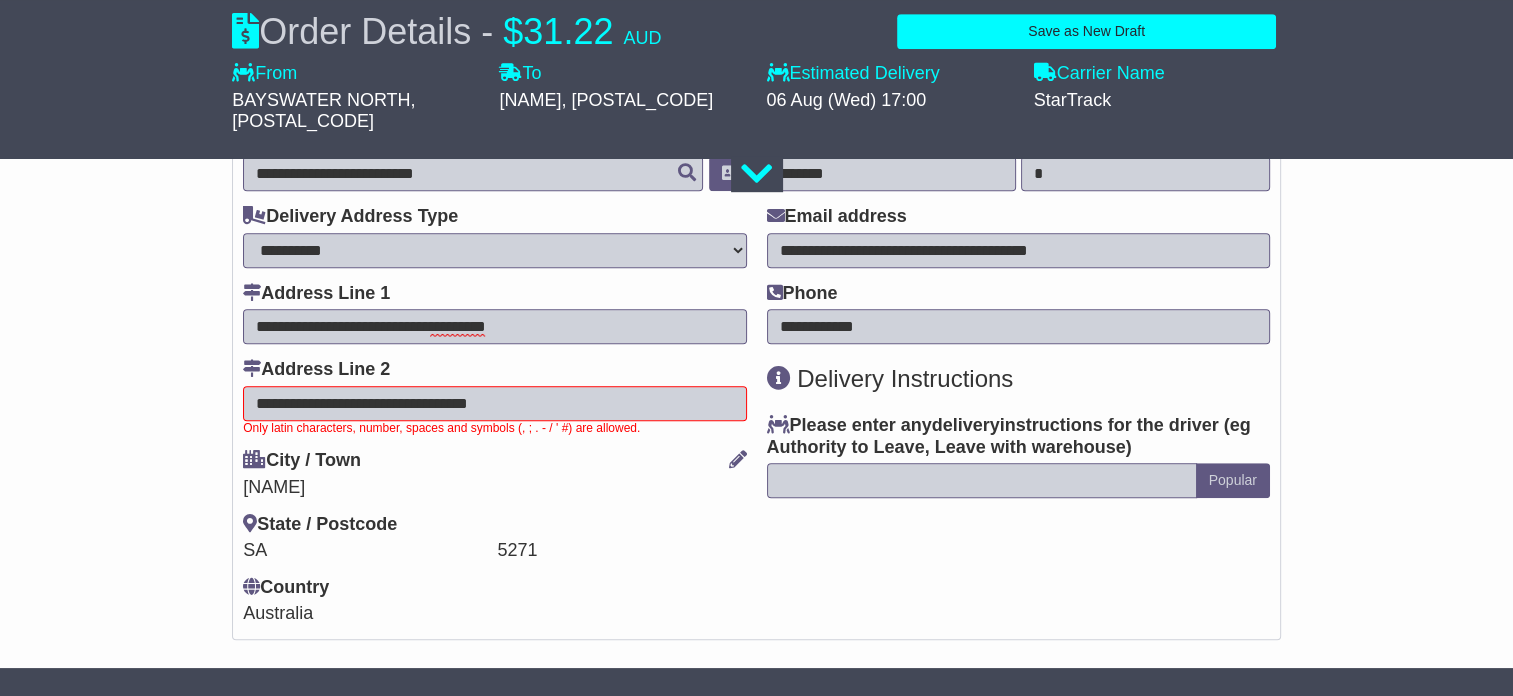 type on "**********" 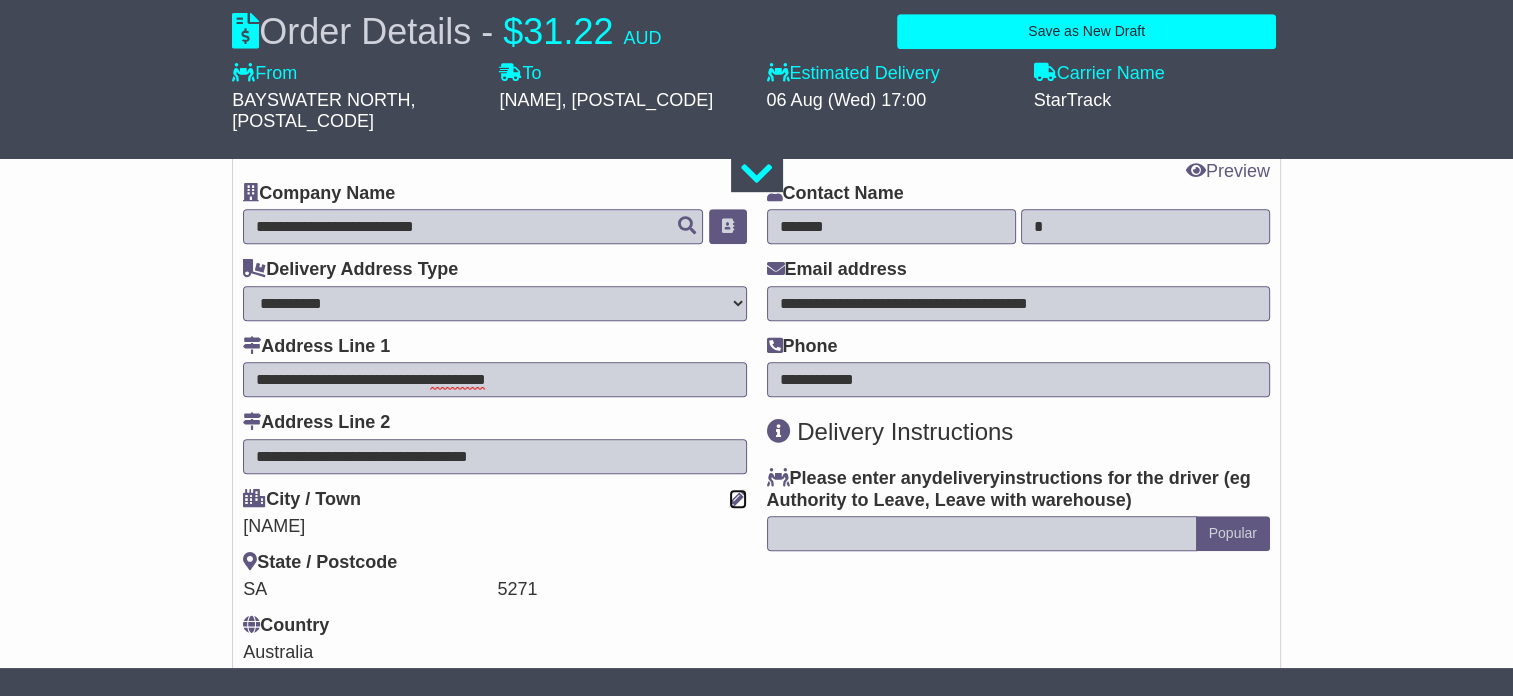 scroll, scrollTop: 1164, scrollLeft: 0, axis: vertical 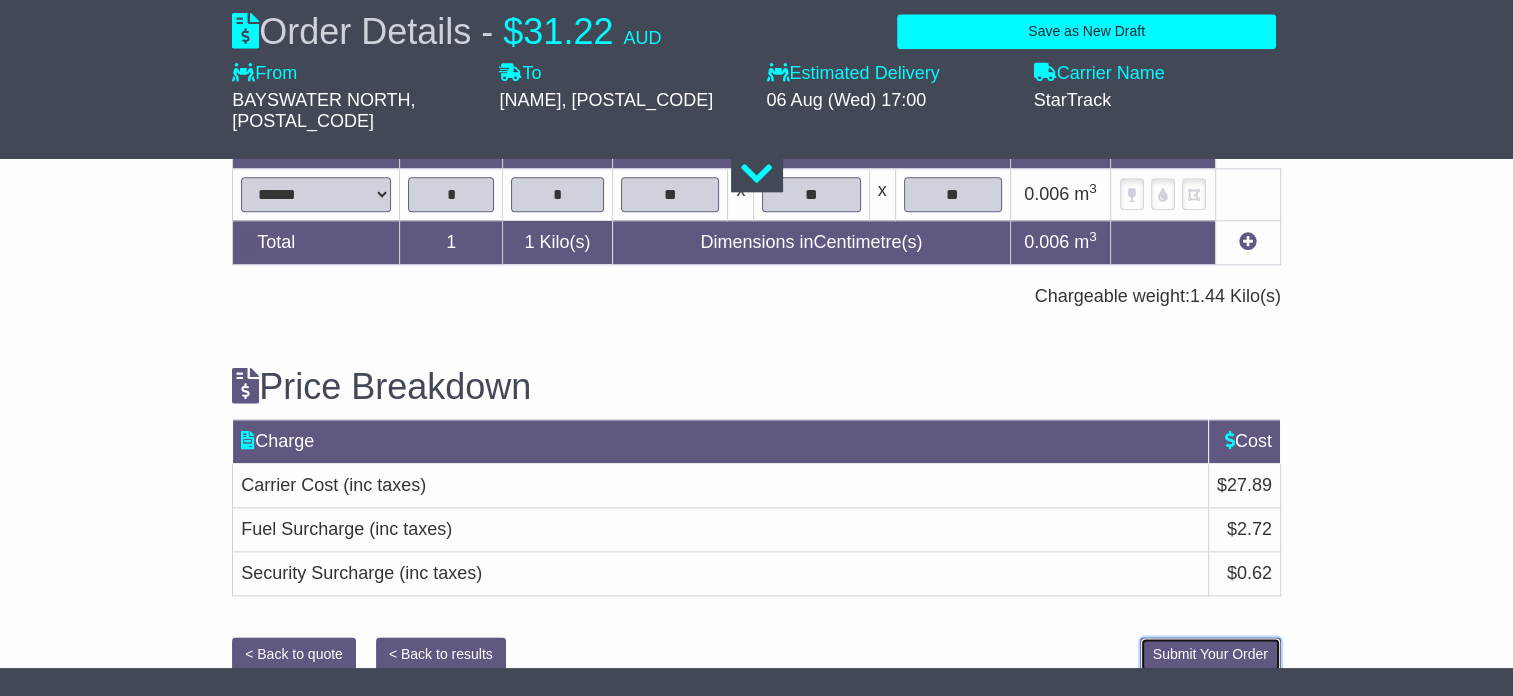 click on "Submit Your Order" at bounding box center (1210, 654) 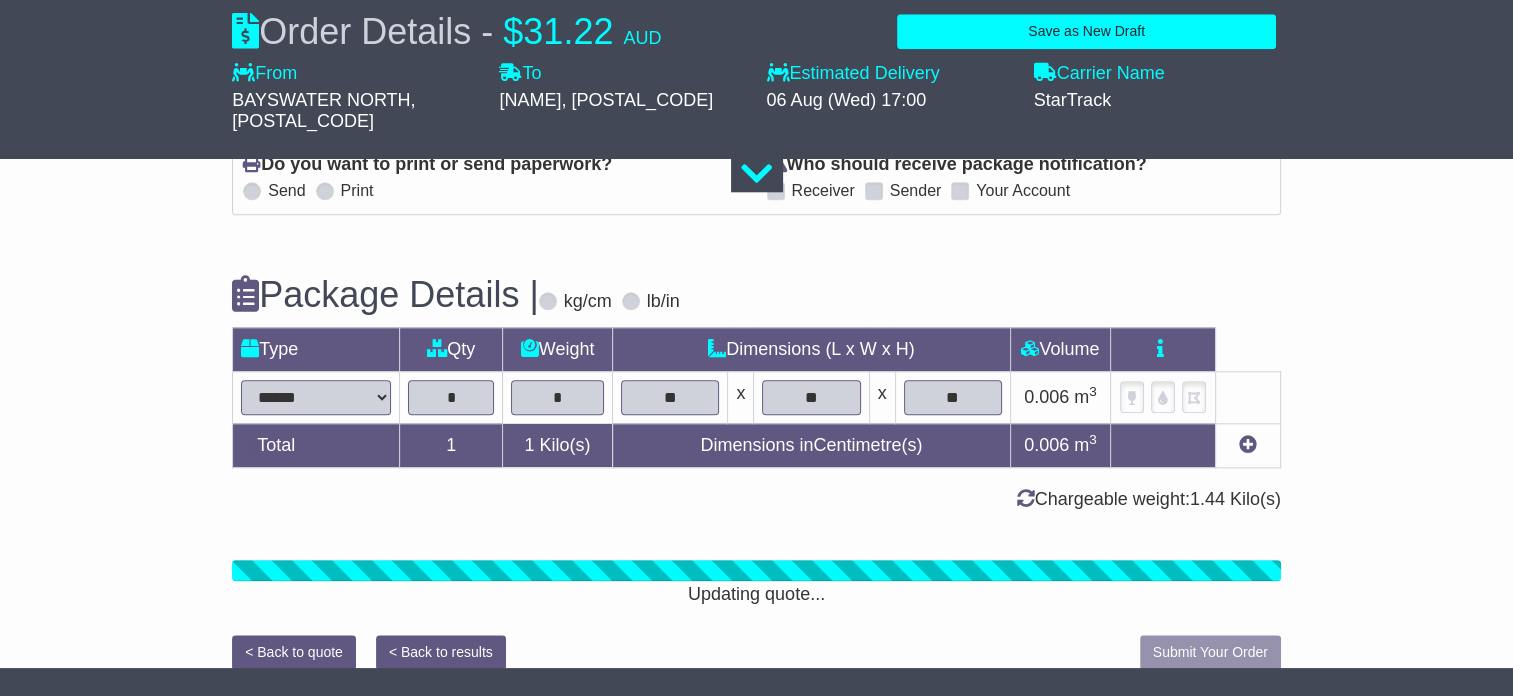 scroll, scrollTop: 2283, scrollLeft: 0, axis: vertical 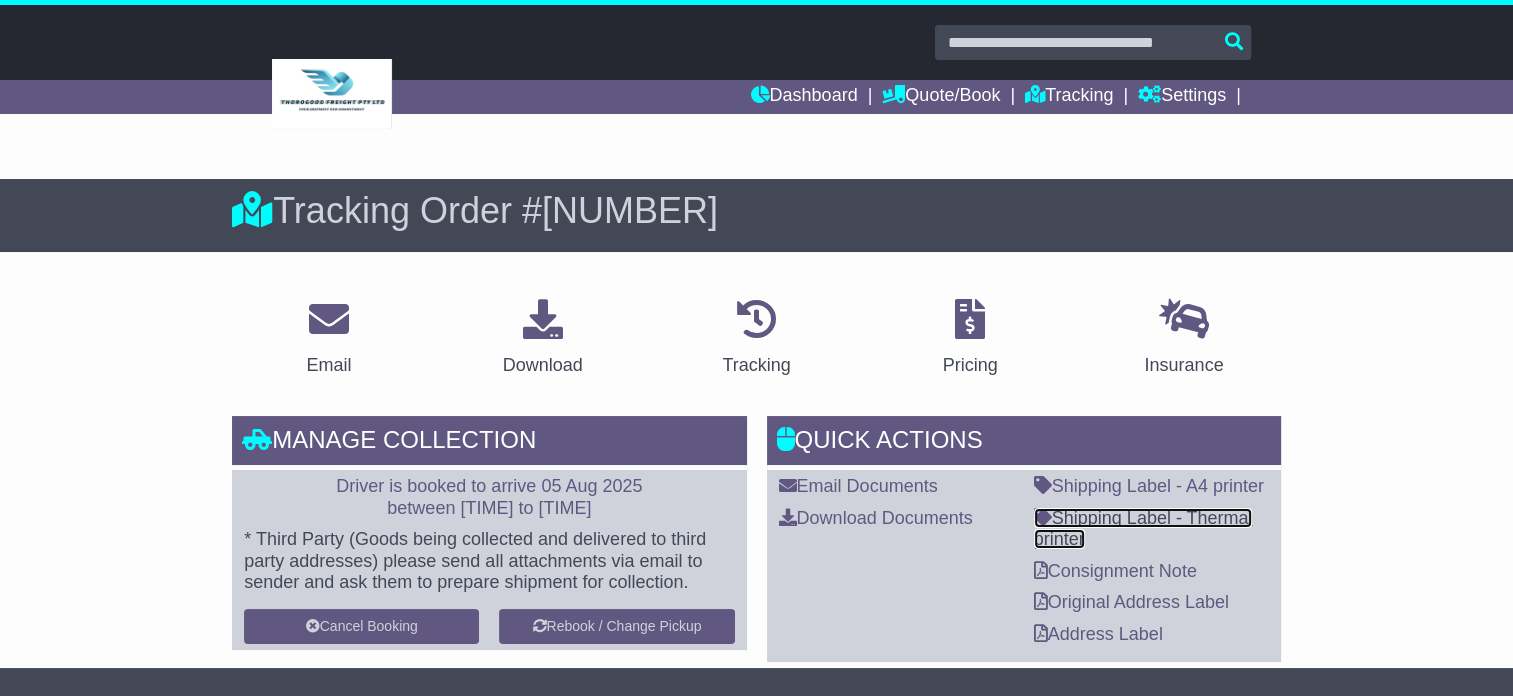 click on "Shipping Label - Thermal printer" at bounding box center (1143, 529) 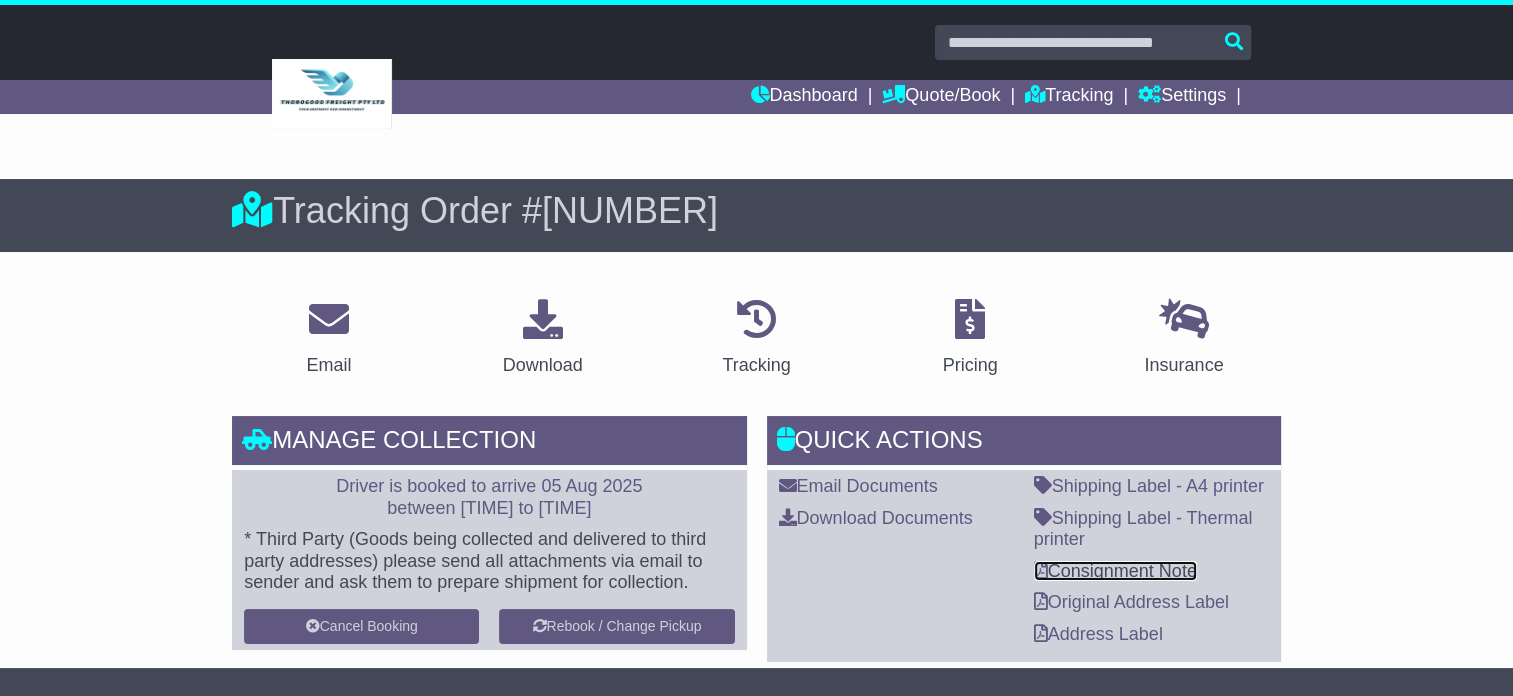 click on "Consignment Note" at bounding box center [1115, 571] 